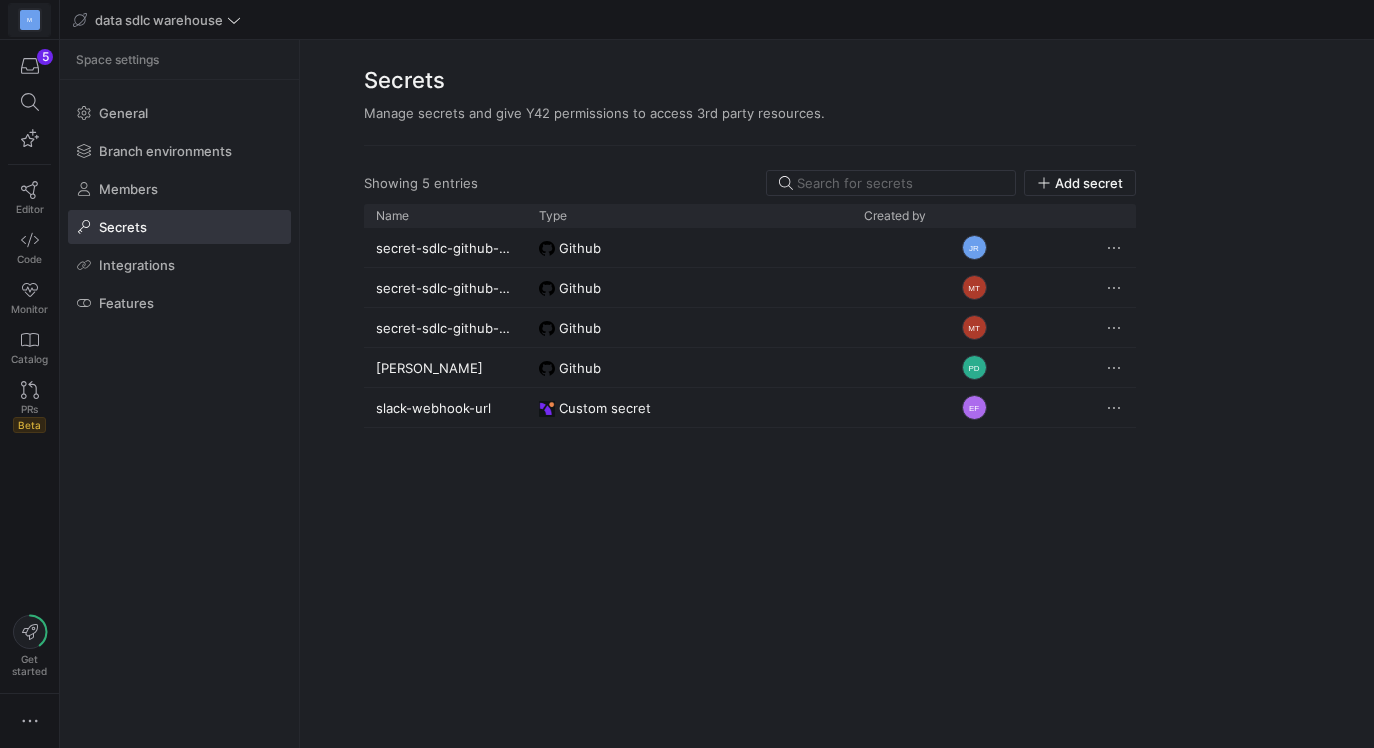 scroll, scrollTop: 0, scrollLeft: 0, axis: both 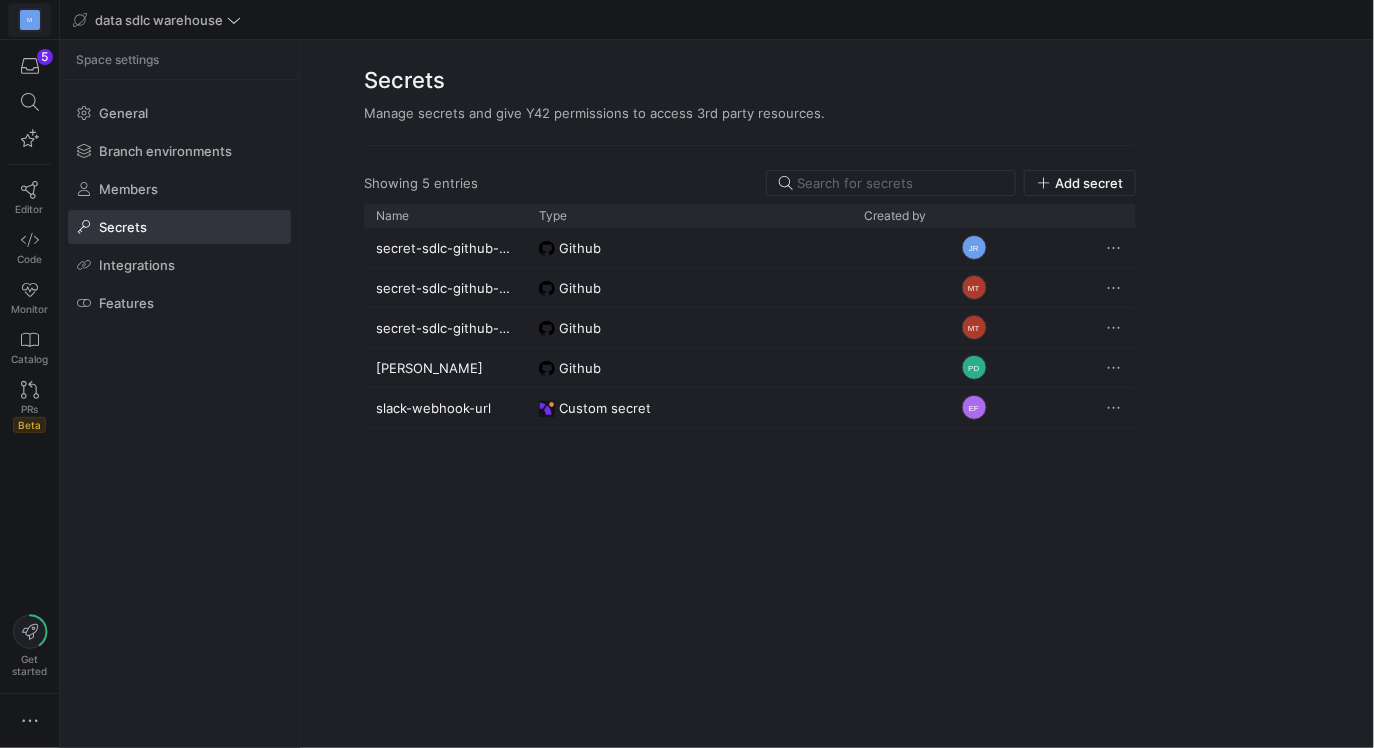 click on "M" 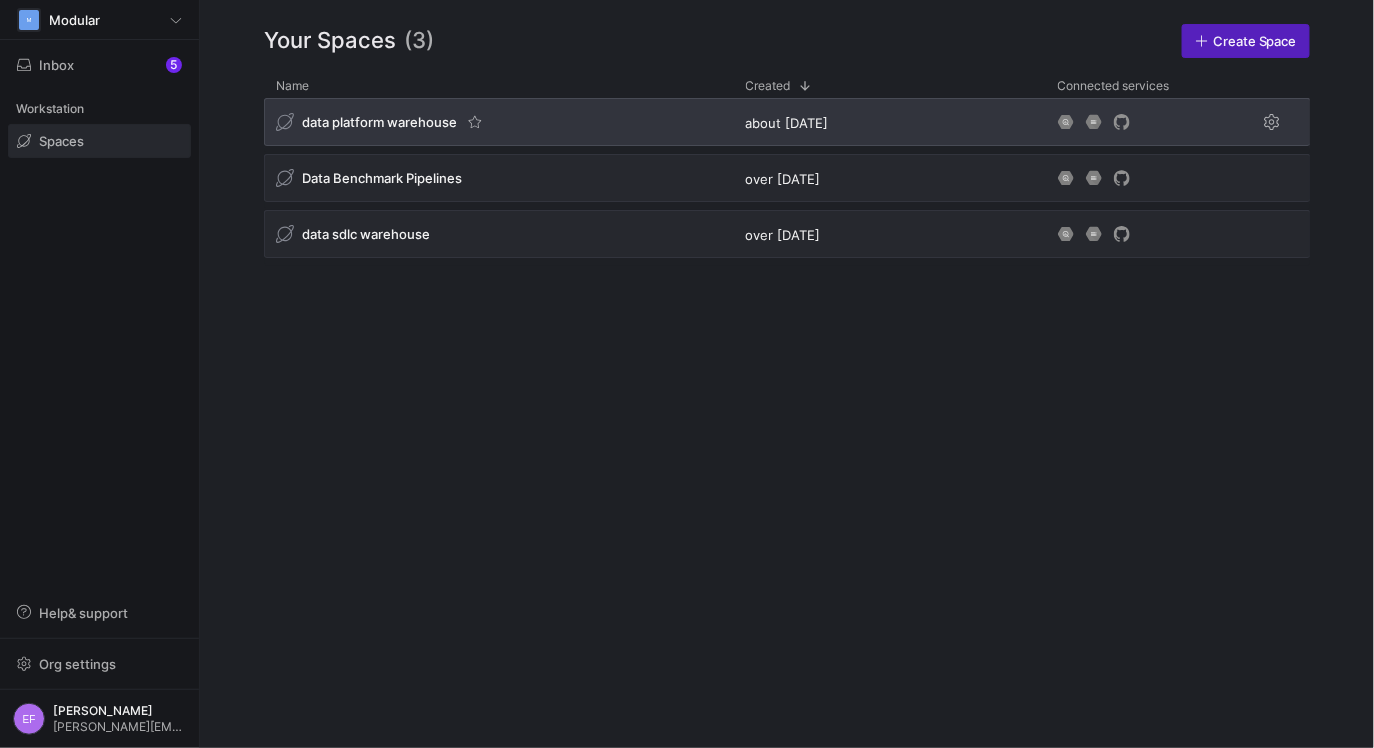 click on "data platform warehouse" 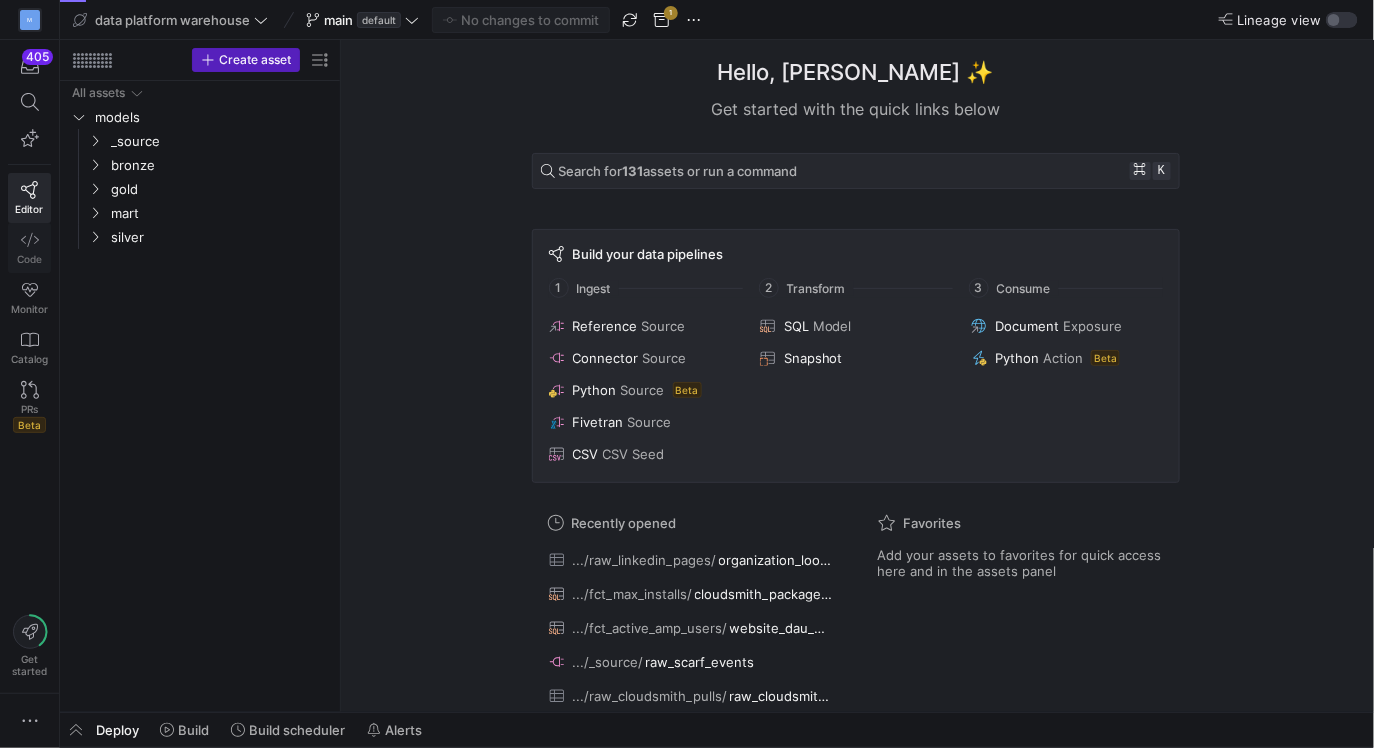 click 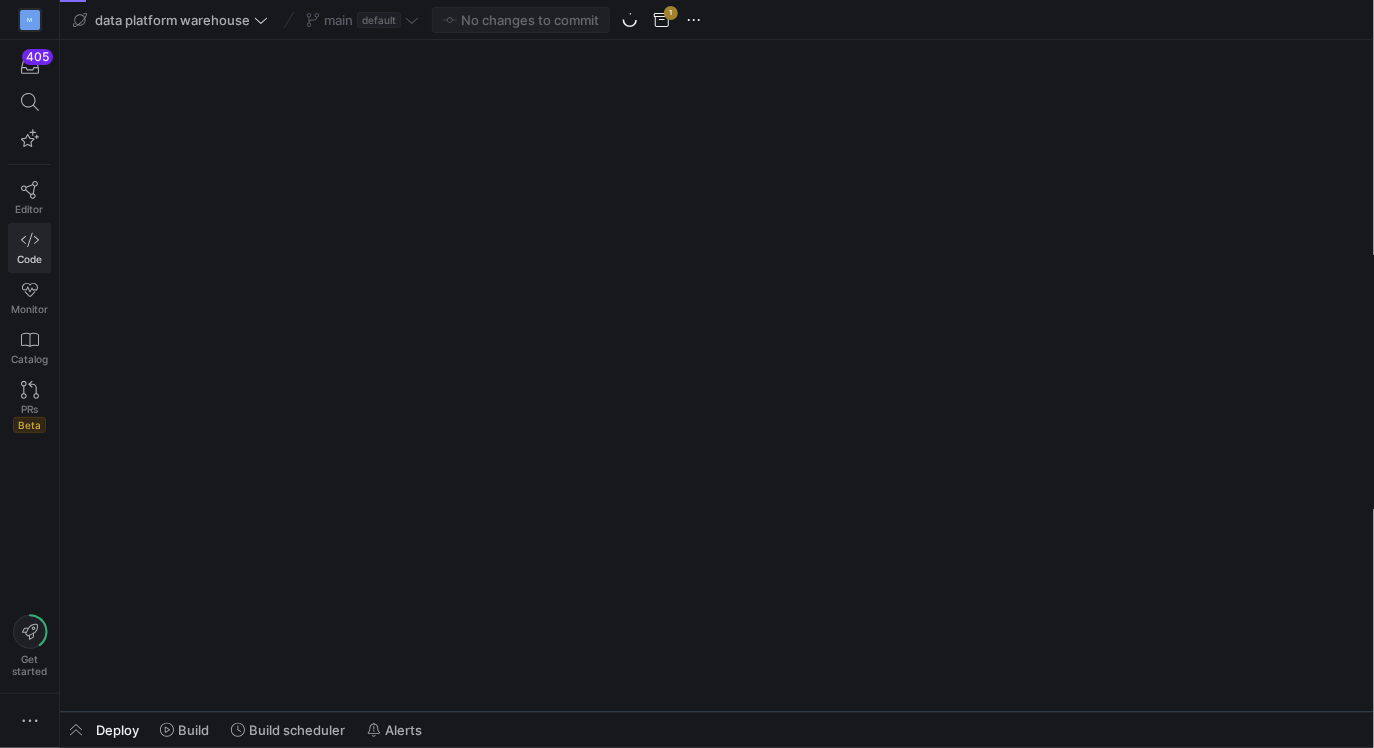 scroll, scrollTop: 0, scrollLeft: 0, axis: both 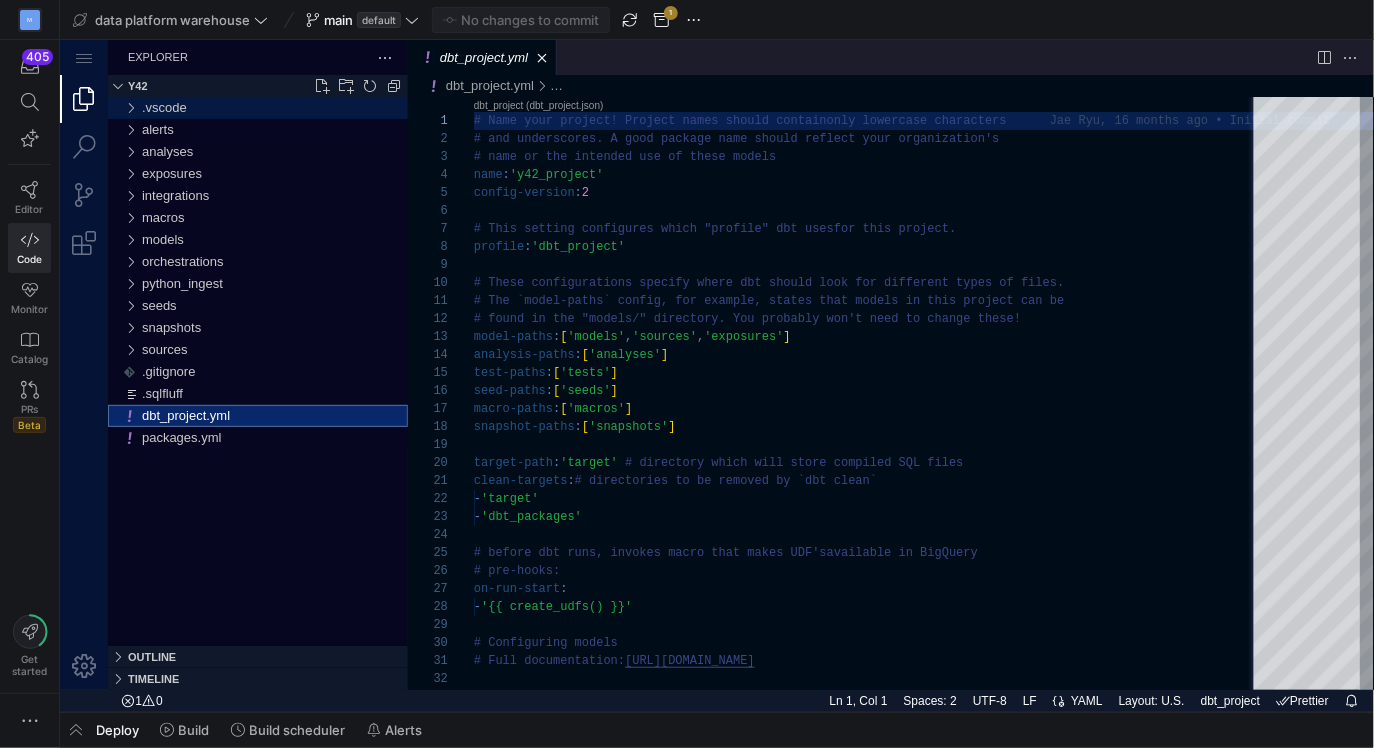 click at bounding box center (129, 107) 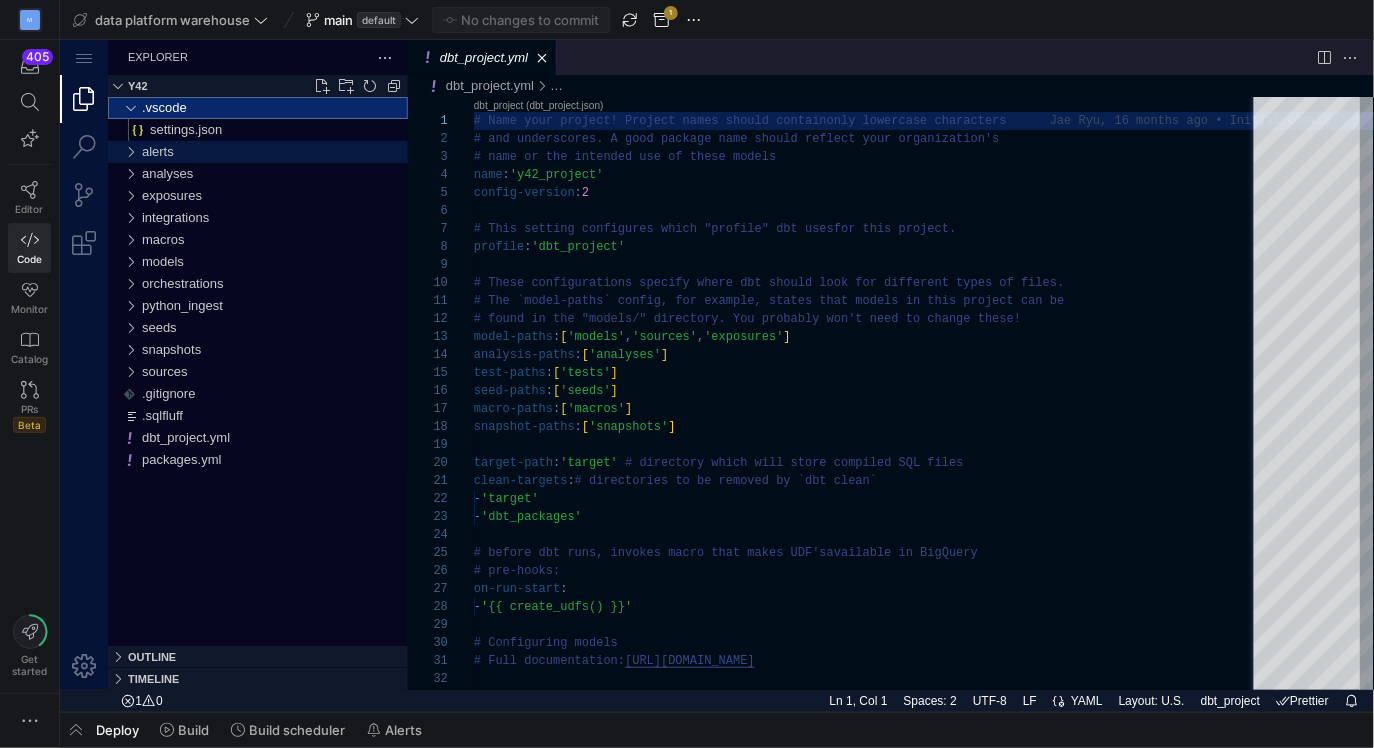 click at bounding box center [129, 151] 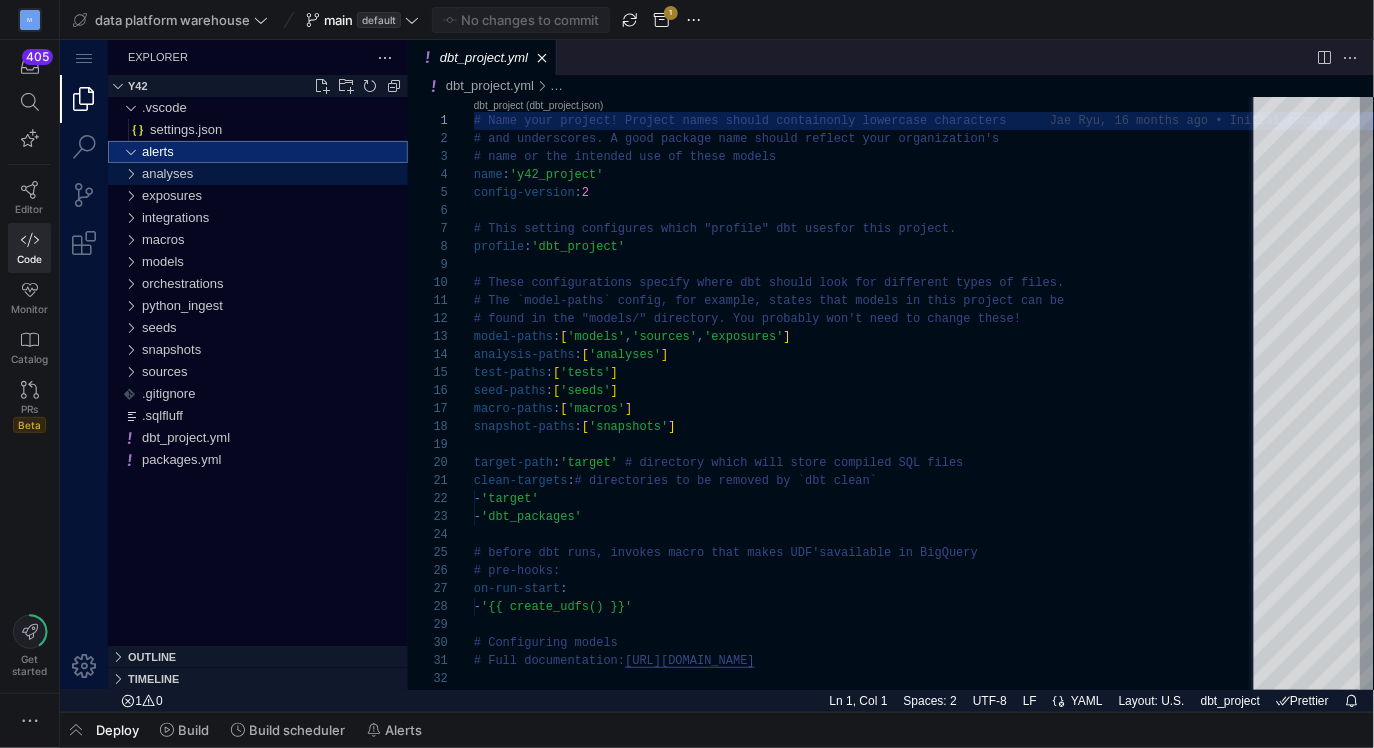 click at bounding box center (129, 173) 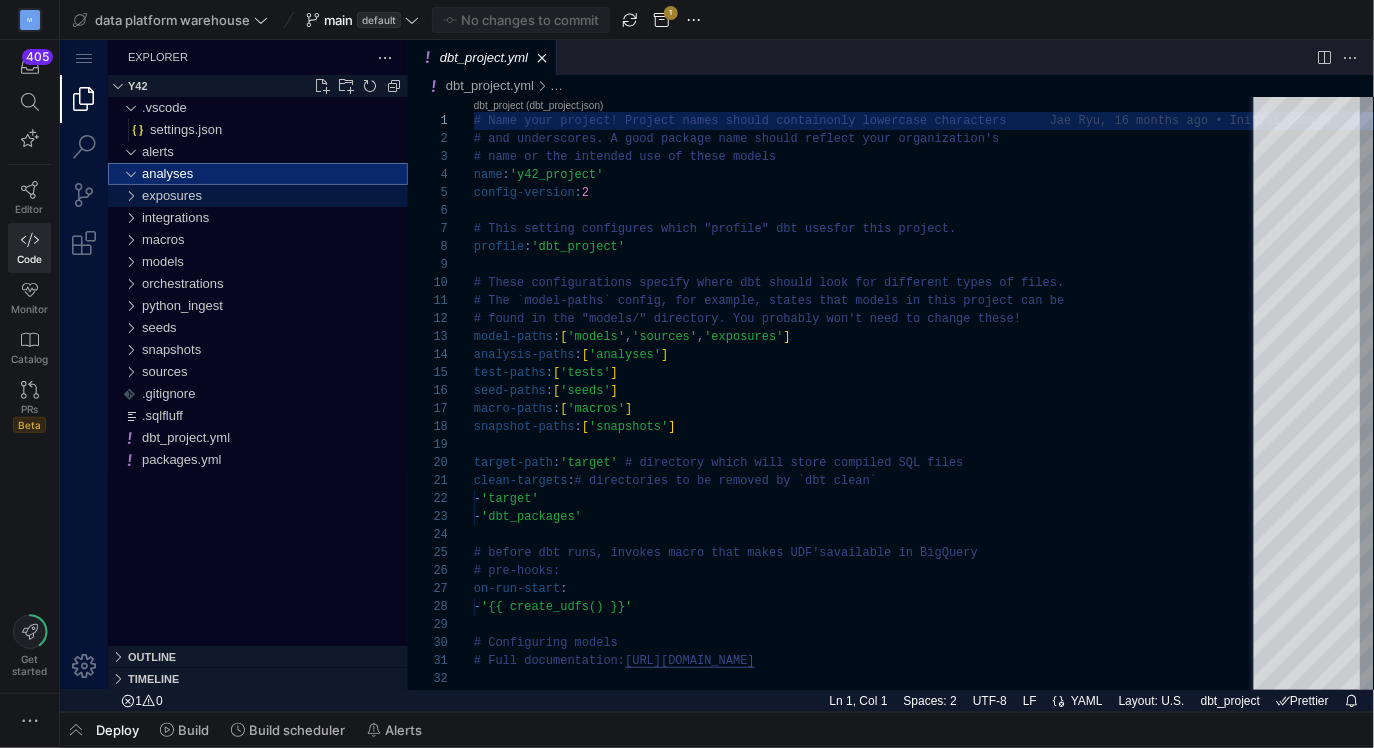 click at bounding box center [129, 195] 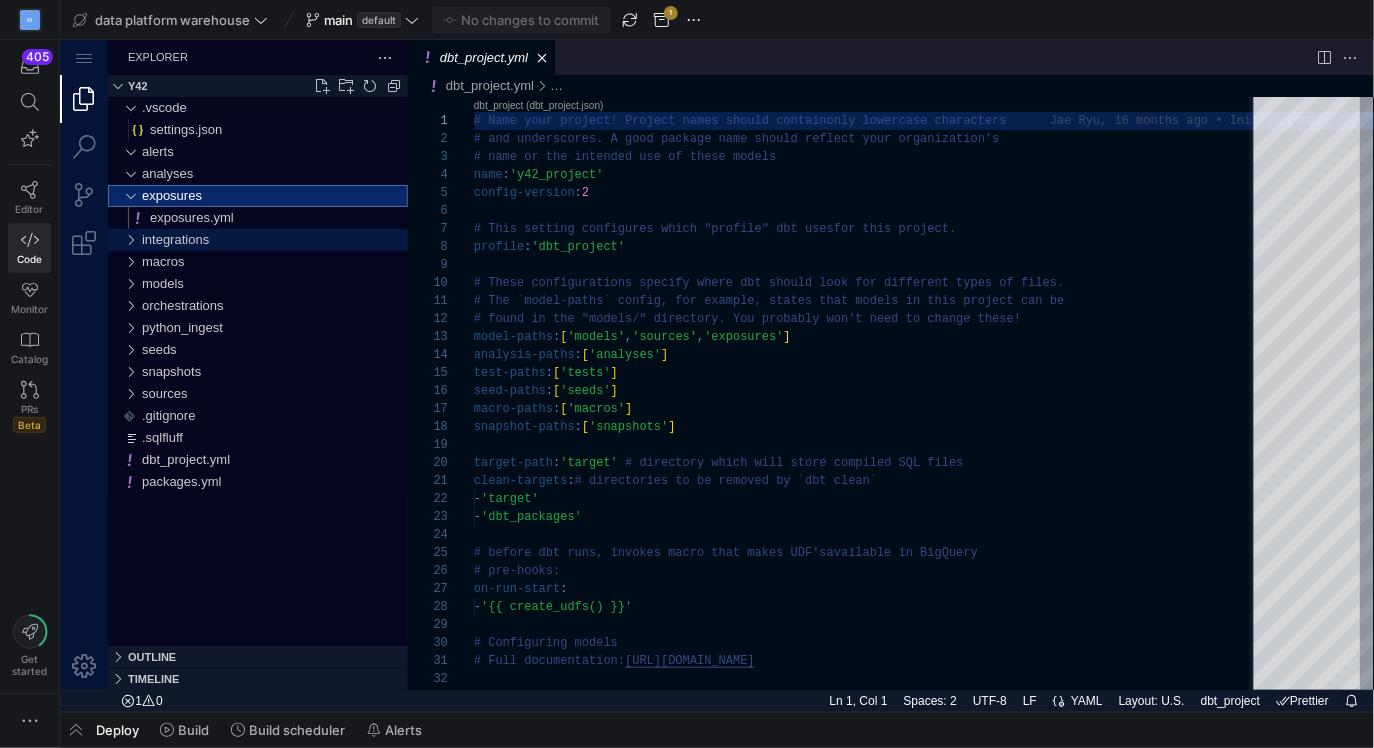 click at bounding box center (129, 239) 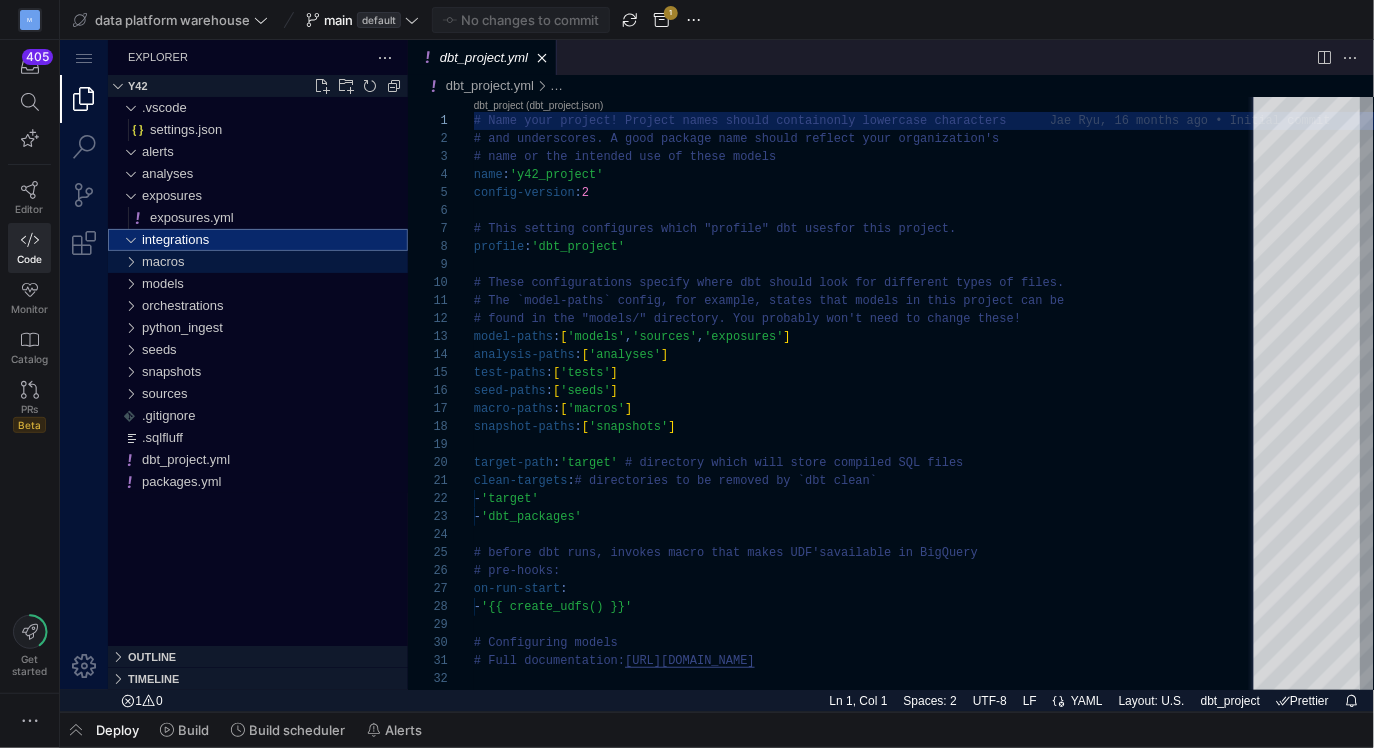 click at bounding box center (129, 261) 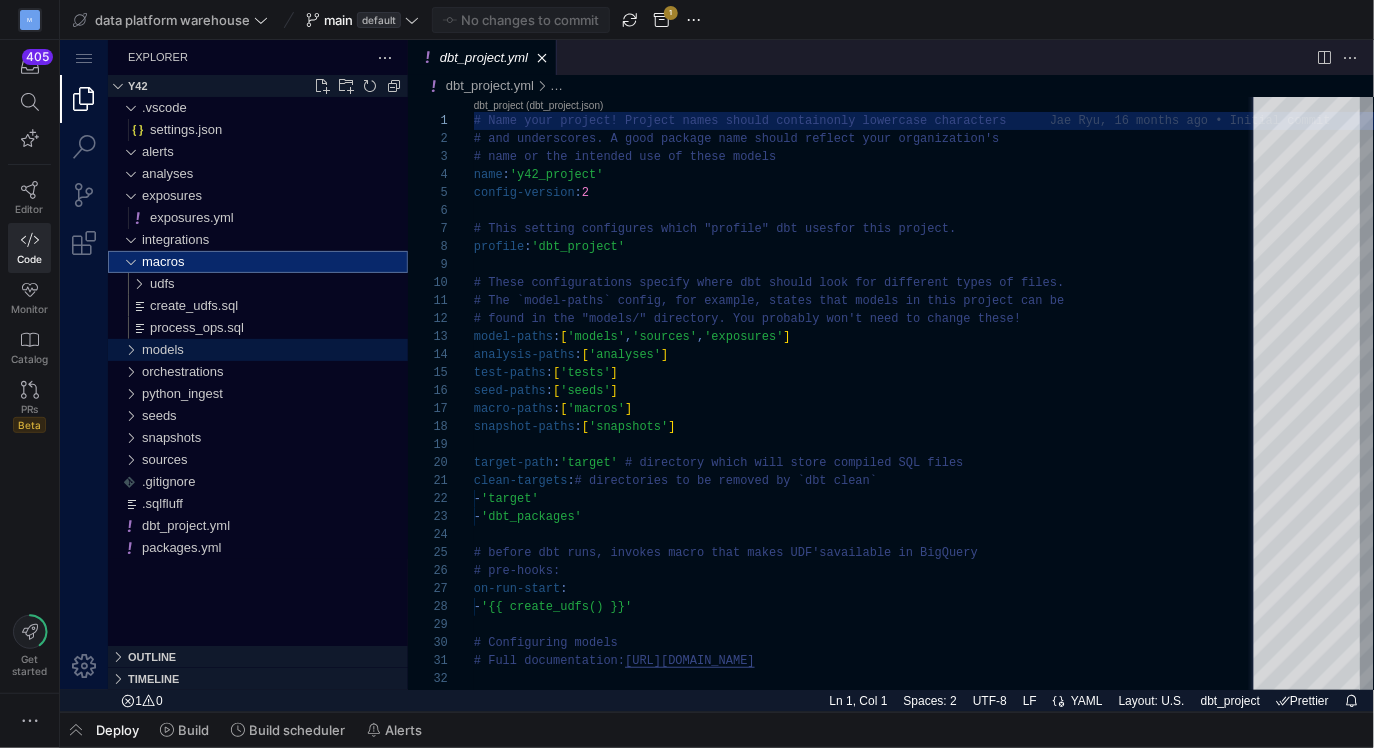 click at bounding box center [129, 349] 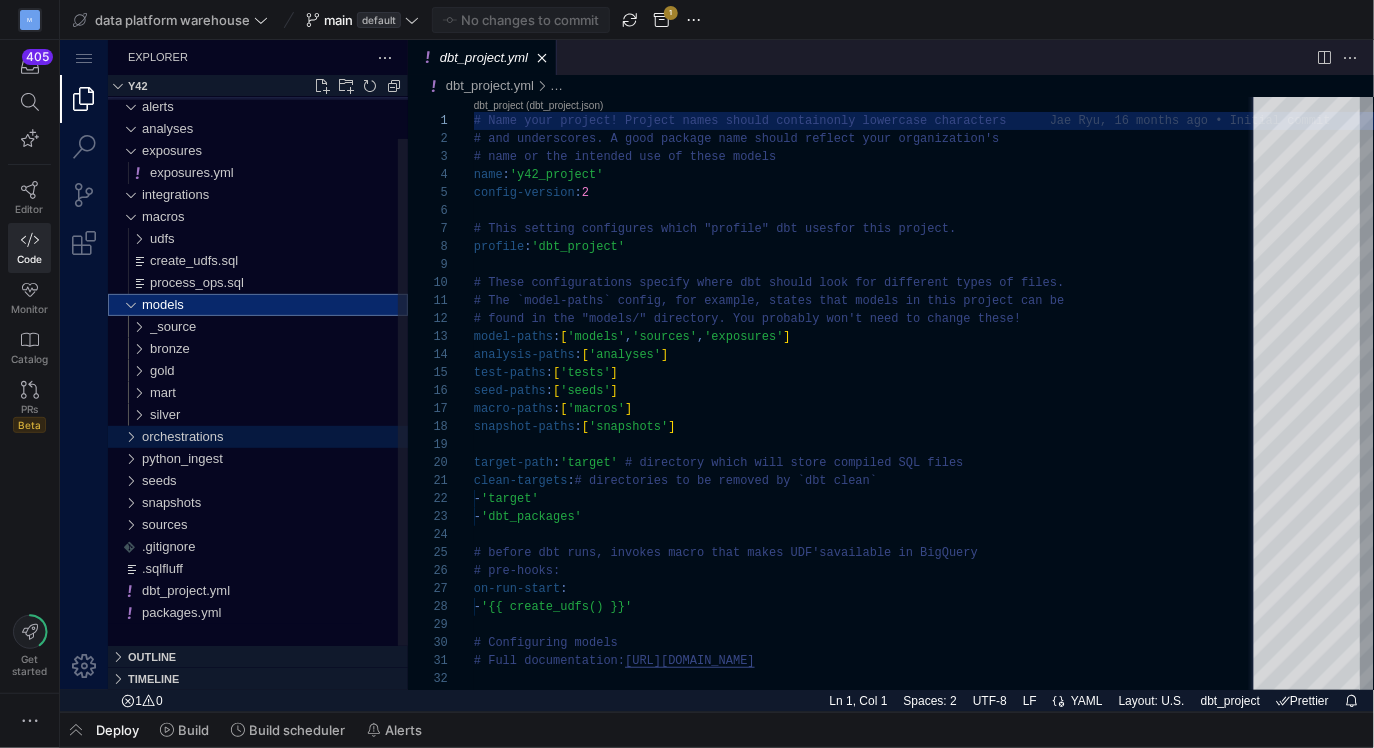 click at bounding box center (129, 436) 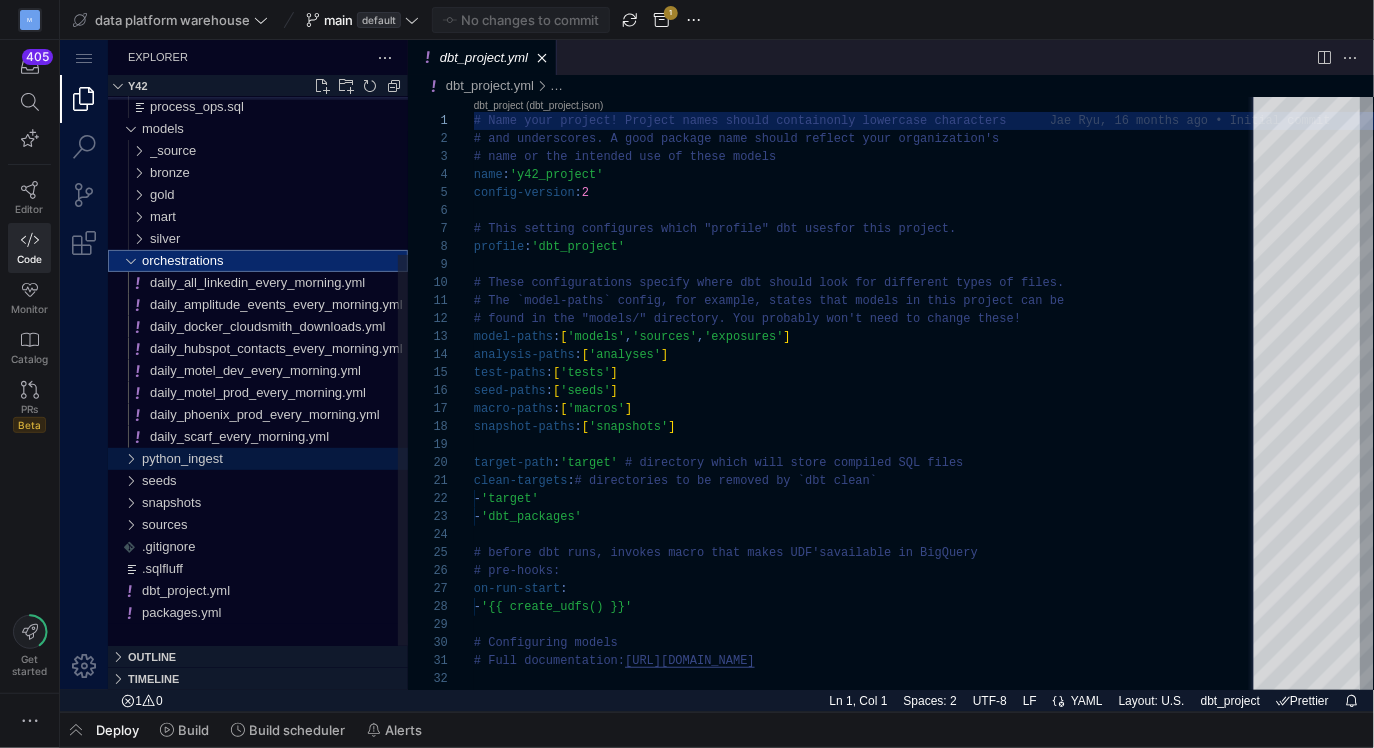click at bounding box center [129, 458] 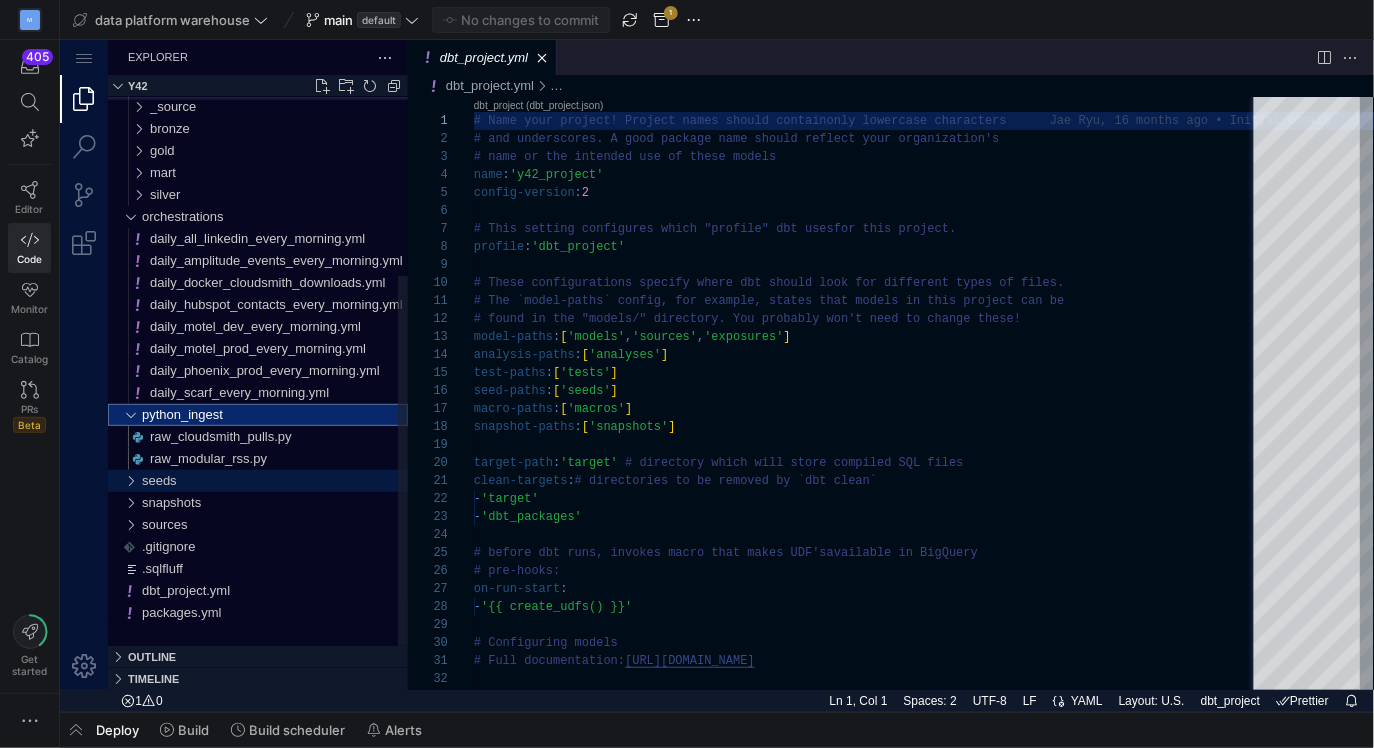 click at bounding box center (129, 480) 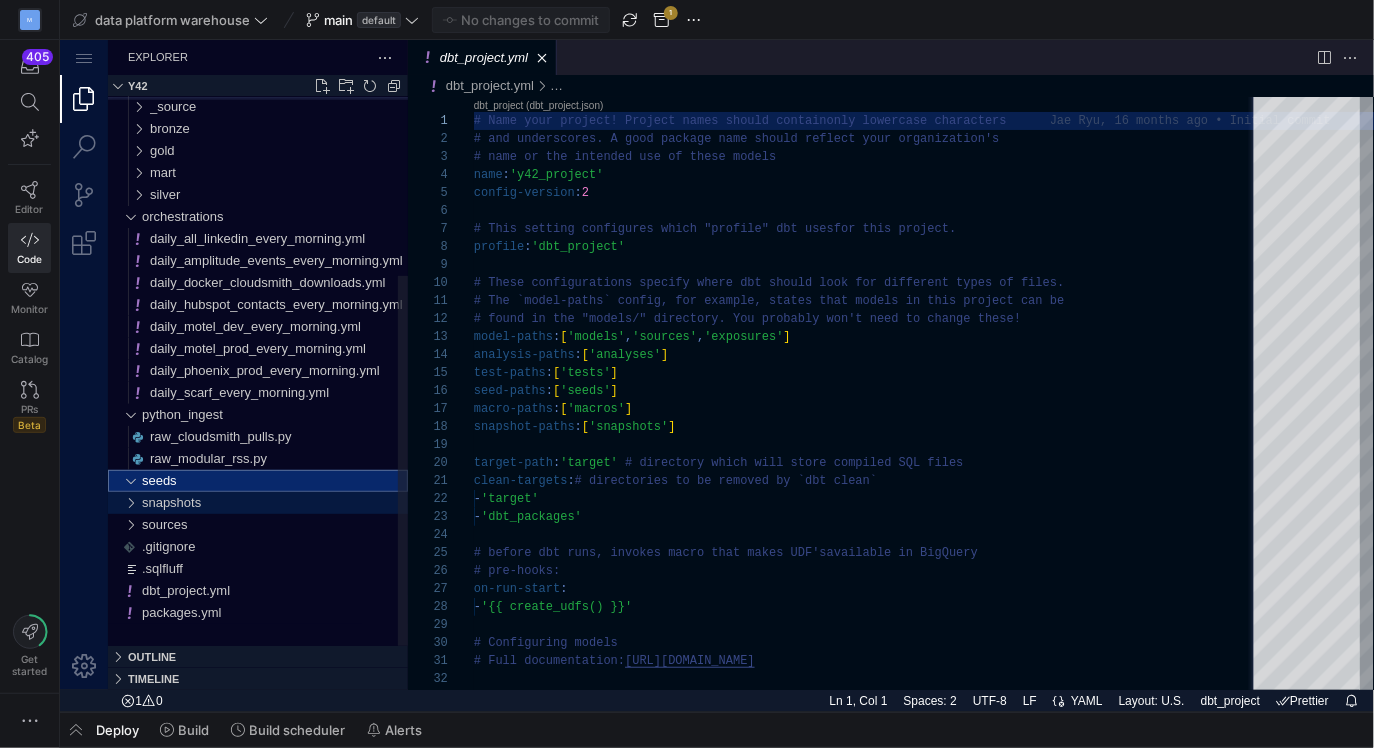 click at bounding box center [129, 502] 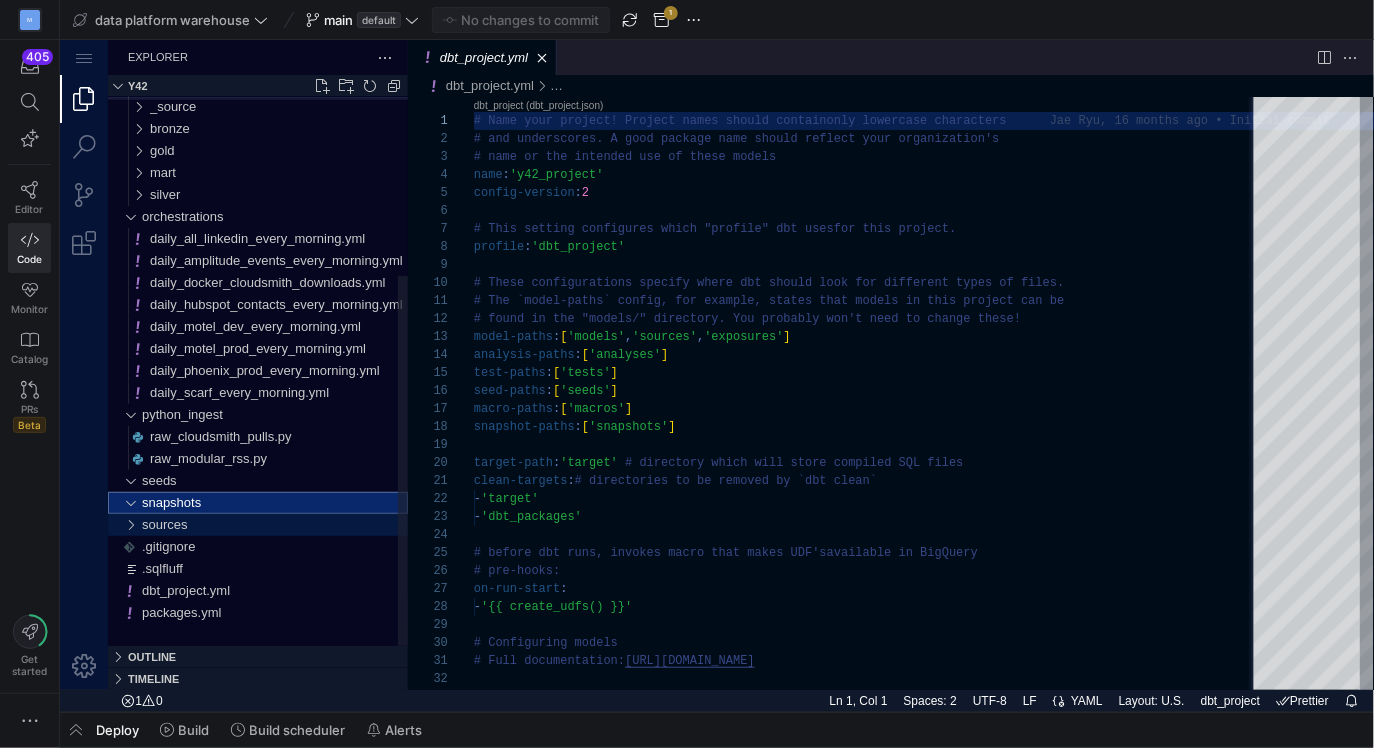 click at bounding box center [129, 524] 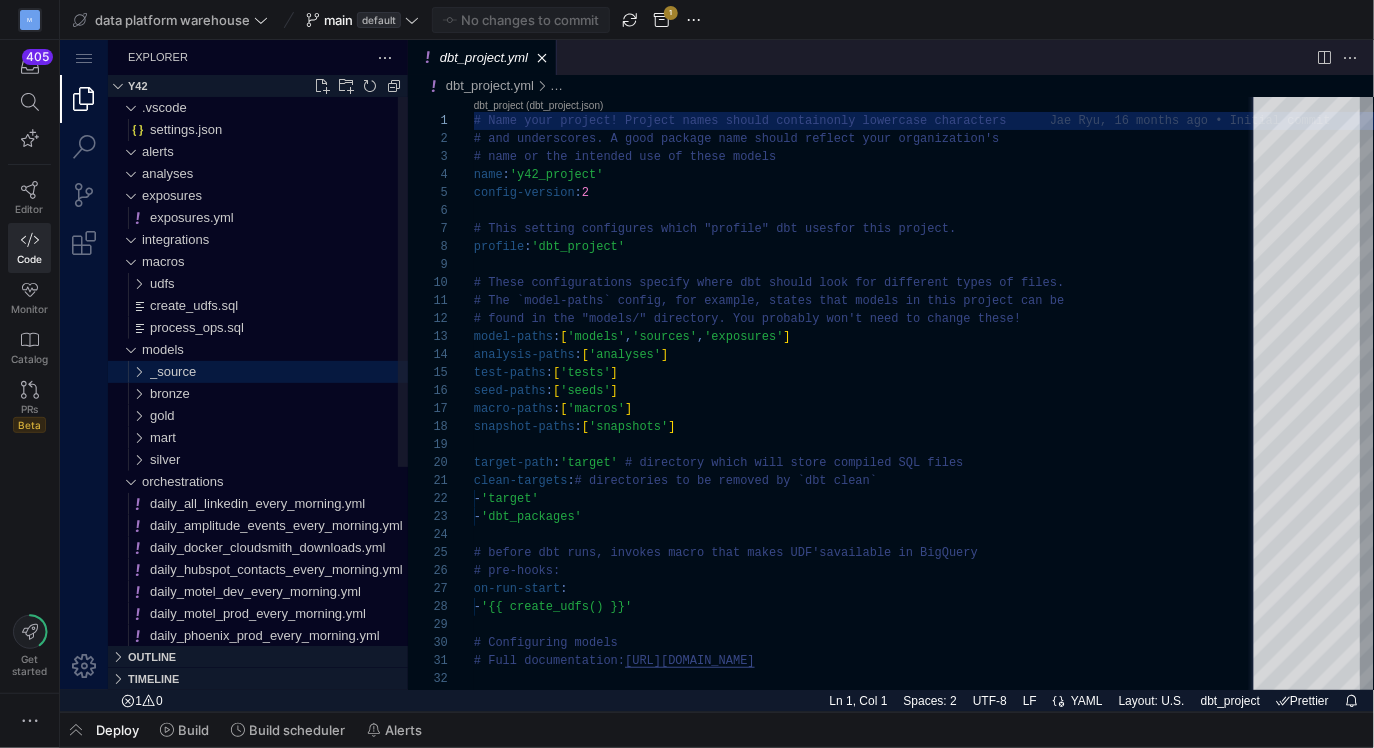 click at bounding box center [133, 371] 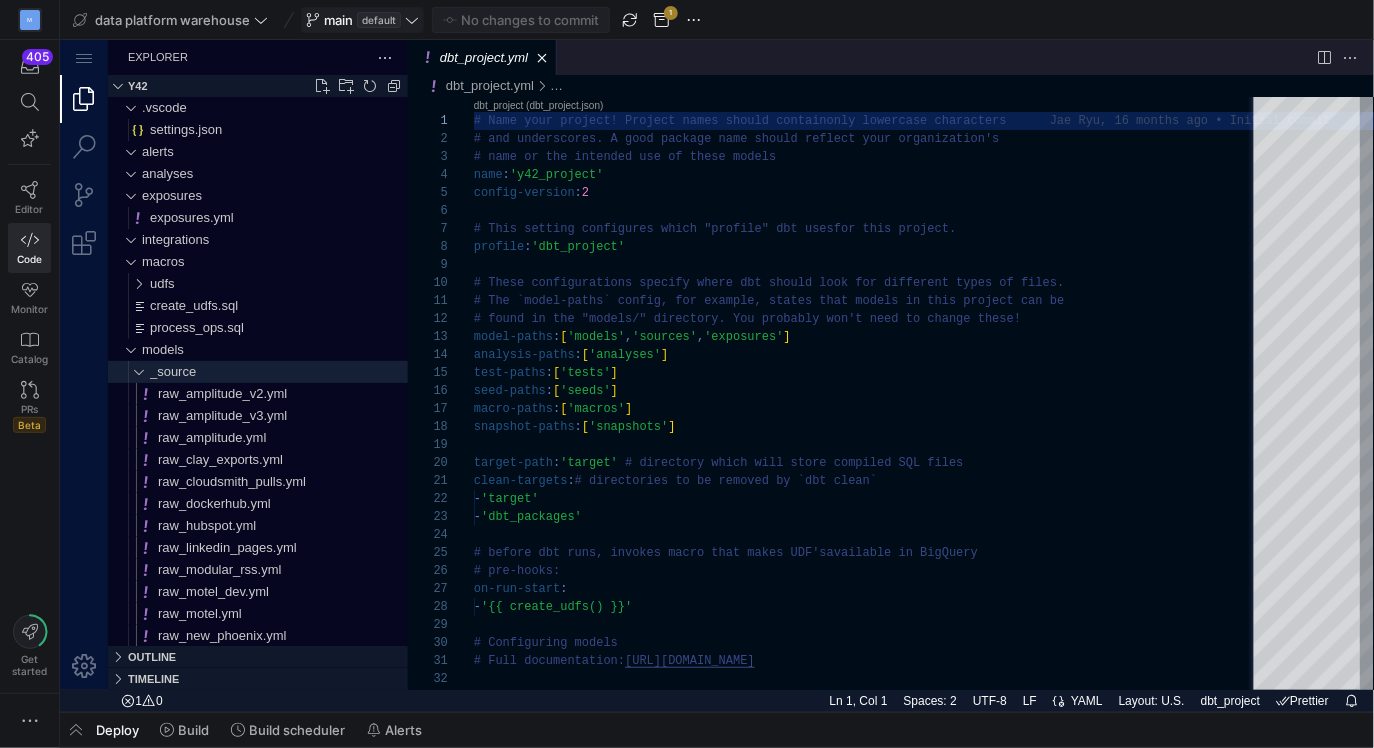 click 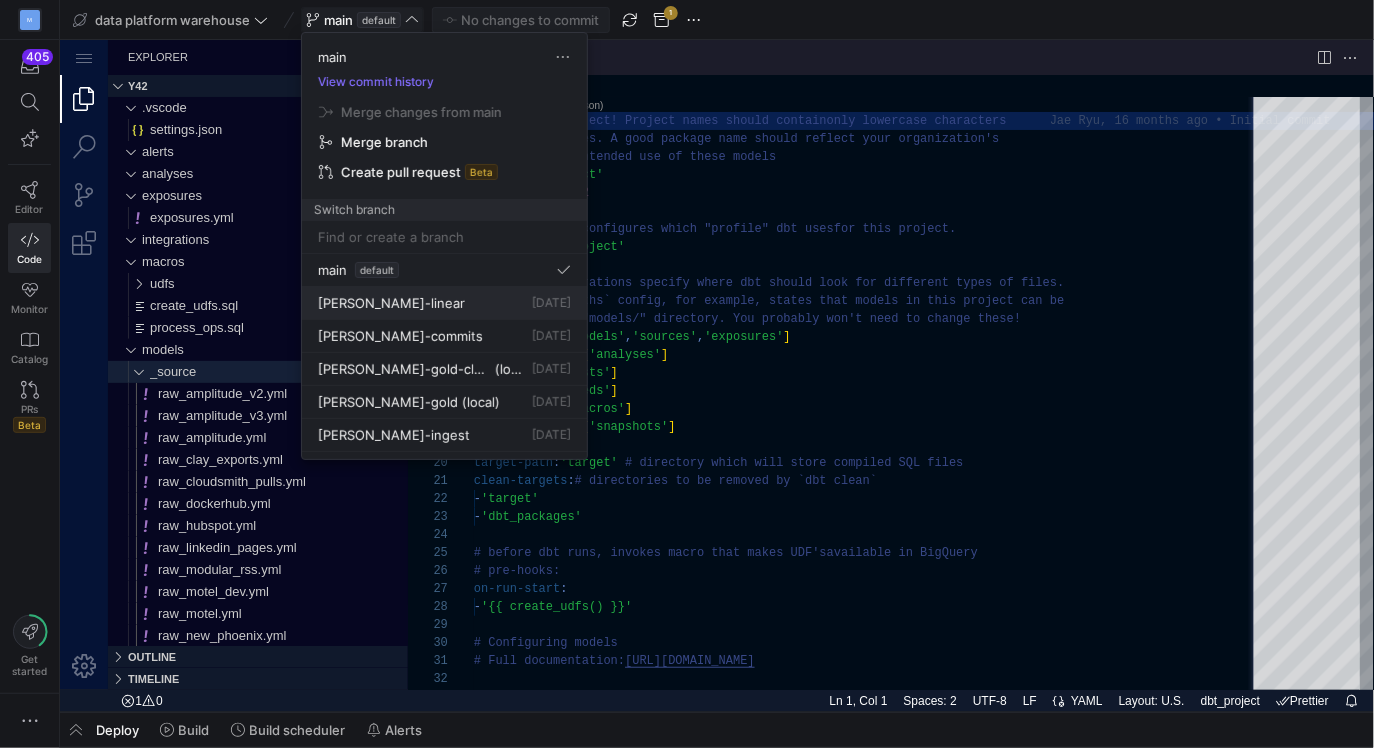 click on "[PERSON_NAME]-linear [DATE]" at bounding box center [444, 303] 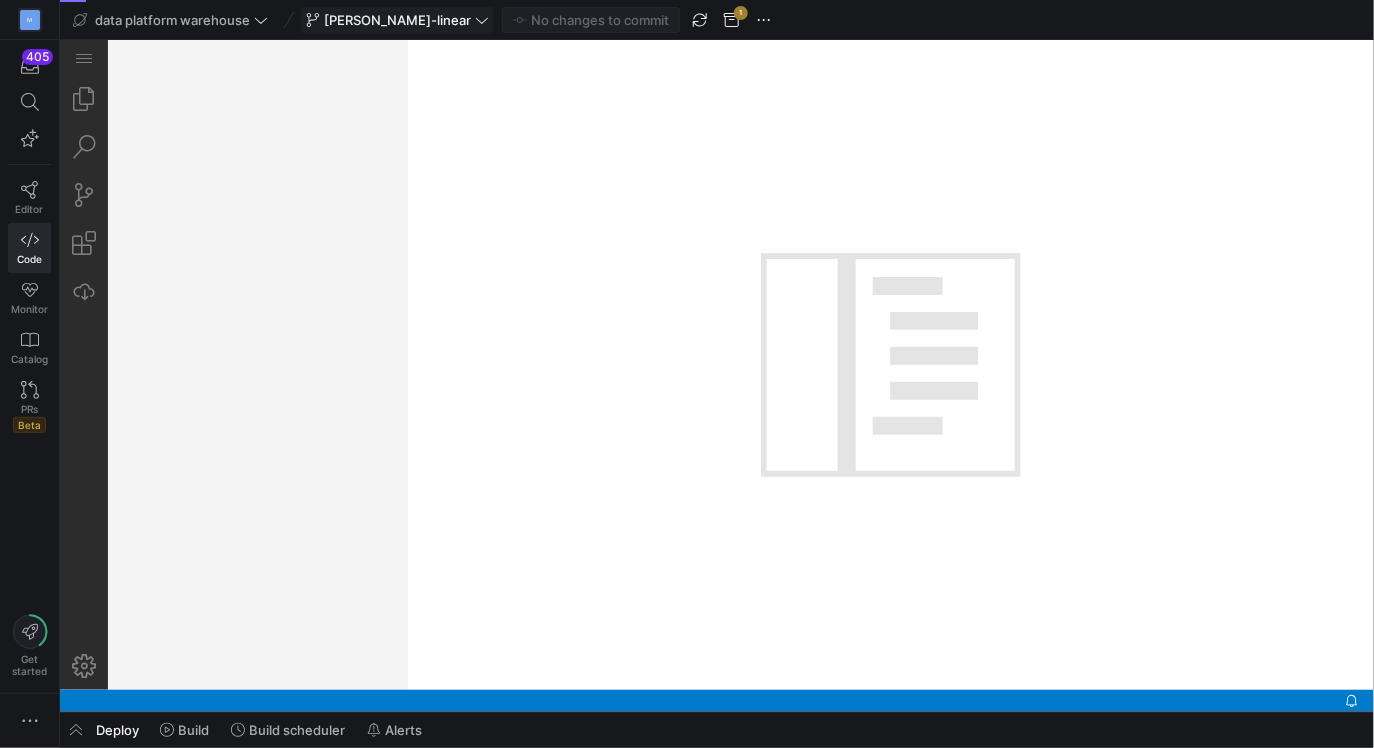 scroll, scrollTop: 0, scrollLeft: 0, axis: both 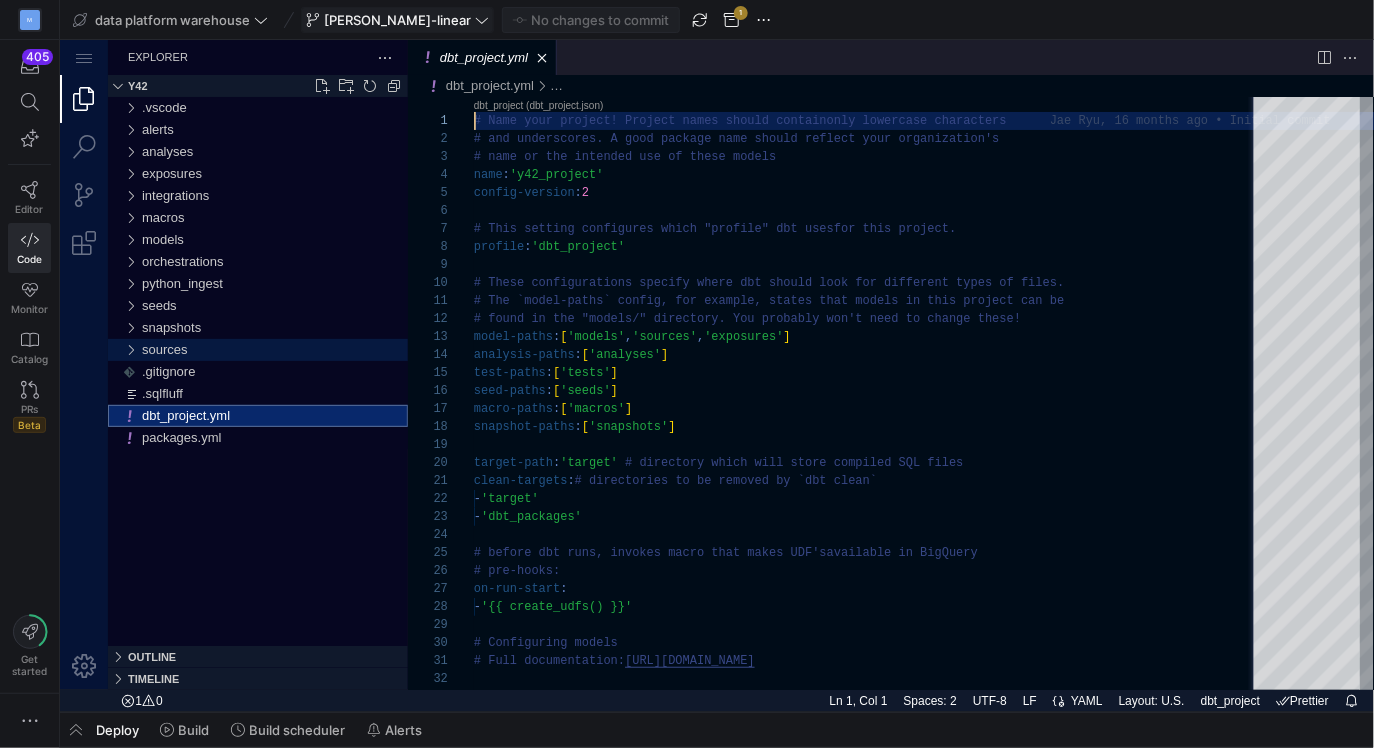 click at bounding box center [129, 349] 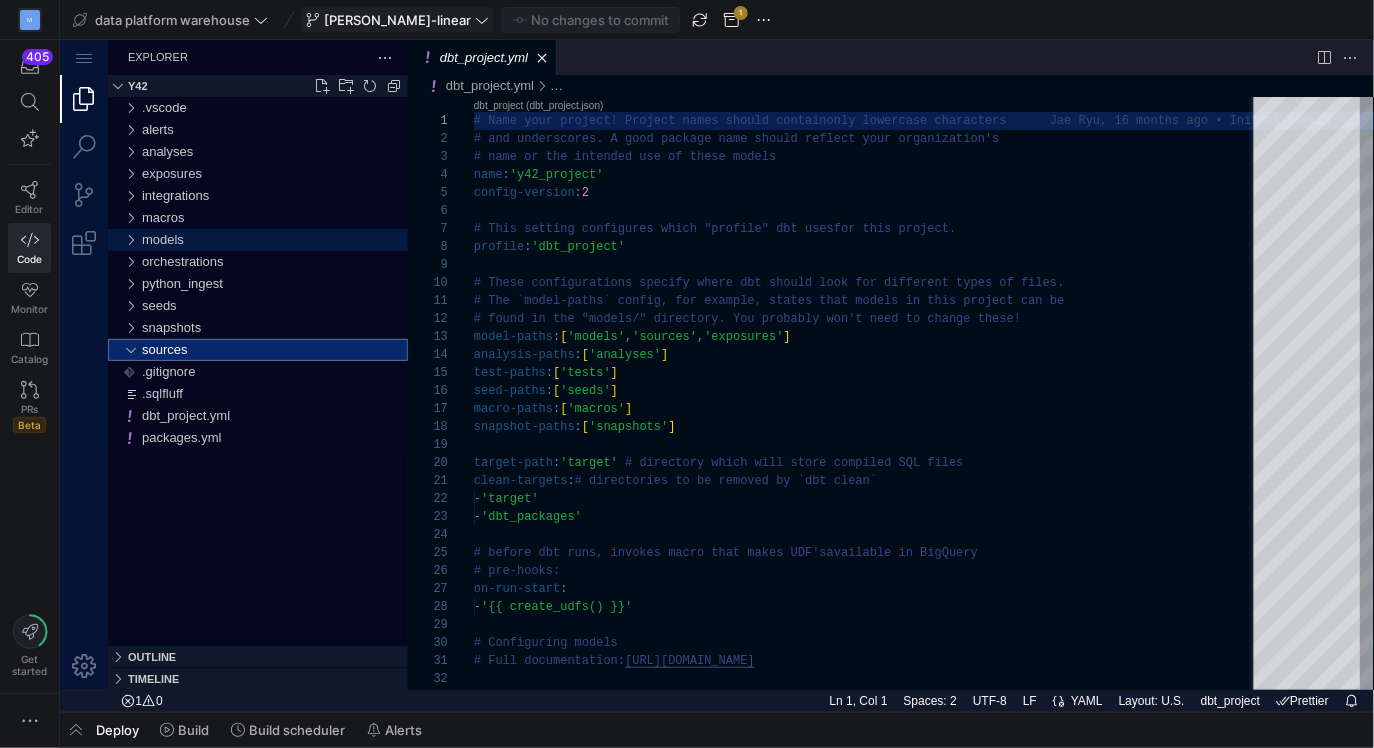 click at bounding box center (129, 239) 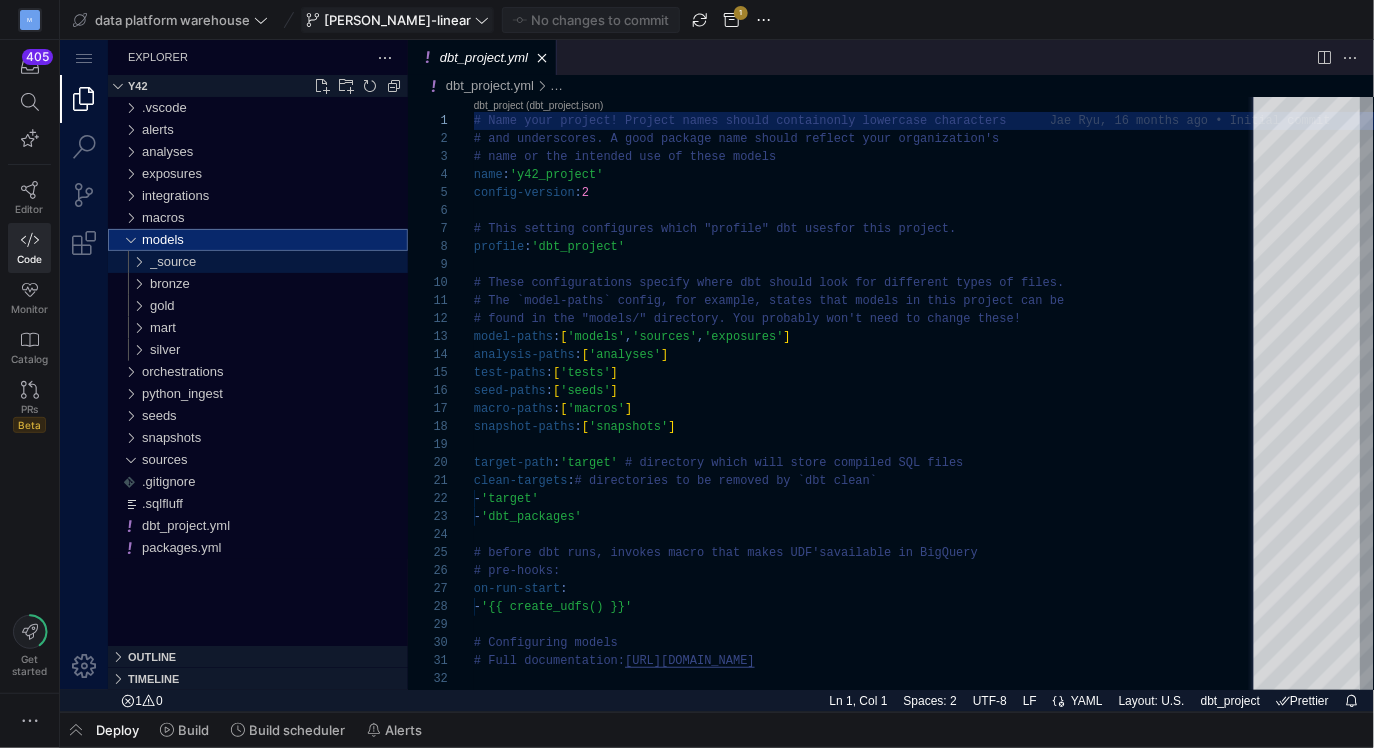 click at bounding box center [133, 261] 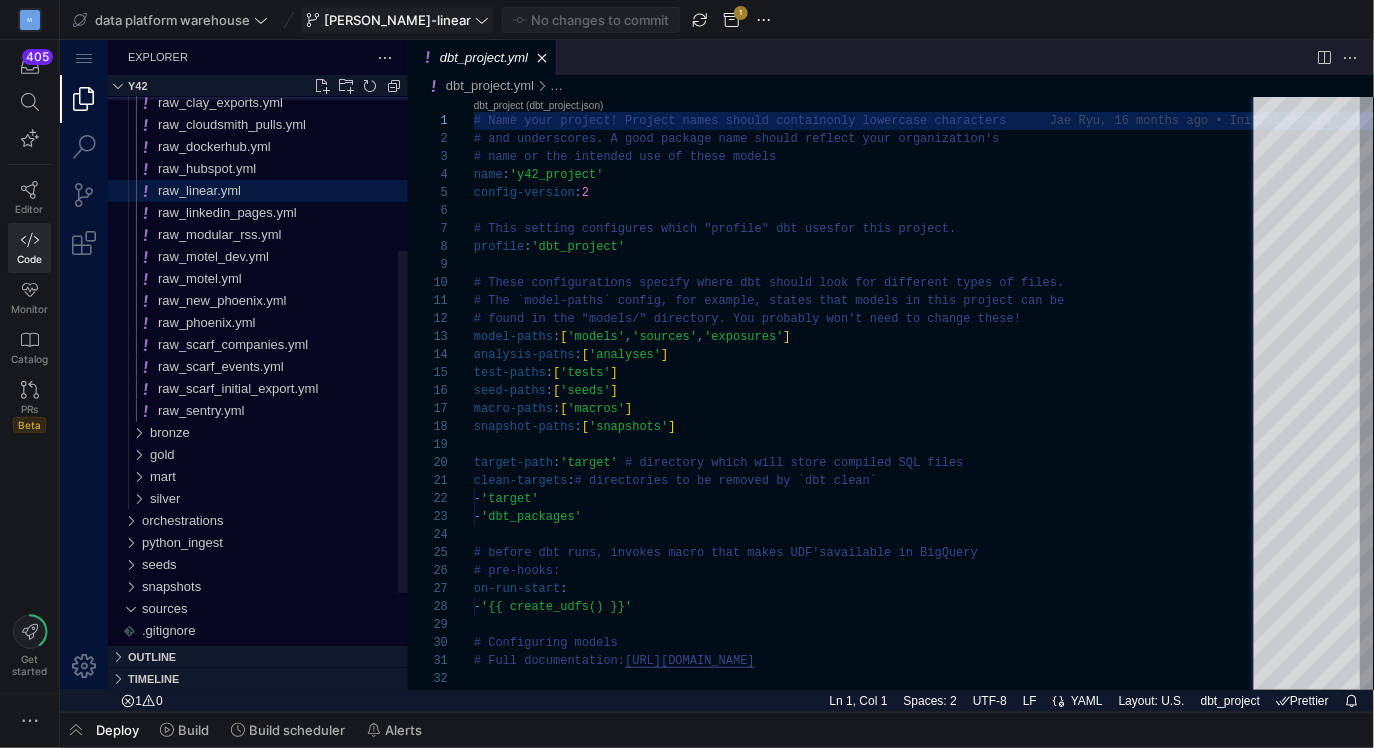 click on "raw_linear.yml" at bounding box center (198, 189) 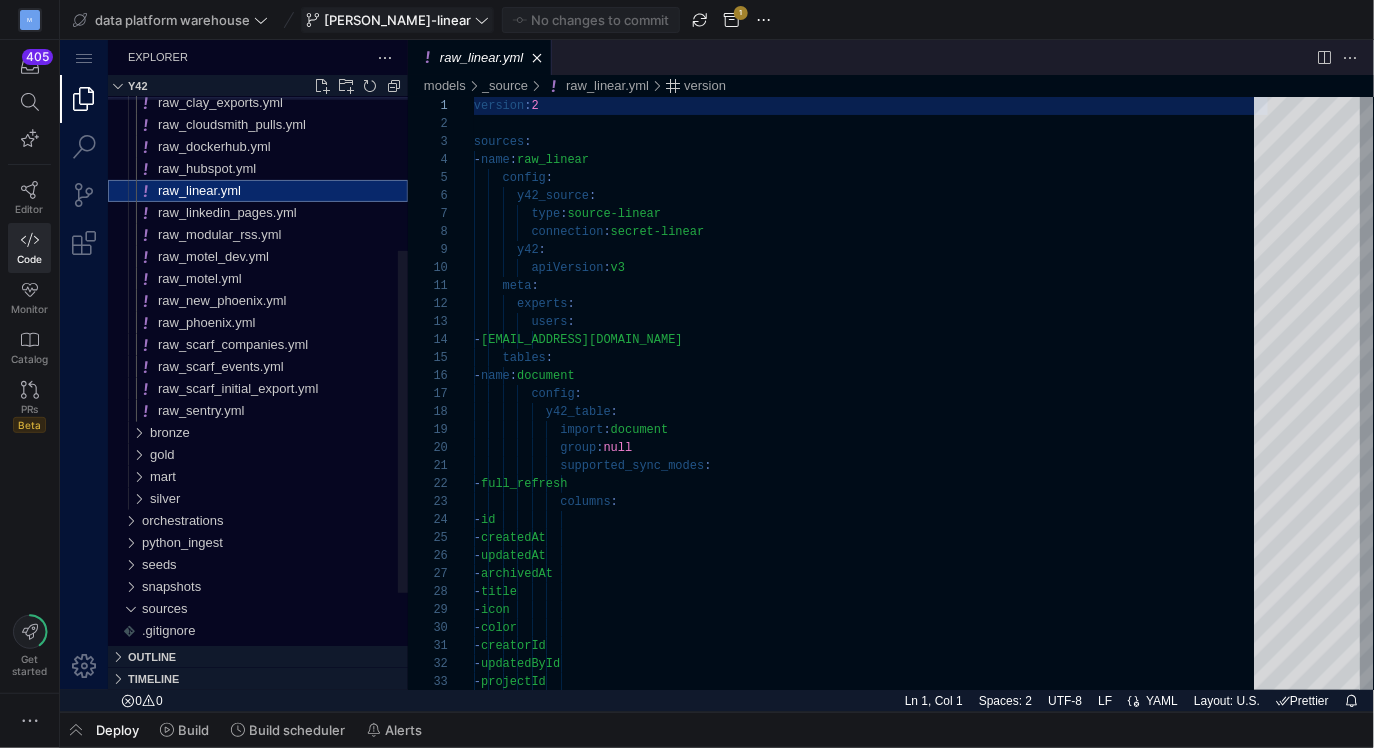 scroll, scrollTop: 180, scrollLeft: 0, axis: vertical 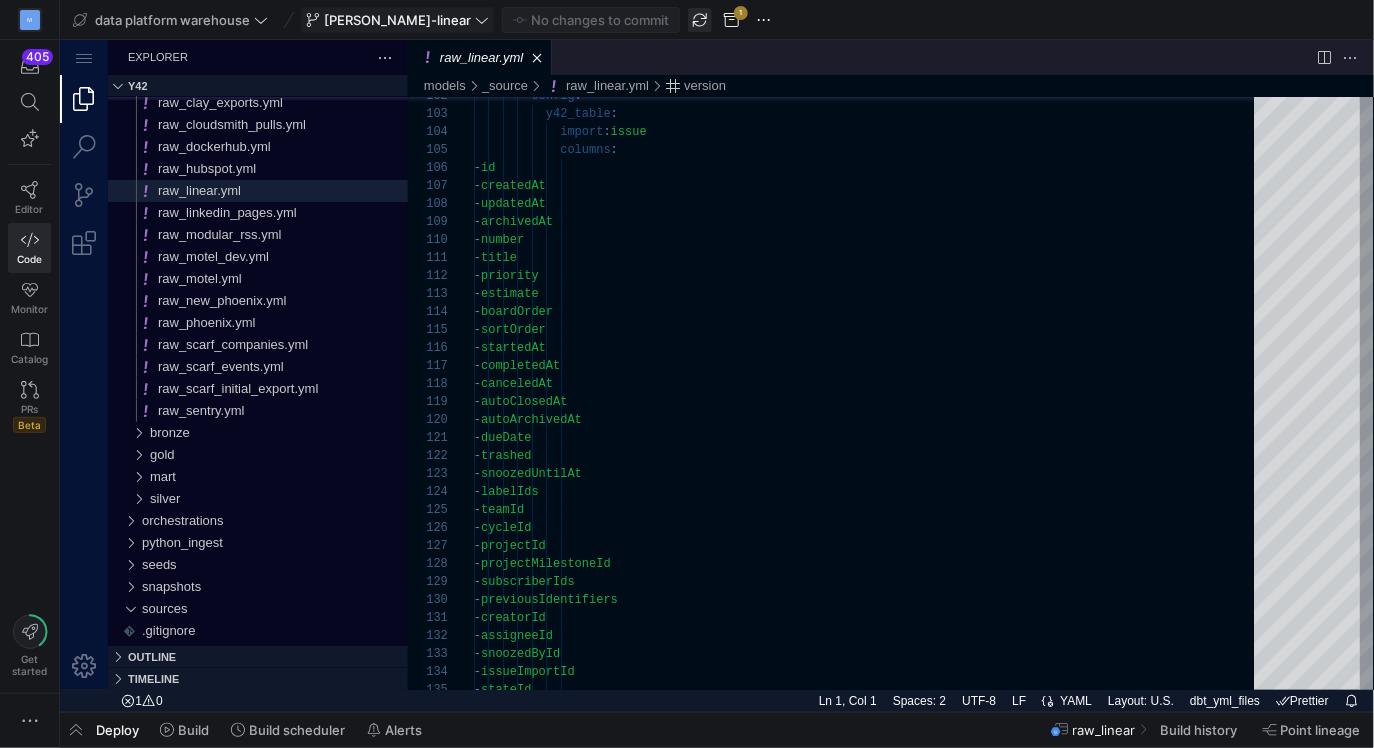 click 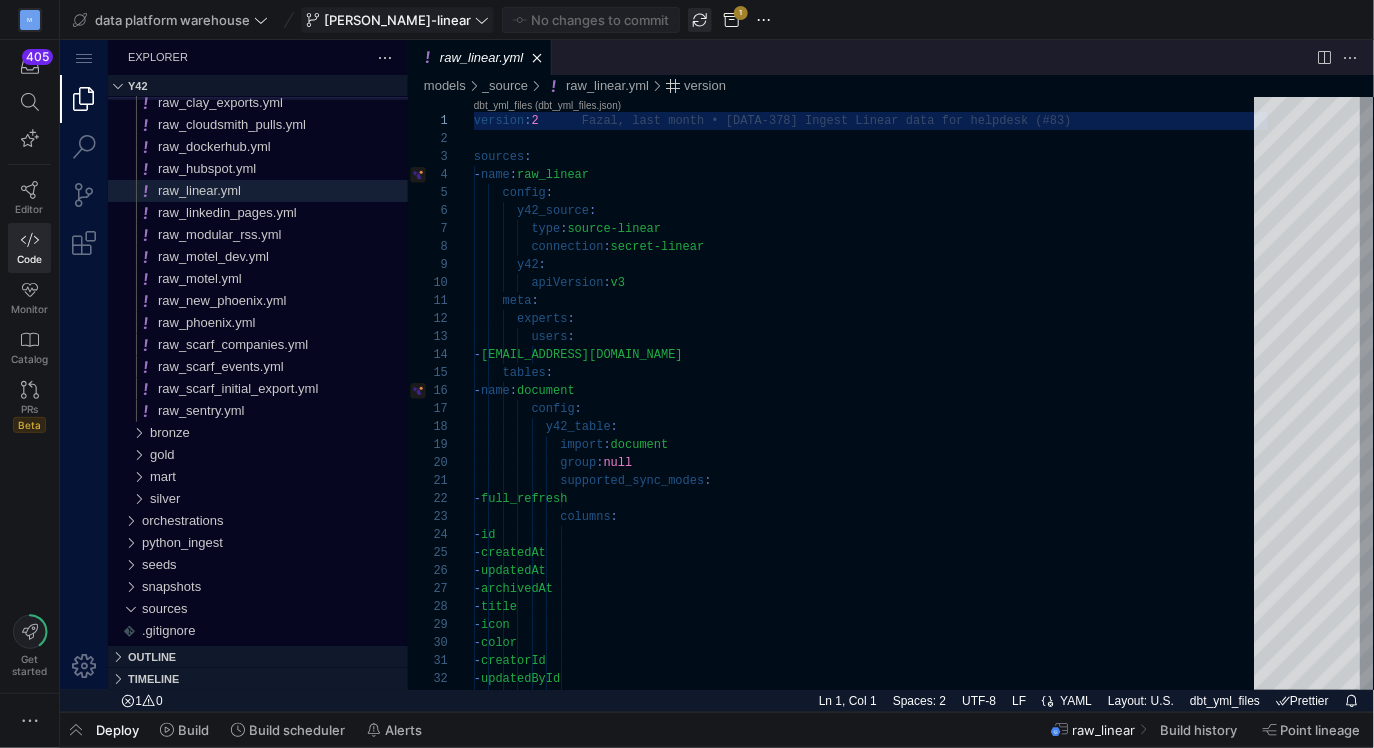 click 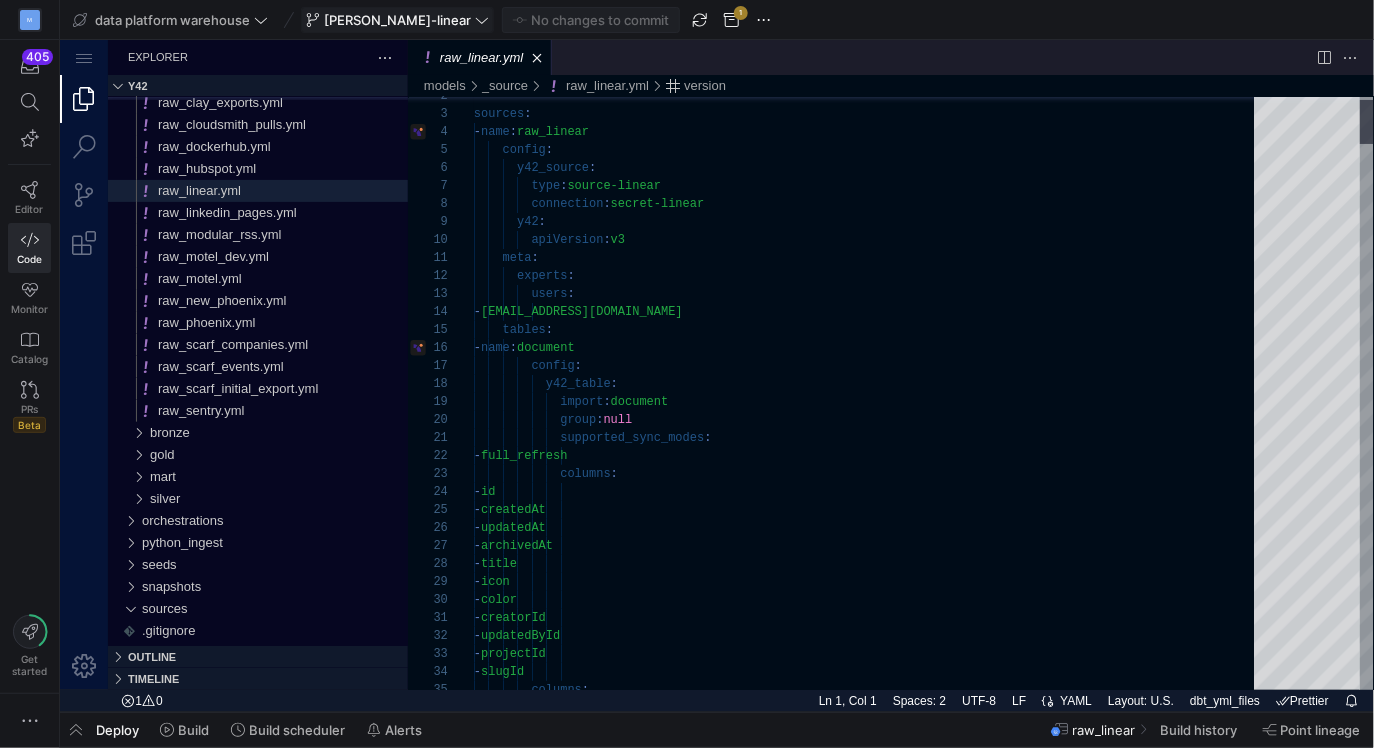 click on "-  updatedById               -  projectId               -  color               -  creatorId               -  title               -  icon               -  updatedAt               -  archivedAt               -  id               -  createdAt              supported_sync_modes :               -  full_refresh              columns :            y42_table :              import :  document              group :  null           -  [EMAIL_ADDRESS][DOMAIN_NAME]      tables :       -  name :  document          config :      meta :        experts :          users :          type :  source-linear          connection :  secret-linear        y42 :          apiVersion :  v3   -  name :  raw_linear      config : : : :" at bounding box center [870, 4029] 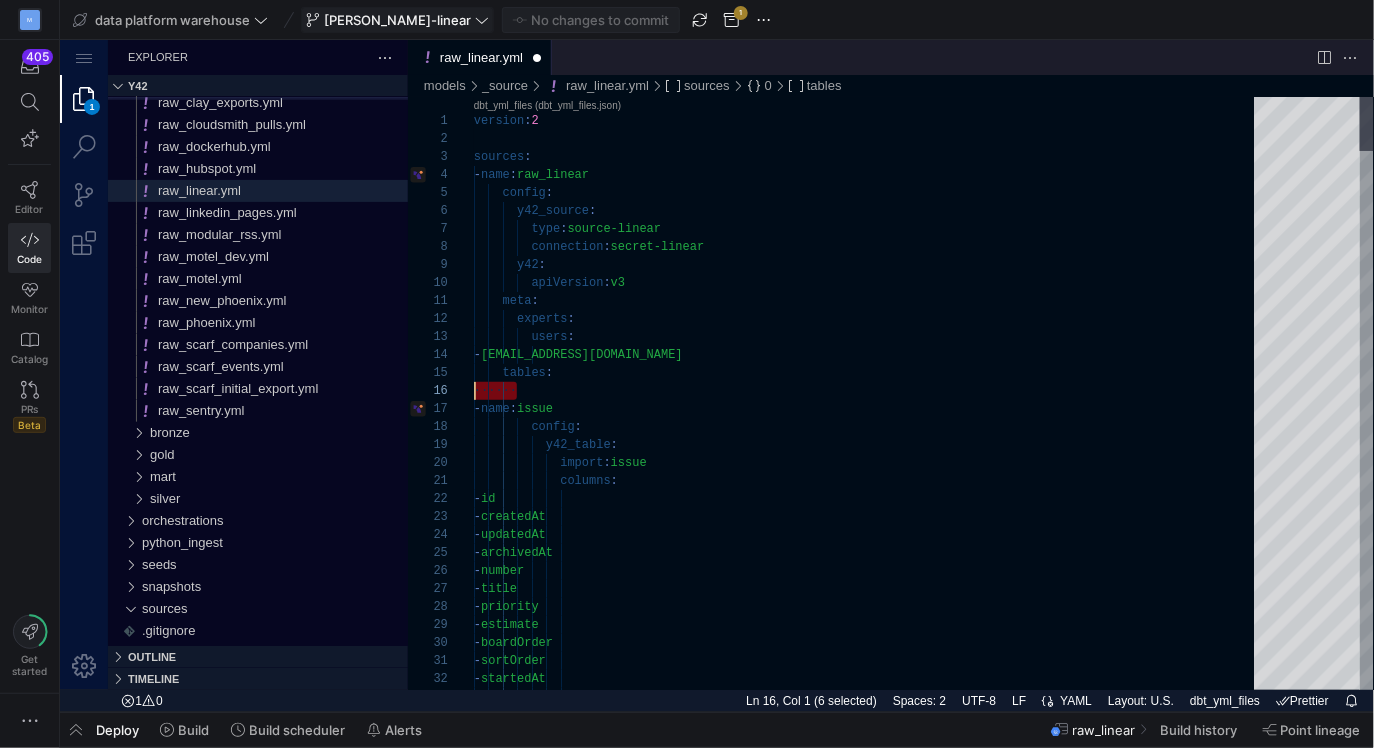 scroll, scrollTop: 90, scrollLeft: 0, axis: vertical 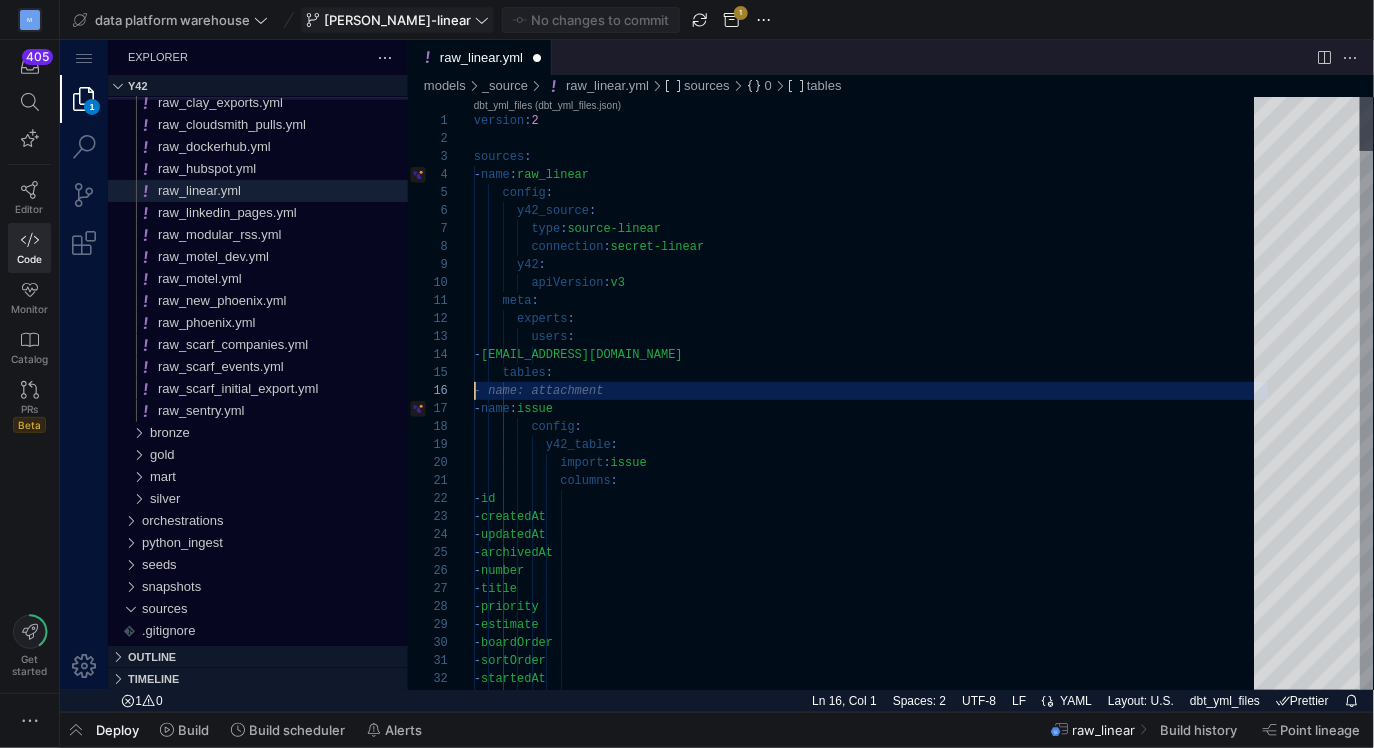 type on "meta:
experts:
users:
- [EMAIL_ADDRESS][DOMAIN_NAME]
tables:
- name: issue
config:
y42_table:
import: issue
columns:" 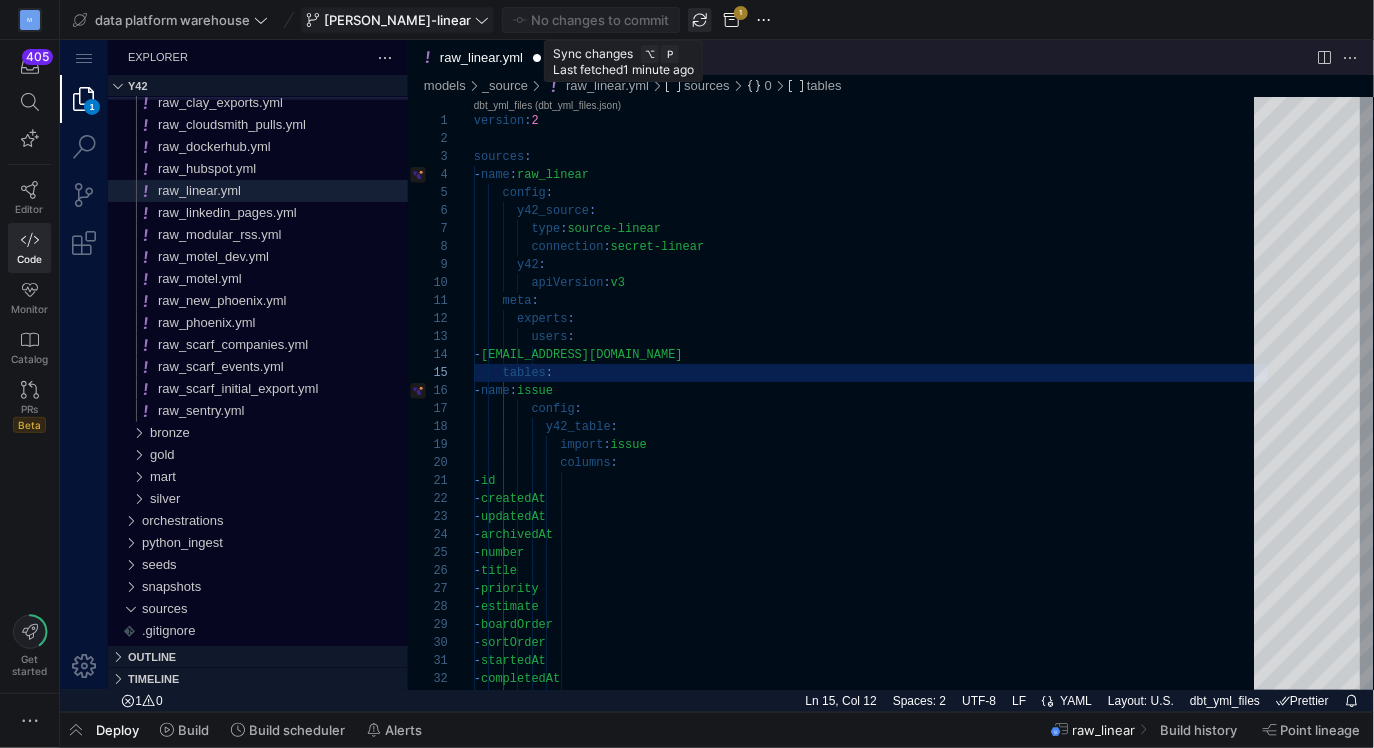 click 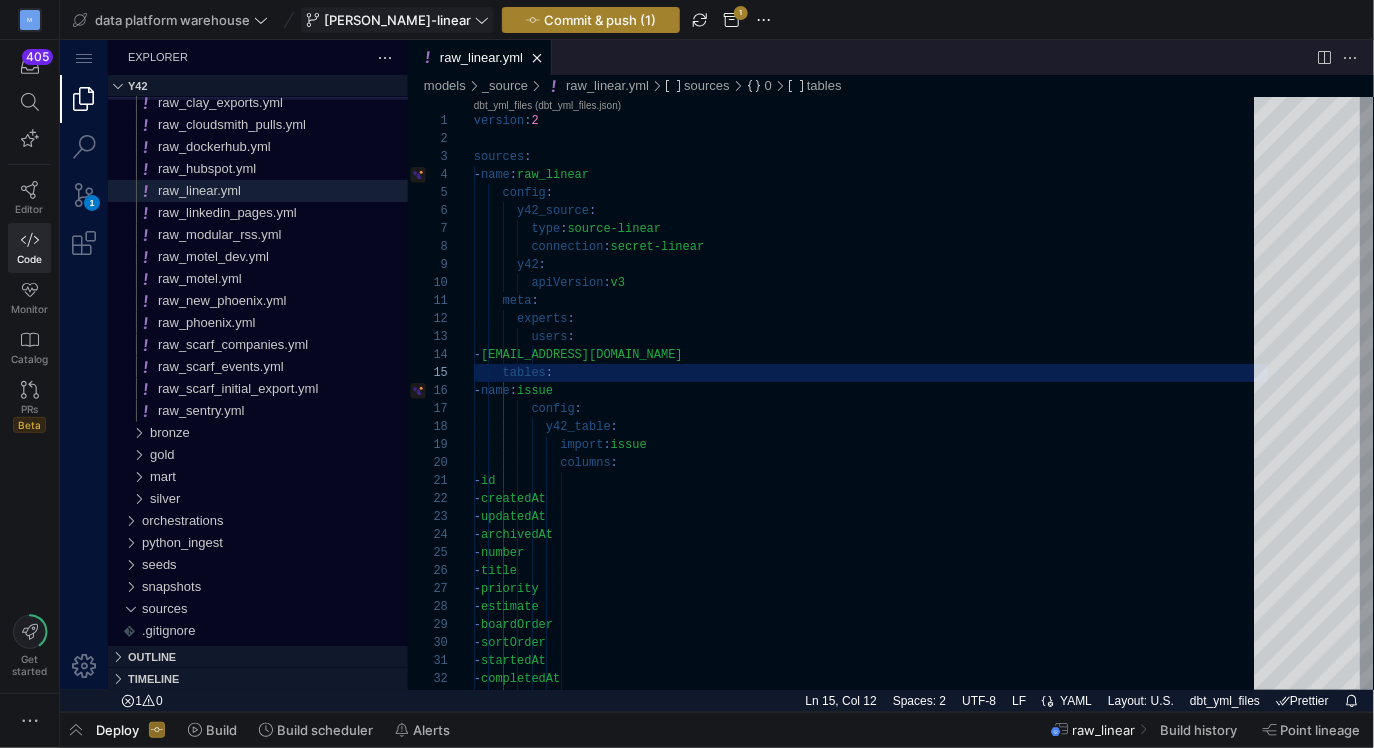 click on "Commit & push (1)" at bounding box center [600, 20] 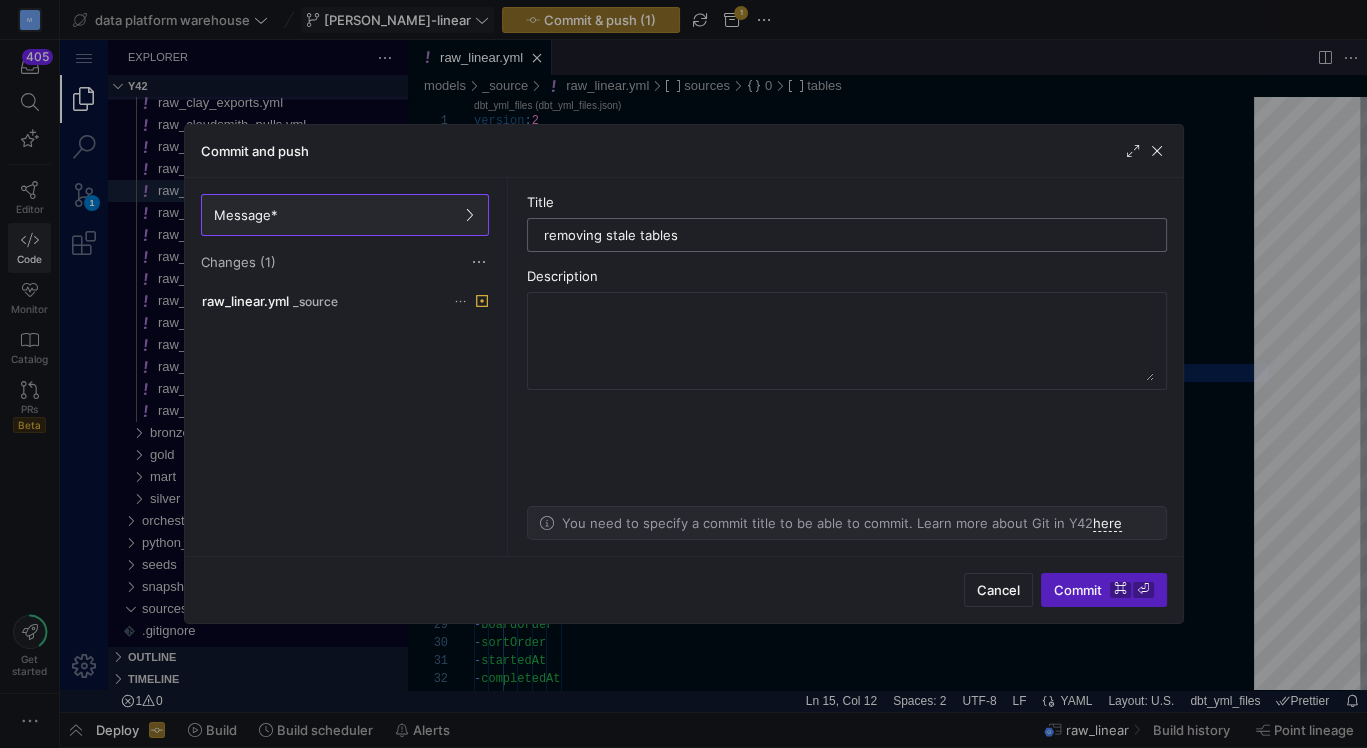 click on "removing stale tables" at bounding box center (847, 235) 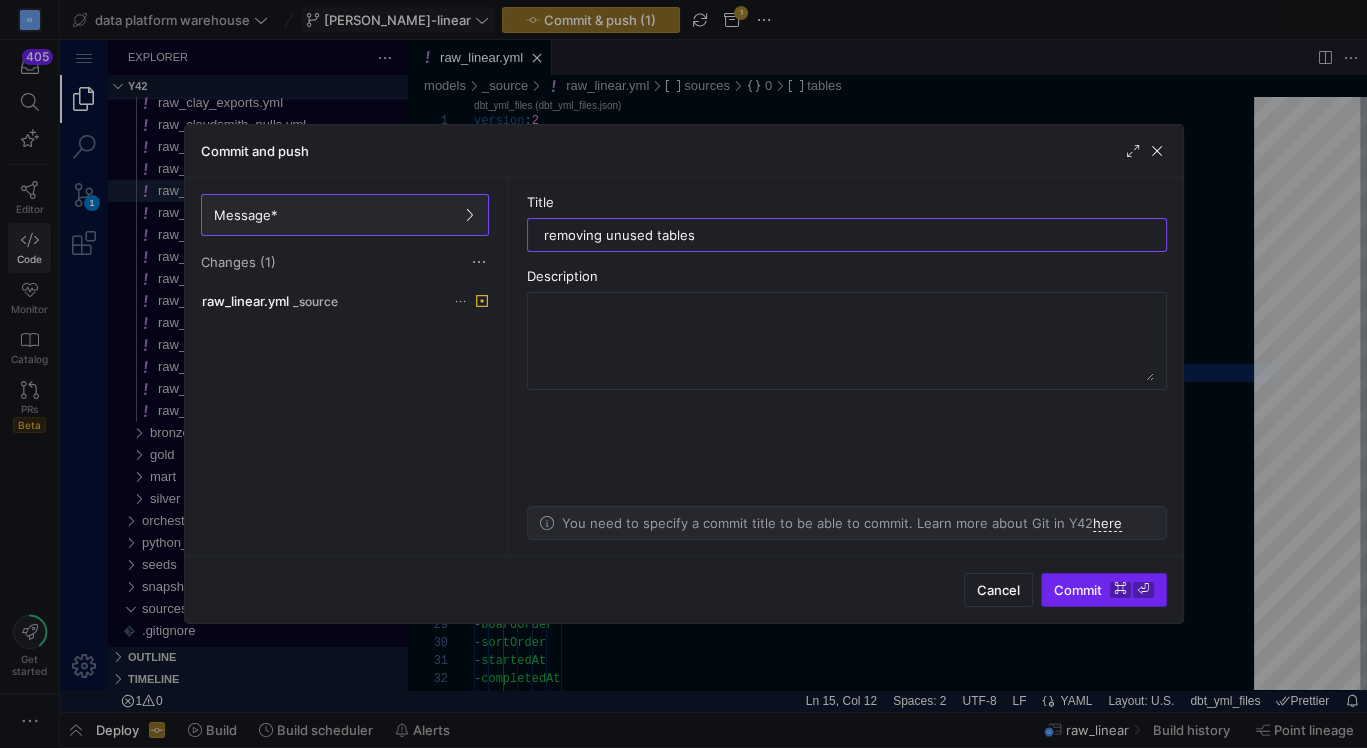 type on "removing unused tables" 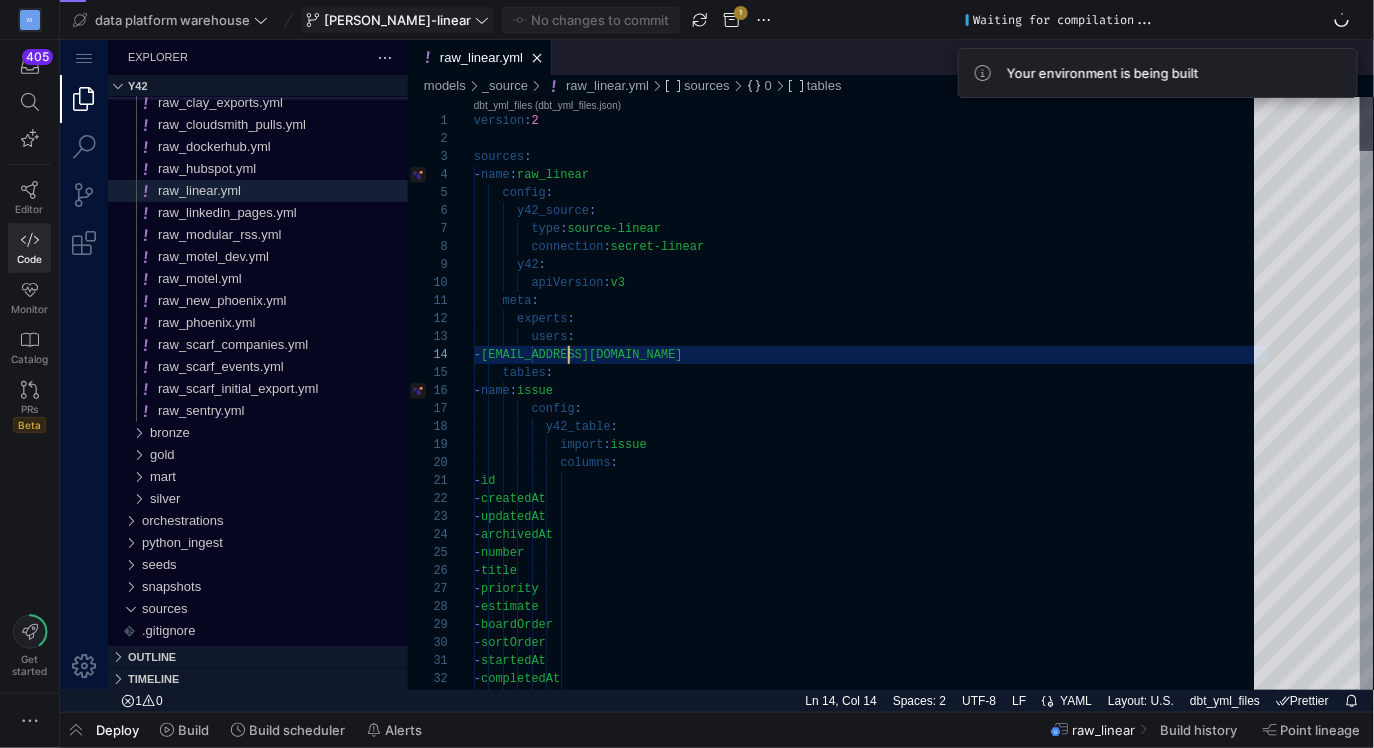 click on "-  [EMAIL_ADDRESS][DOMAIN_NAME]      tables :        experts :          users :        y42 :          apiVersion :  v3      meta :          type :  source-linear          connection :  secret-linear      config :        y42_source : sources :   -  name :  raw_linear version :  2       -  name :  issue          config :            y42_table :              import :  issue              columns :               -  id               -  createdAt               -  updatedAt               -  archivedAt               -  number               -  title               -  priority               -  estimate               -  boardOrder               -  sortOrder               -  startedAt               -  completedAt" at bounding box center (870, 3307) 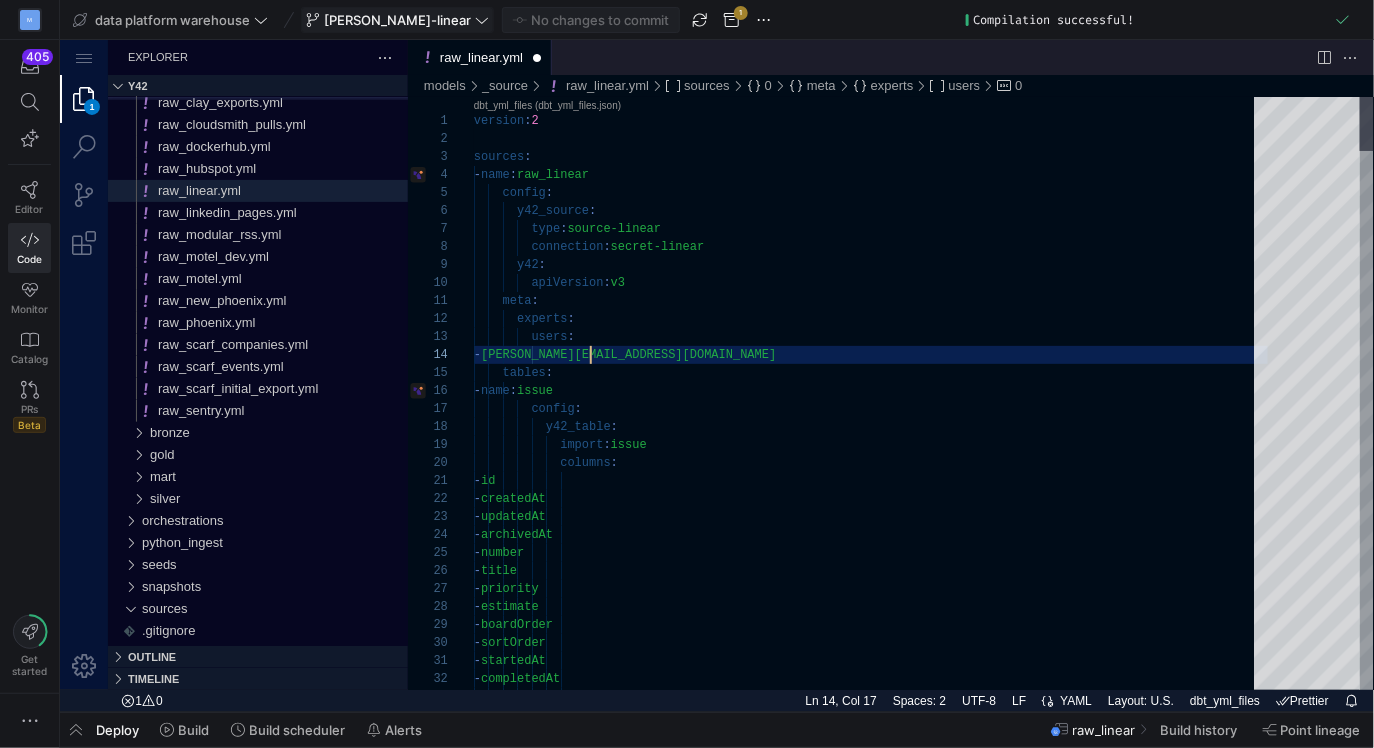 scroll, scrollTop: 54, scrollLeft: 123, axis: both 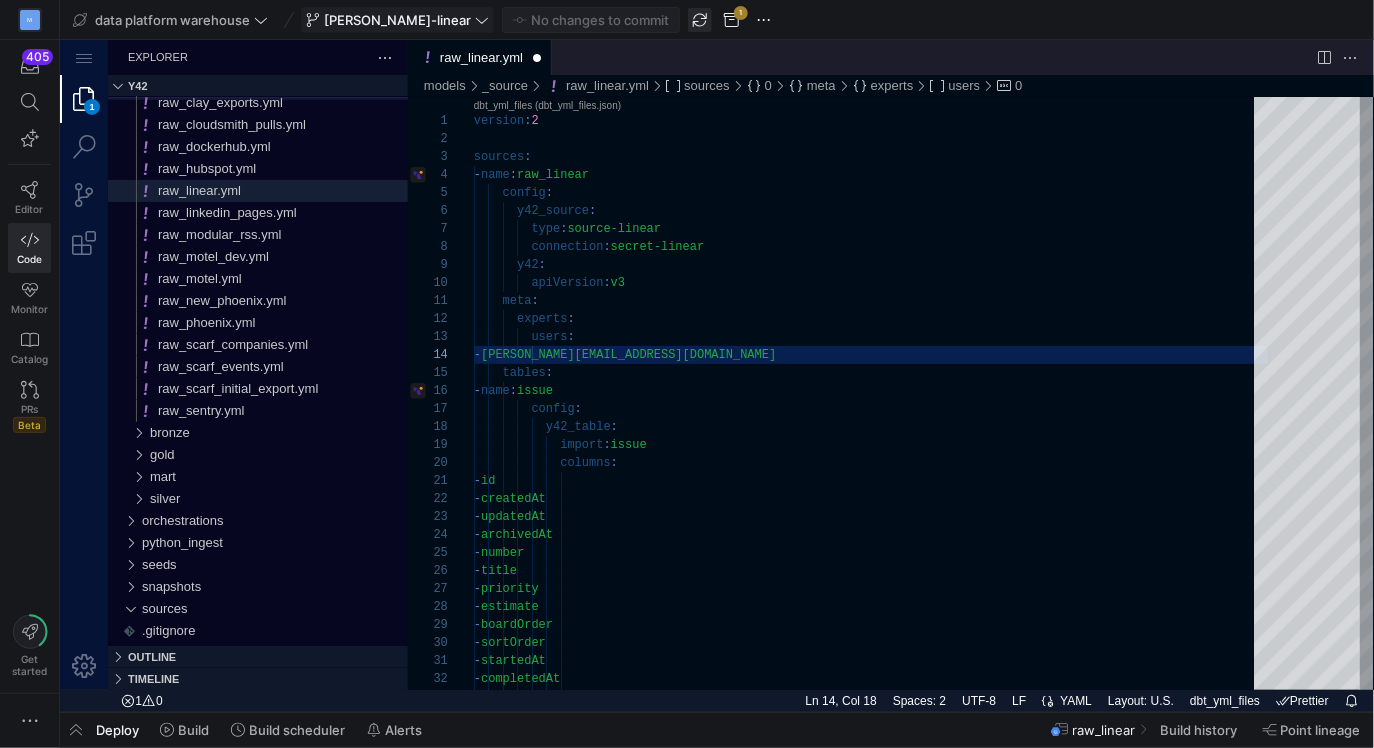 type on "meta:
experts:
users:
- [PERSON_NAME][EMAIL_ADDRESS][DOMAIN_NAME]
tables:
- name: issue
config:
y42_table:
import: issue
columns:" 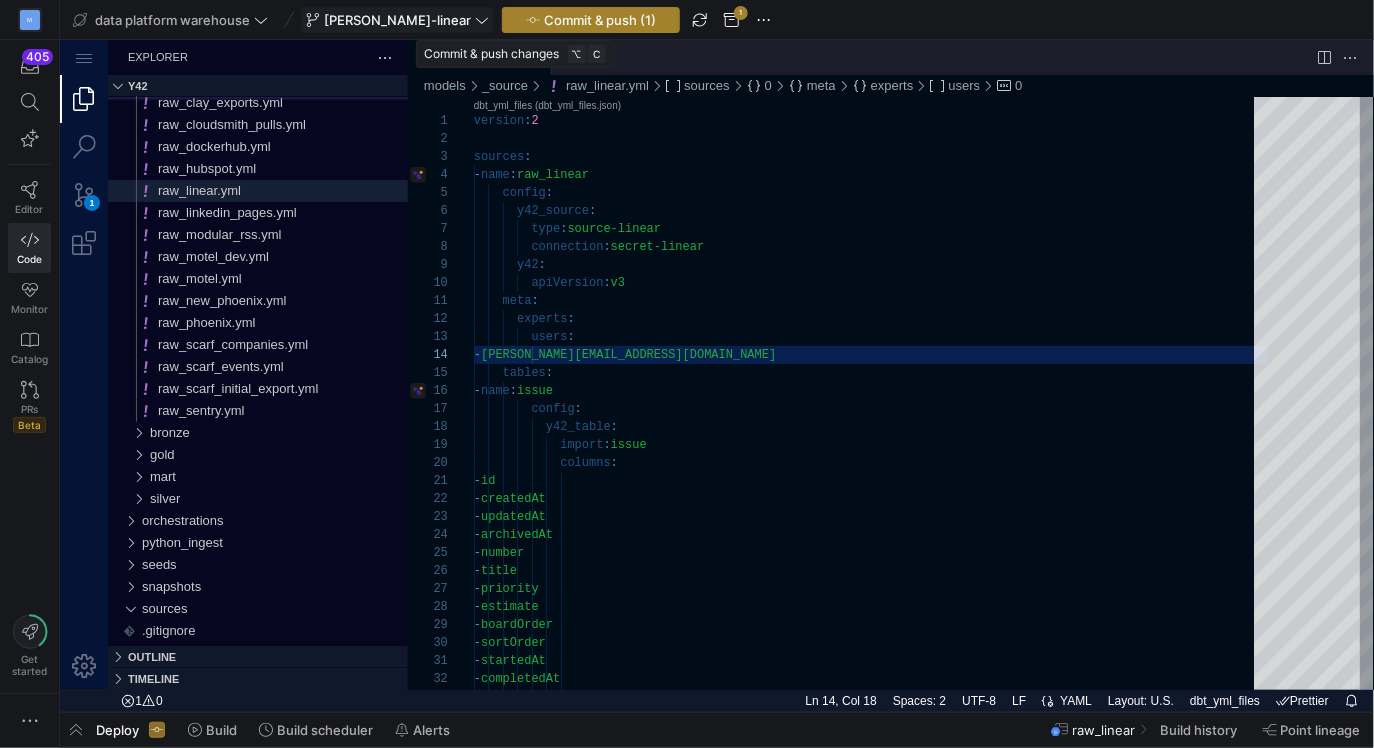 click on "Commit & push (1)" at bounding box center (600, 20) 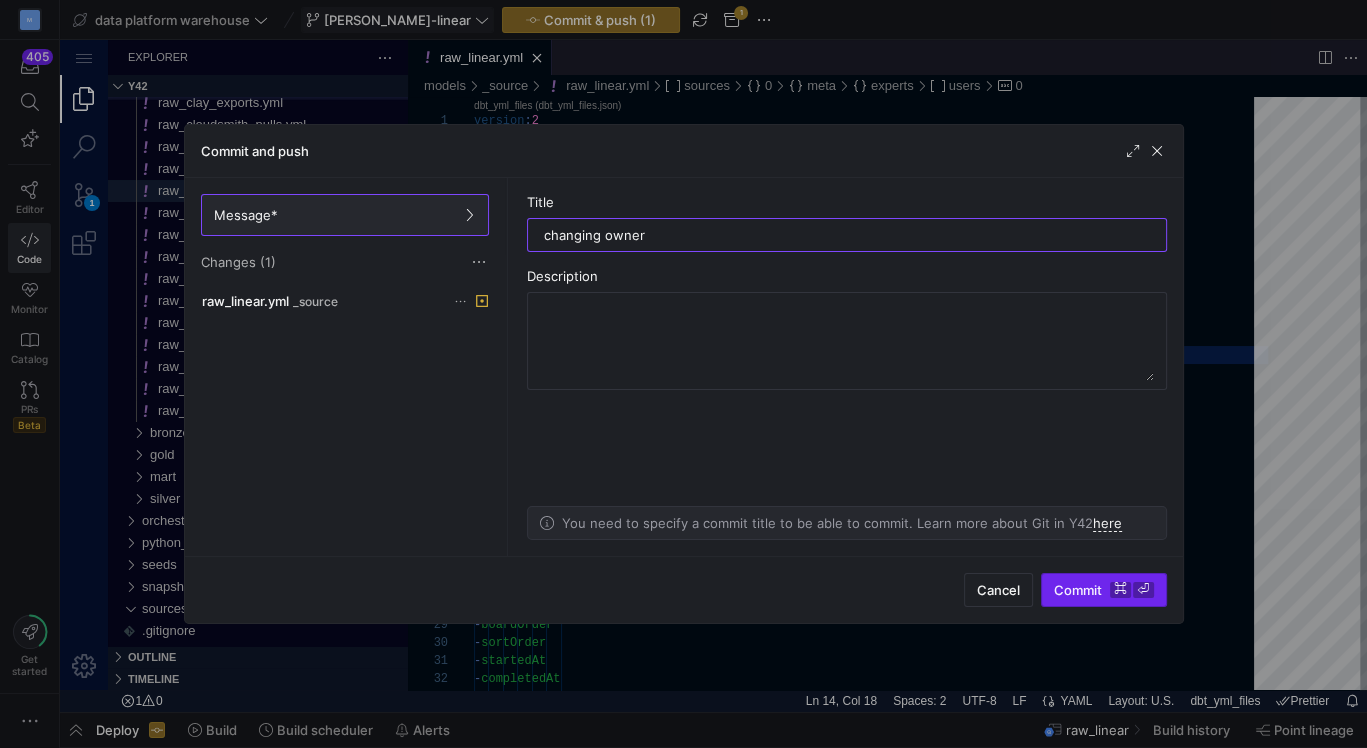 type on "changing owner" 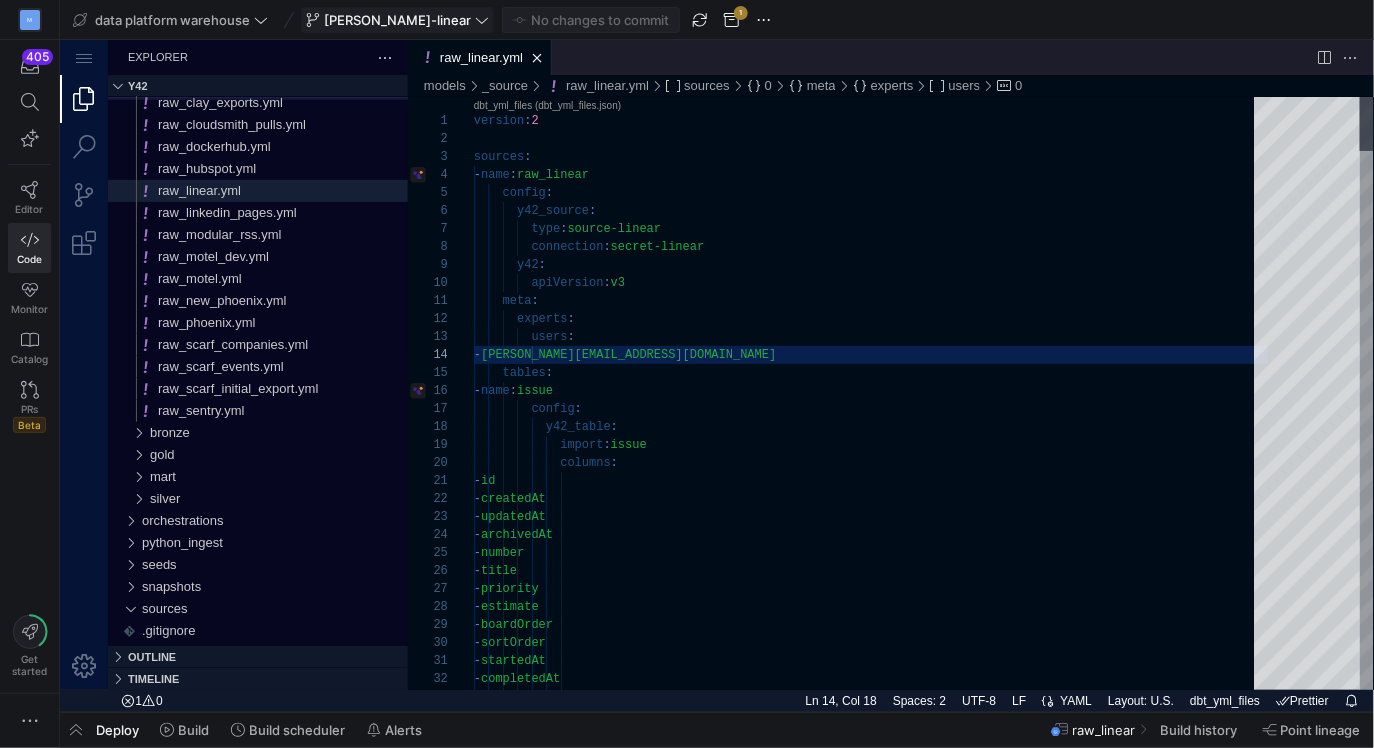 click on "-  [PERSON_NAME][EMAIL_ADDRESS][DOMAIN_NAME]      tables :        experts :          users :        y42 :          apiVersion :  v3      meta :          type :  source-linear          connection :  secret-linear      config :        y42_source : sources :   -  name :  raw_linear version :  2       -  name :  issue          config :            y42_table :              import :  issue              columns :               -  id               -  createdAt               -  updatedAt               -  archivedAt               -  number               -  title               -  priority               -  estimate               -  boardOrder               -  sortOrder               -  startedAt               -  completedAt" at bounding box center (870, 3307) 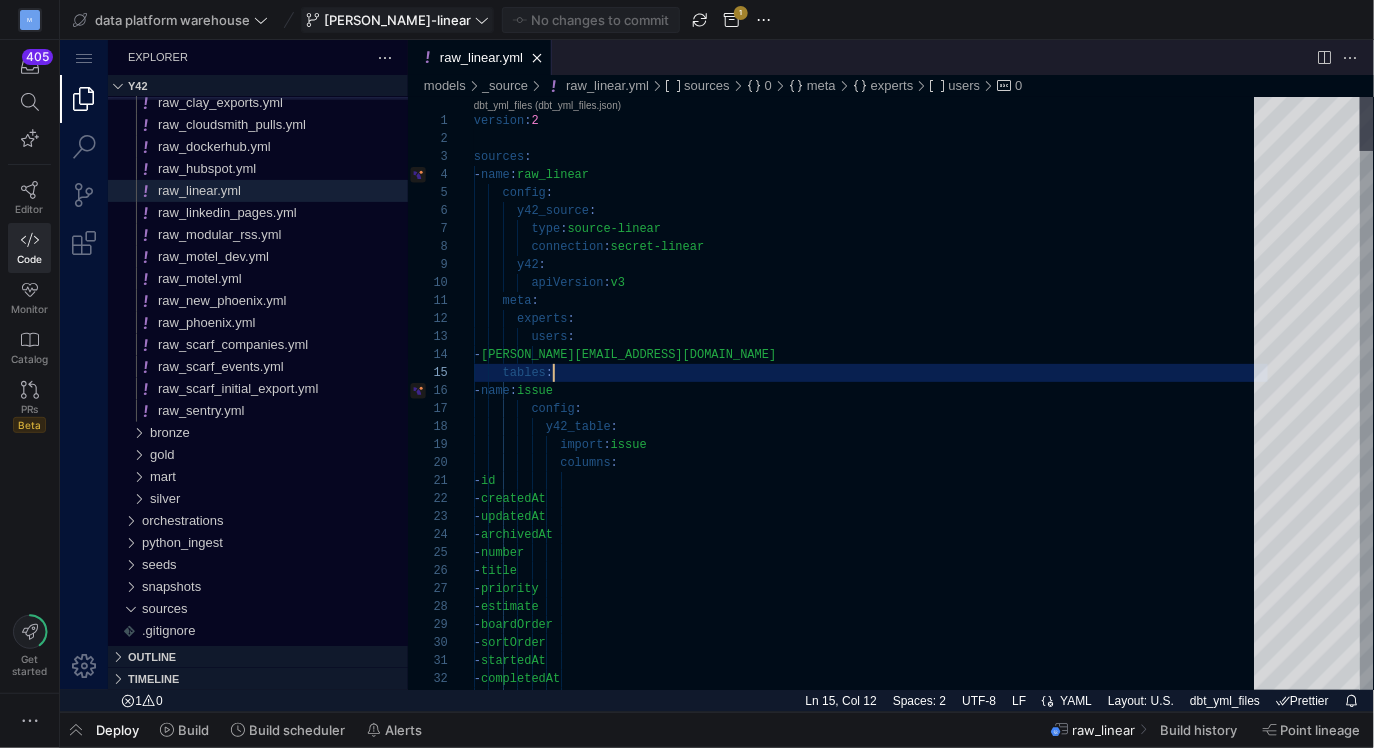 scroll, scrollTop: 71, scrollLeft: 79, axis: both 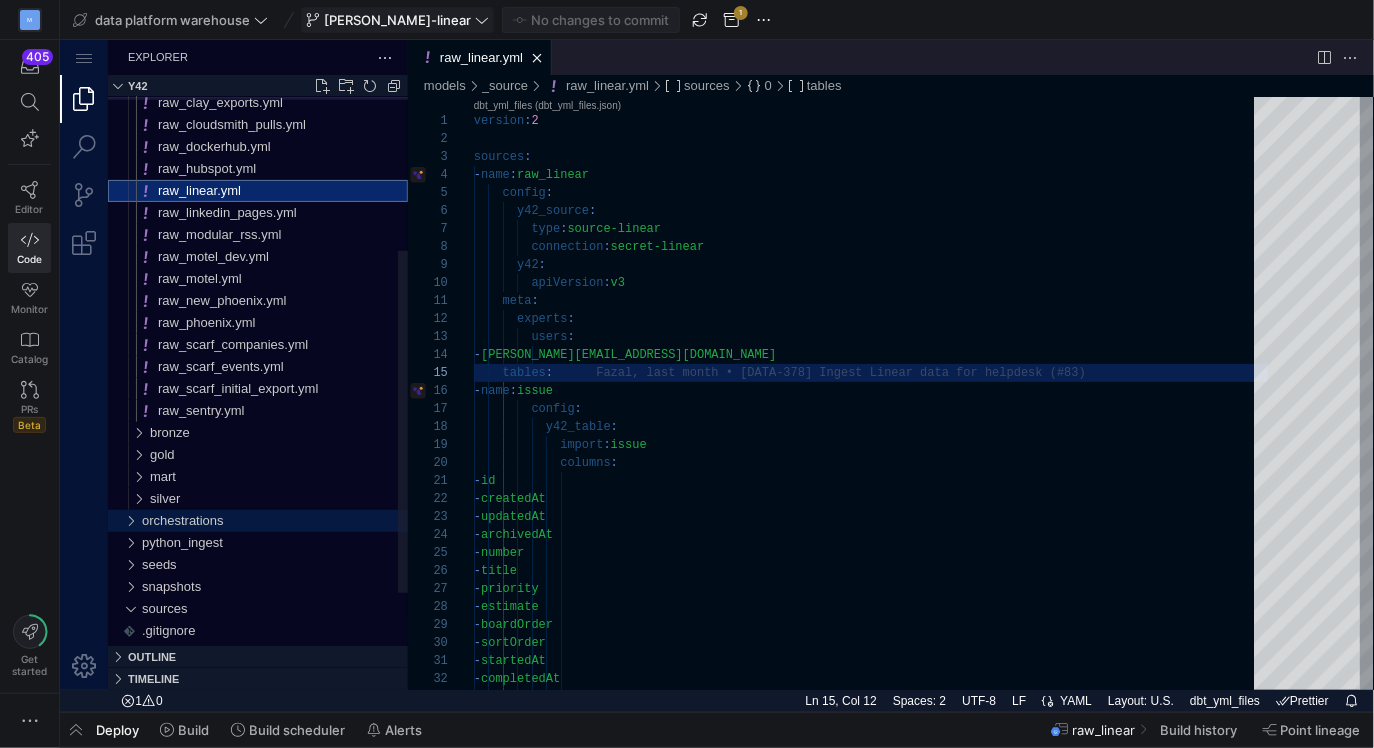 click at bounding box center [129, 520] 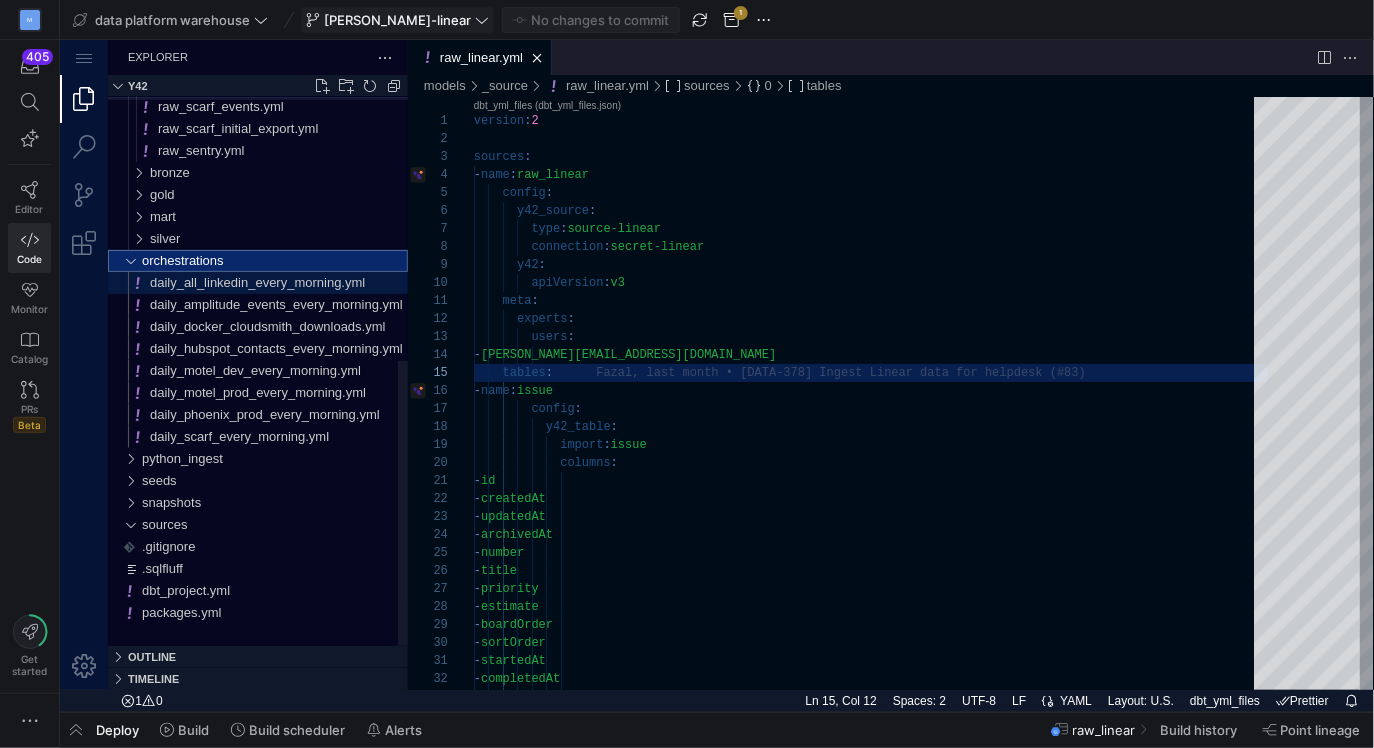 click on "daily_all_linkedin_every_morning.yml" at bounding box center [256, 281] 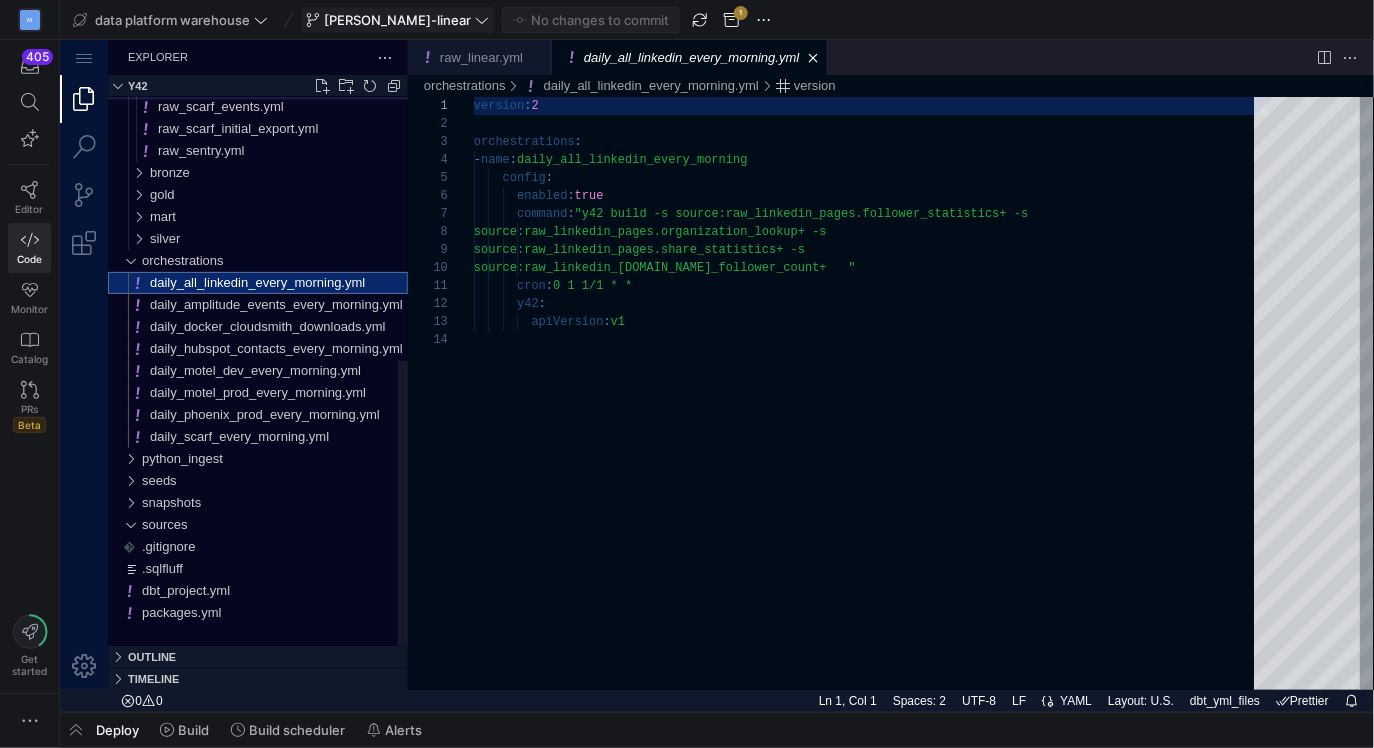 scroll, scrollTop: 180, scrollLeft: 0, axis: vertical 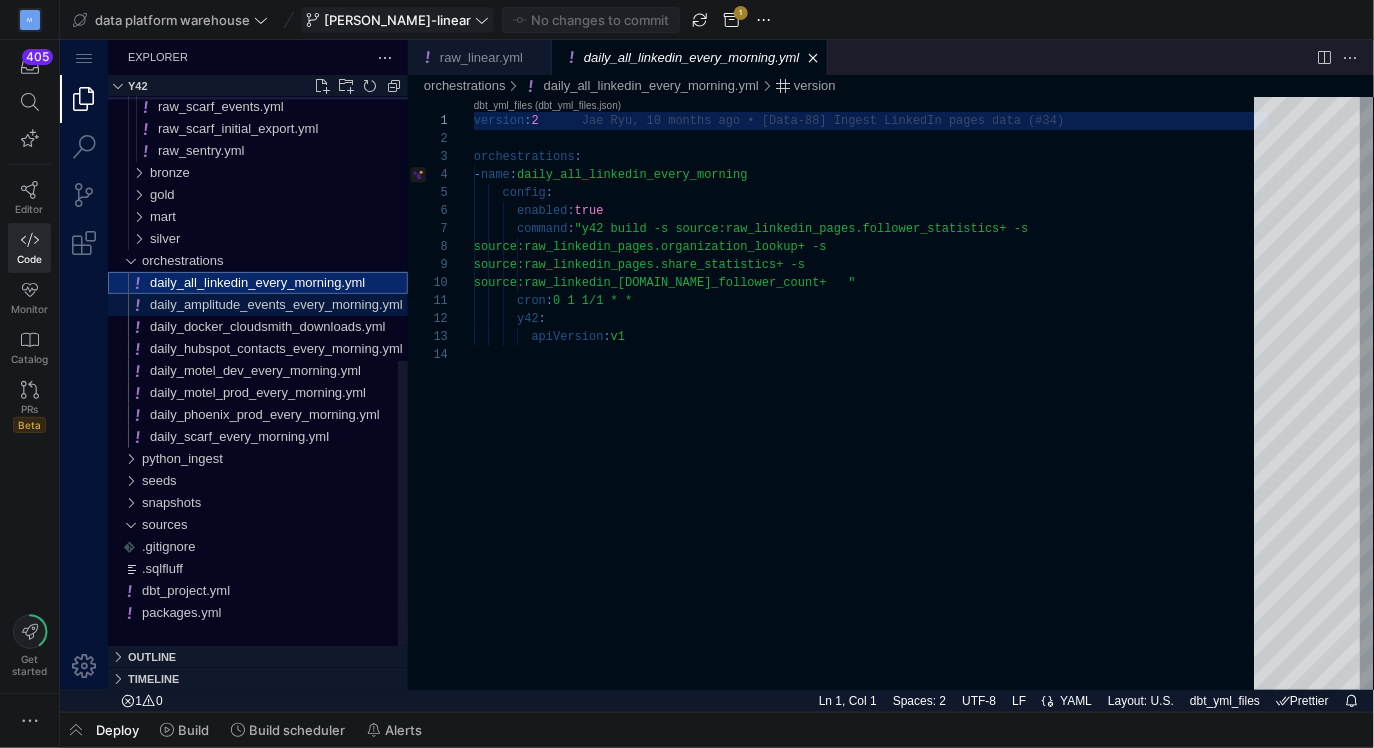 click on "daily_amplitude_events_every_morning.yml" at bounding box center (275, 303) 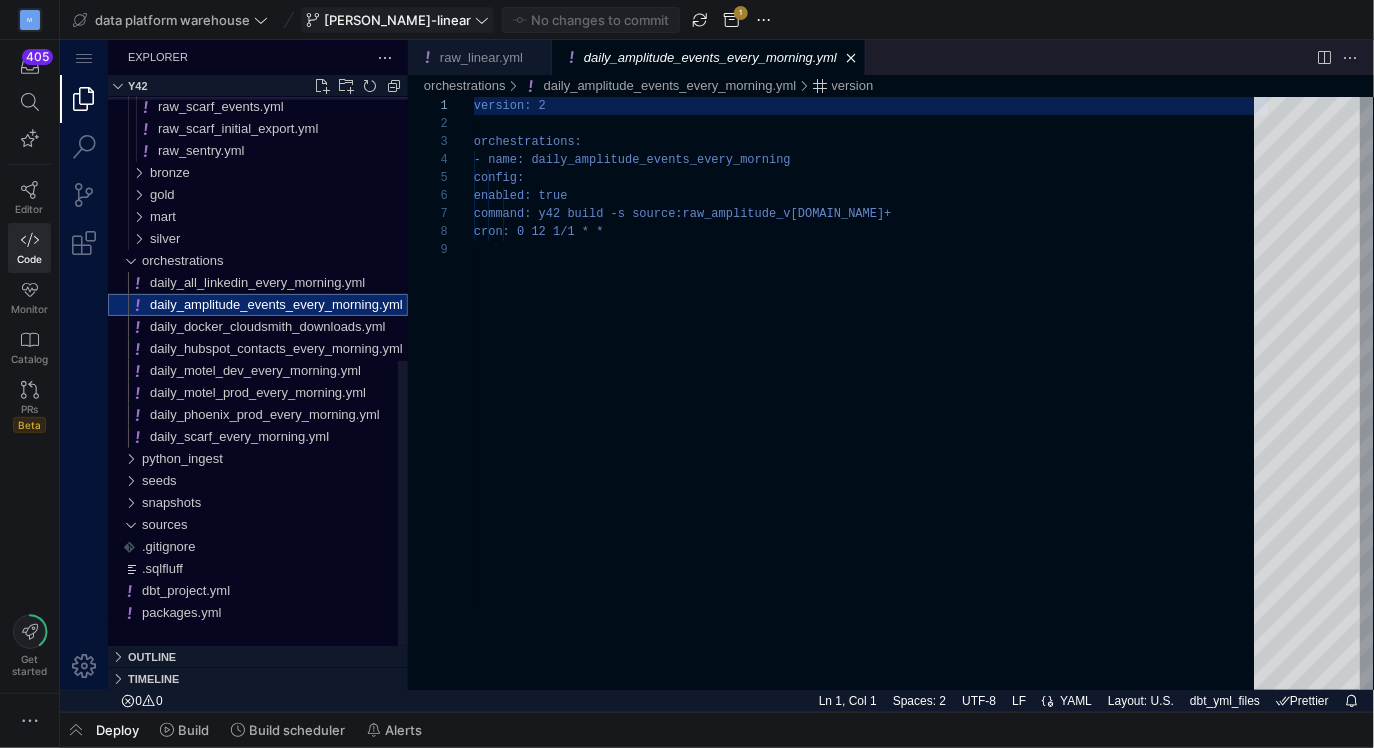 scroll, scrollTop: 143, scrollLeft: 0, axis: vertical 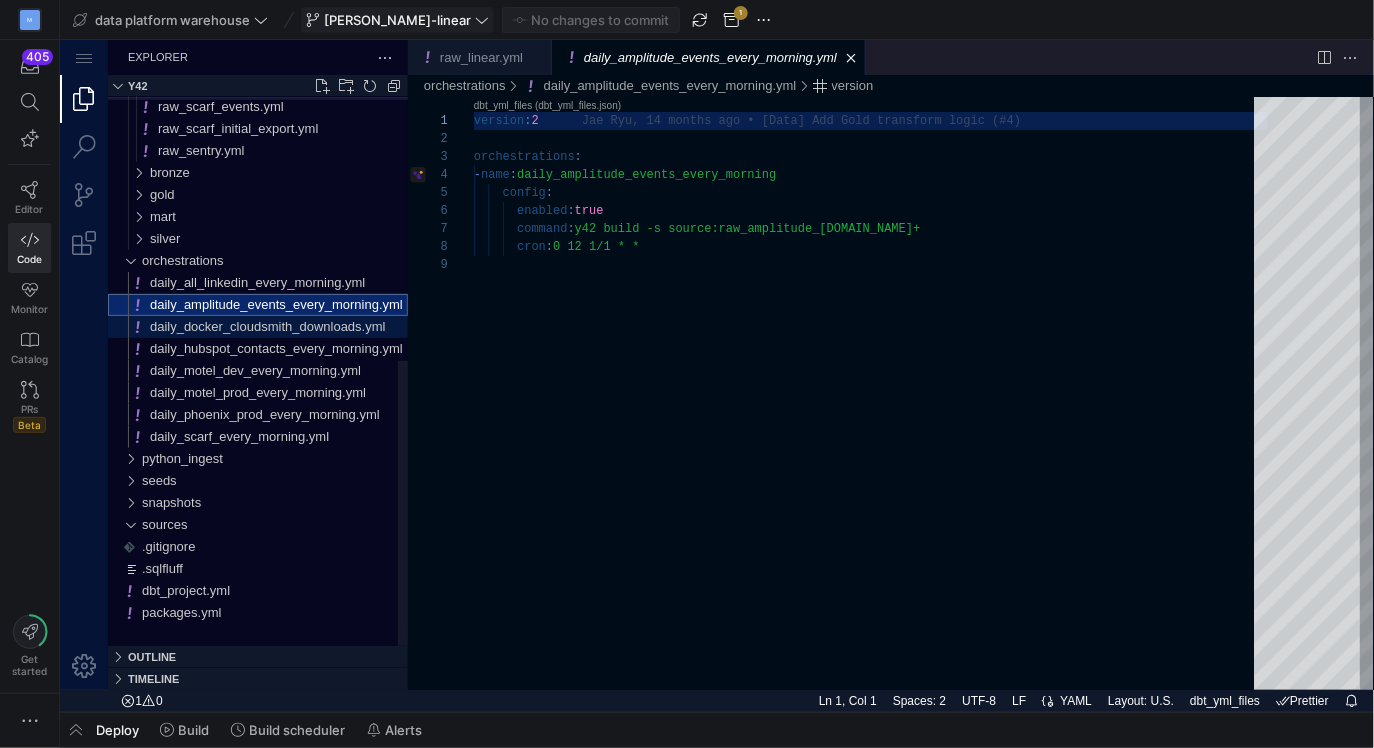 click on "daily_docker_cloudsmith_downloads.yml" at bounding box center (267, 325) 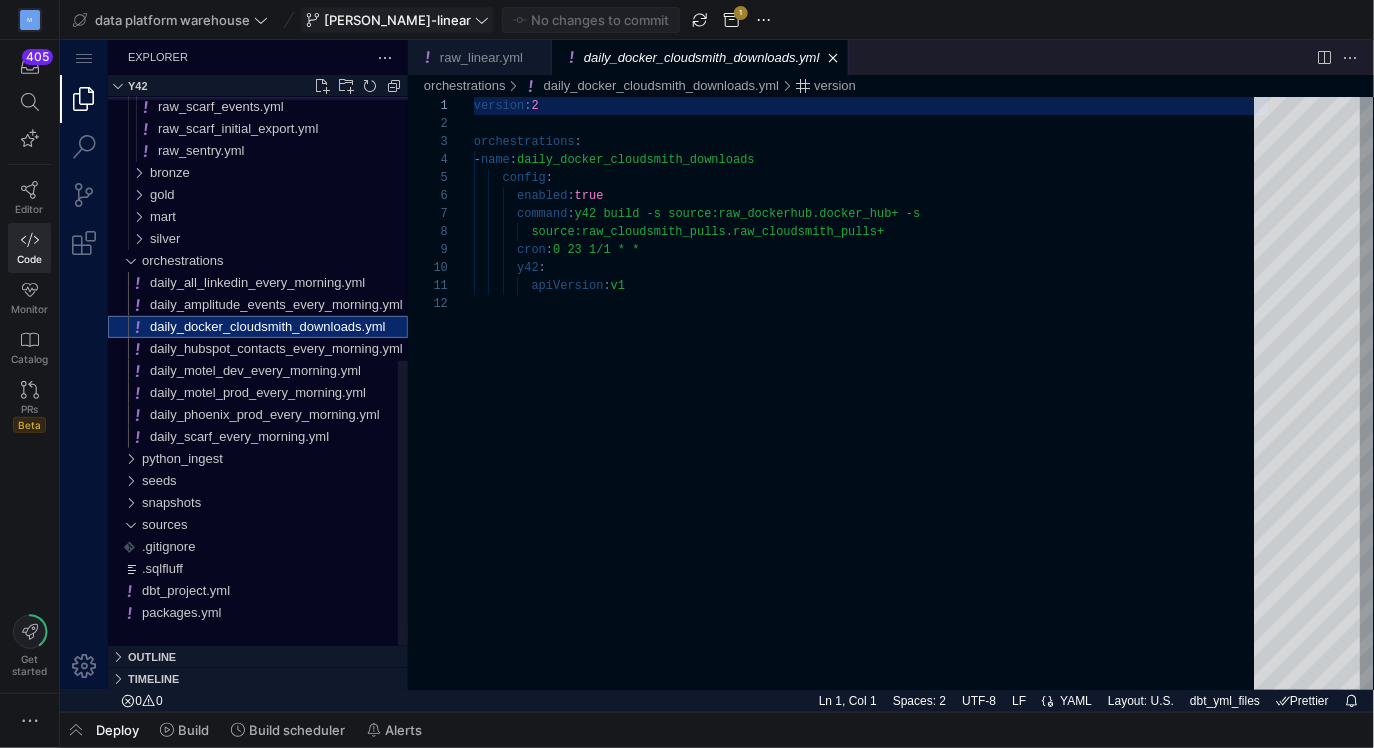 scroll, scrollTop: 180, scrollLeft: 0, axis: vertical 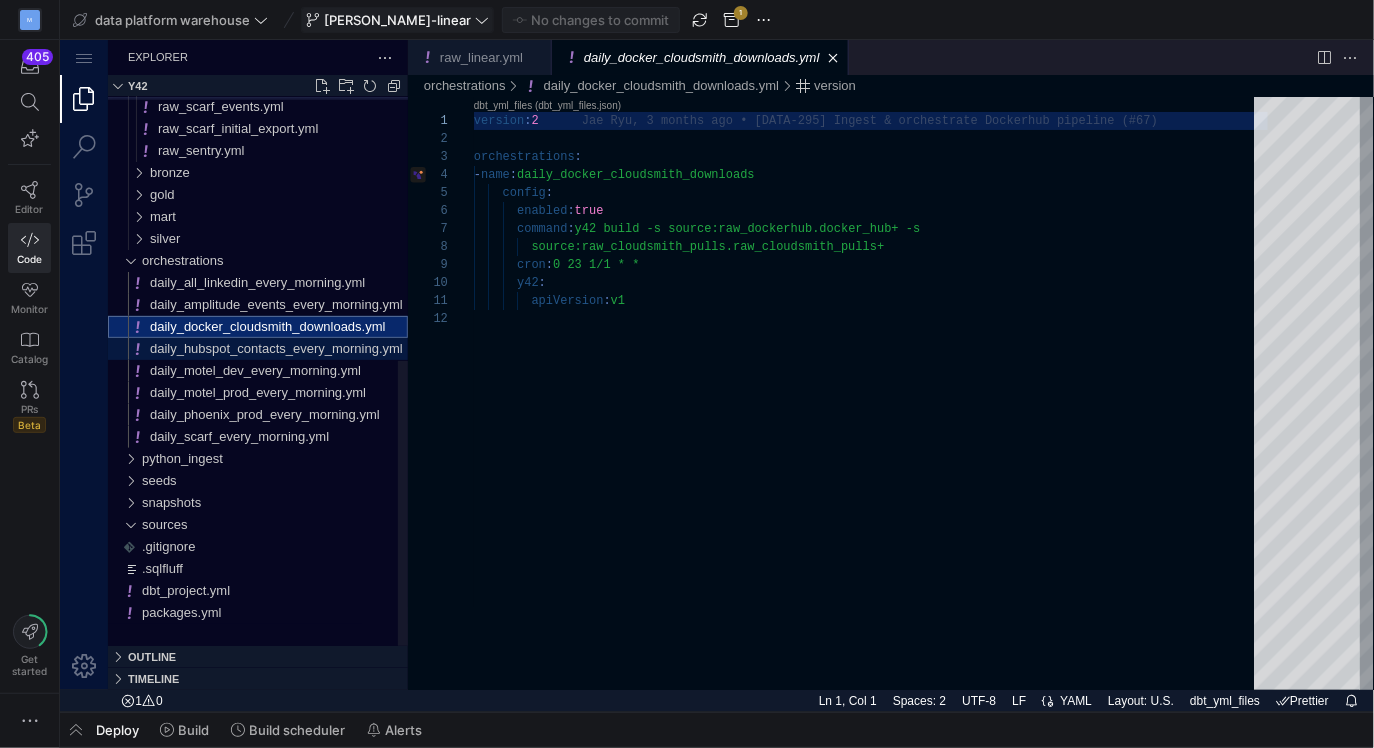 click on "daily_hubspot_contacts_every_morning.yml" at bounding box center (275, 347) 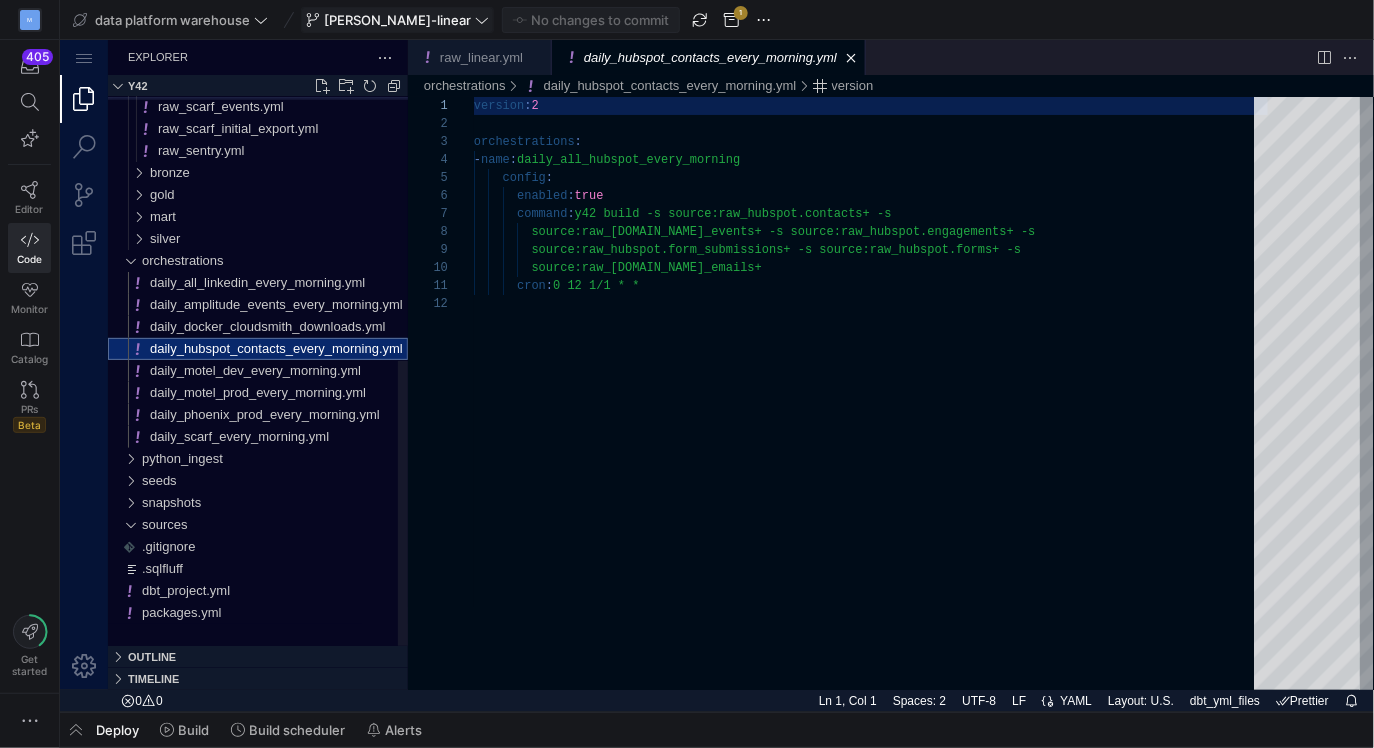 scroll, scrollTop: 180, scrollLeft: 0, axis: vertical 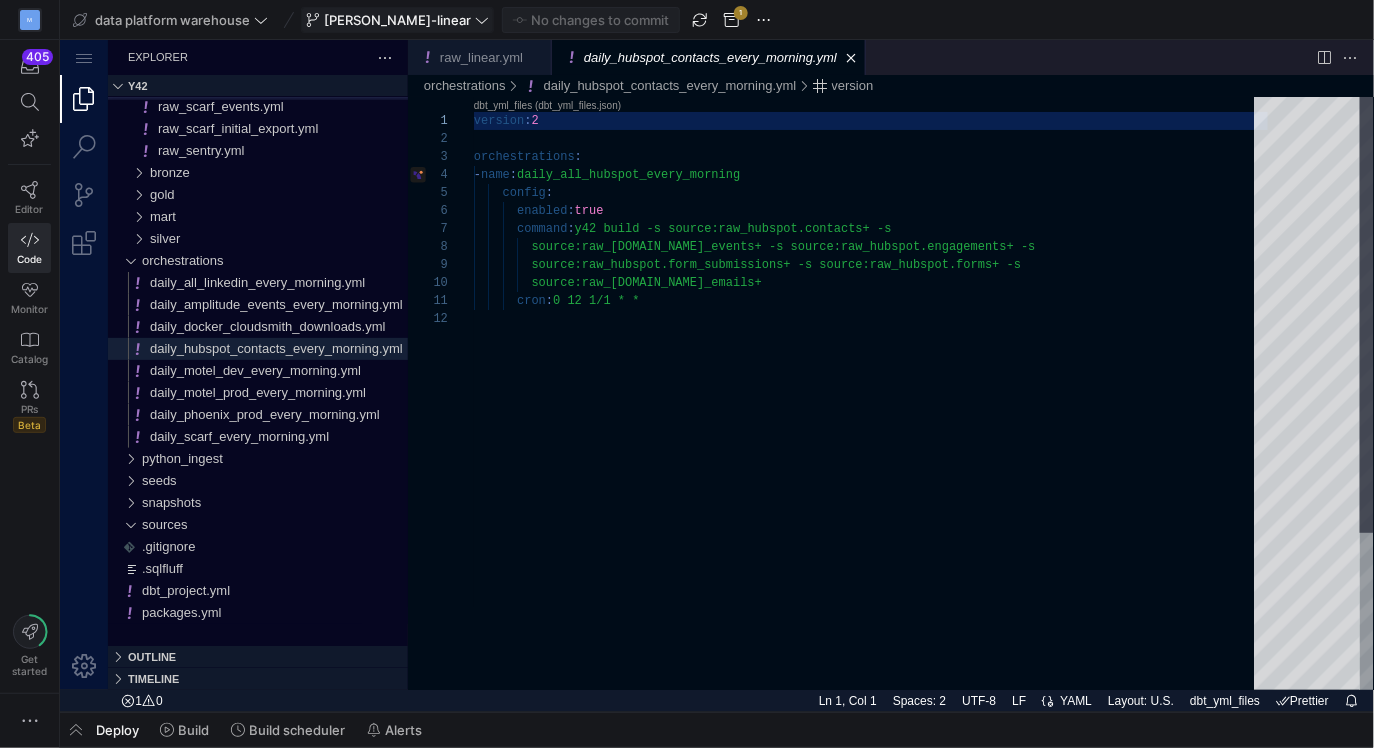 click on "version :  2 orchestrations :   -  name :  daily_all_hubspot_every_morning      config :        enabled :  true        command :  y42 build -s source:raw_hubspot.contacts+ -s          source:raw_[DOMAIN_NAME]_events+ -s source:raw_hub spot.engagements+ -s          source:raw_hubspot.form_submissions+ -s source:raw _hubspot.forms+ -s          source:raw_[DOMAIN_NAME]_emails+        cron :  0 12 1/1 * *" at bounding box center (870, 499) 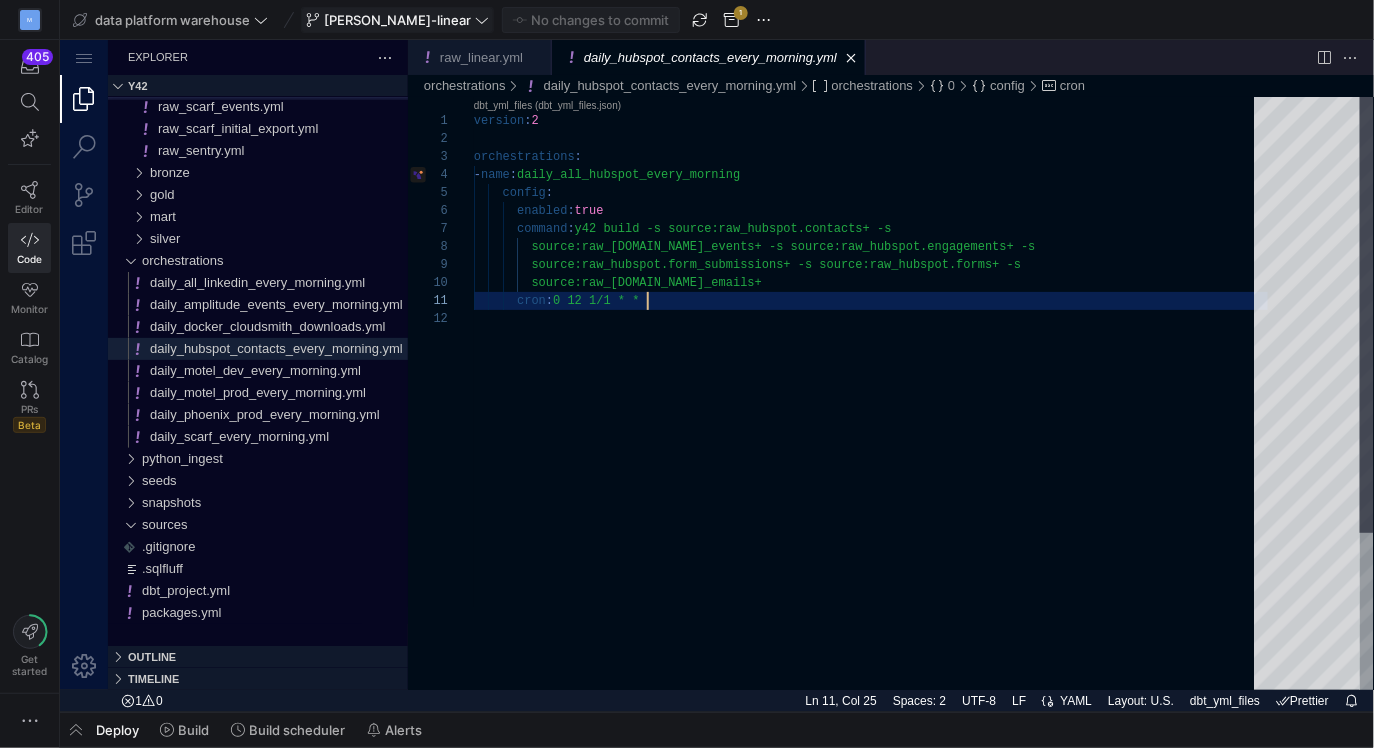 type on "version: 2
orchestrations:
- name: daily_all_hubspot_every_morning
config:
enabled: true
command: y42 build -s source:raw_hubspot.contacts+ -s
source:raw_[DOMAIN_NAME]_events+ -s source:raw_hubspot.engagements+ -s
source:raw_hubspot.form_submissions+ -s source:raw_hubspot.forms+ -s
source:raw_[DOMAIN_NAME]_emails+
cron: 0 12 1/1 * *" 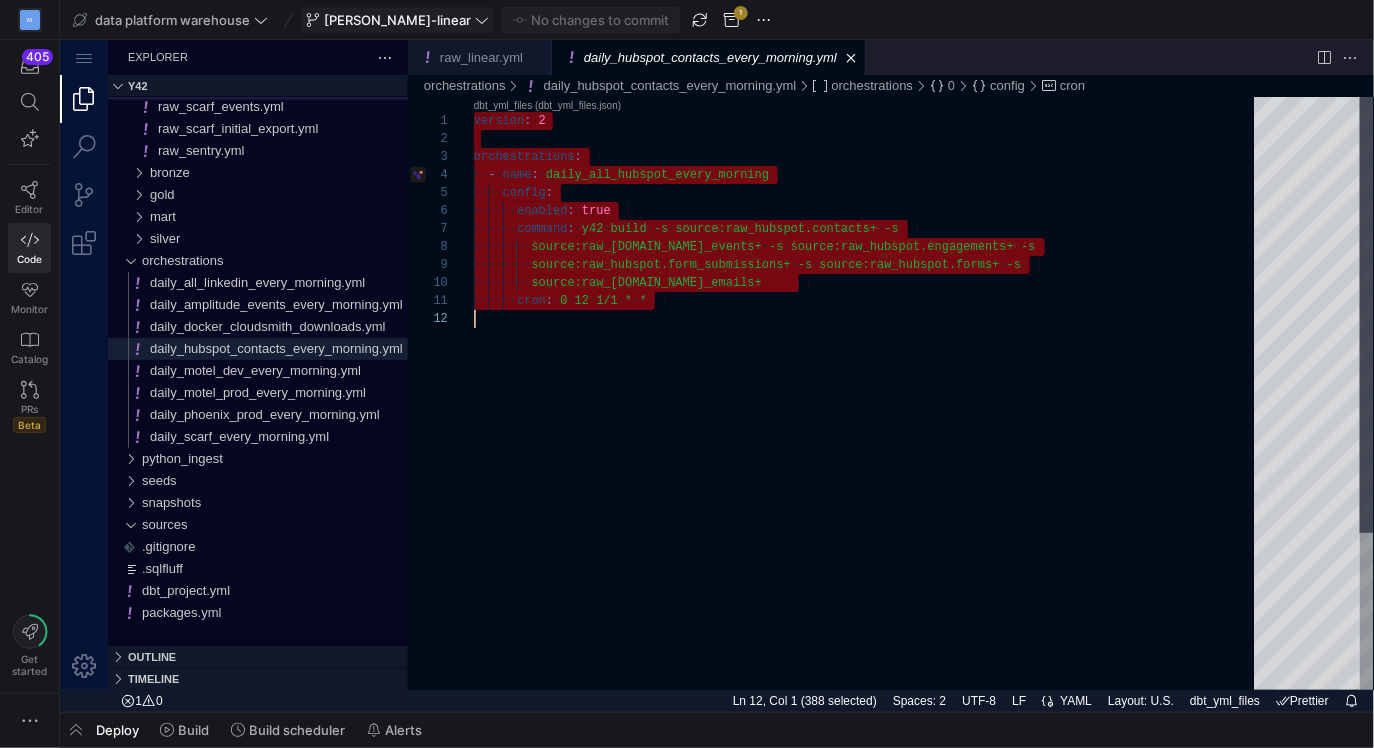 scroll, scrollTop: 0, scrollLeft: 0, axis: both 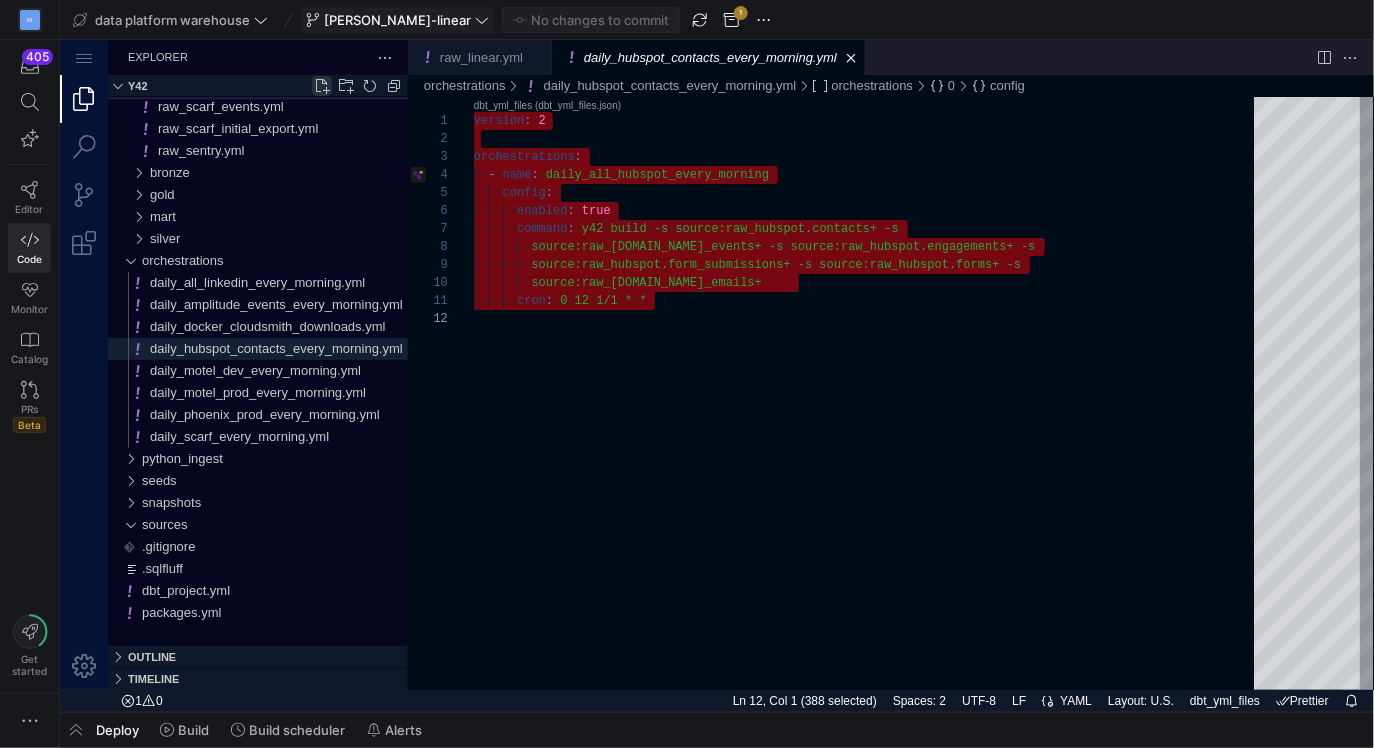 click at bounding box center (321, 85) 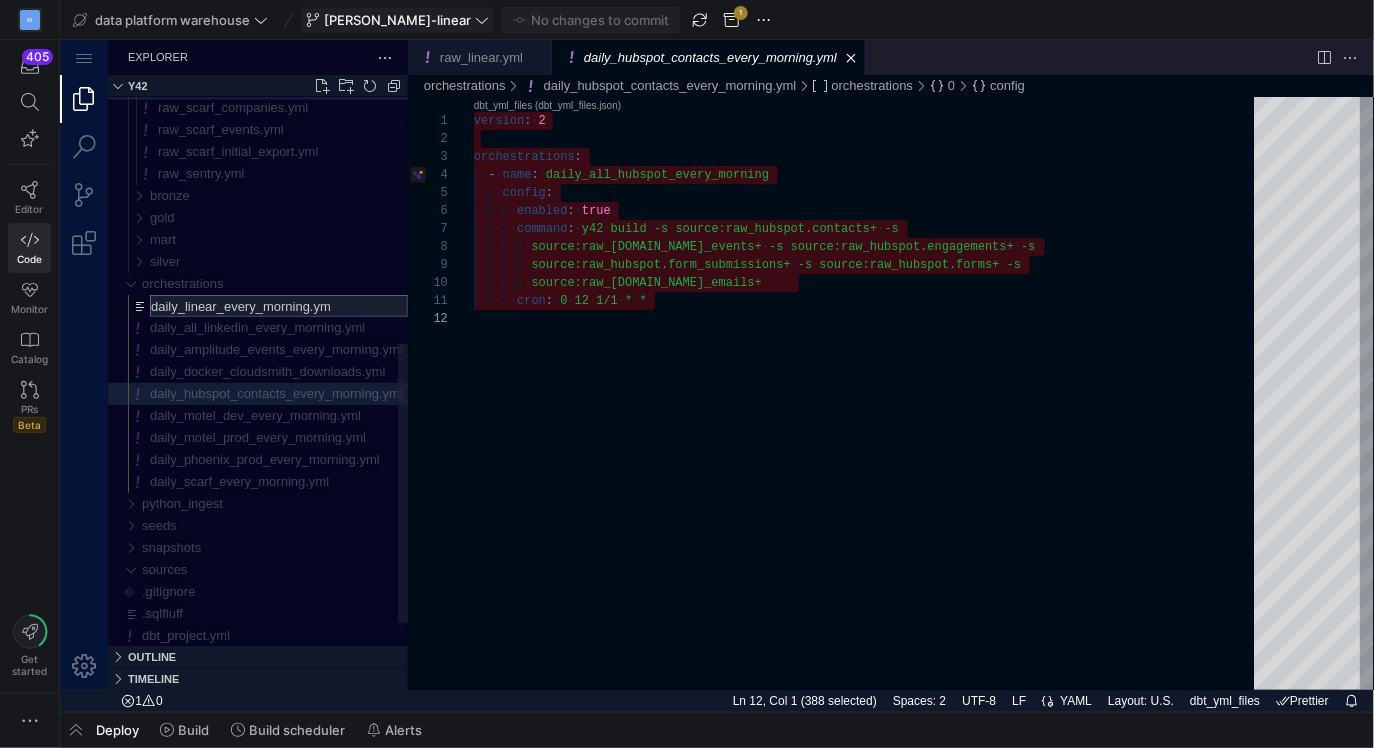 type on "daily_linear_every_morning.yml" 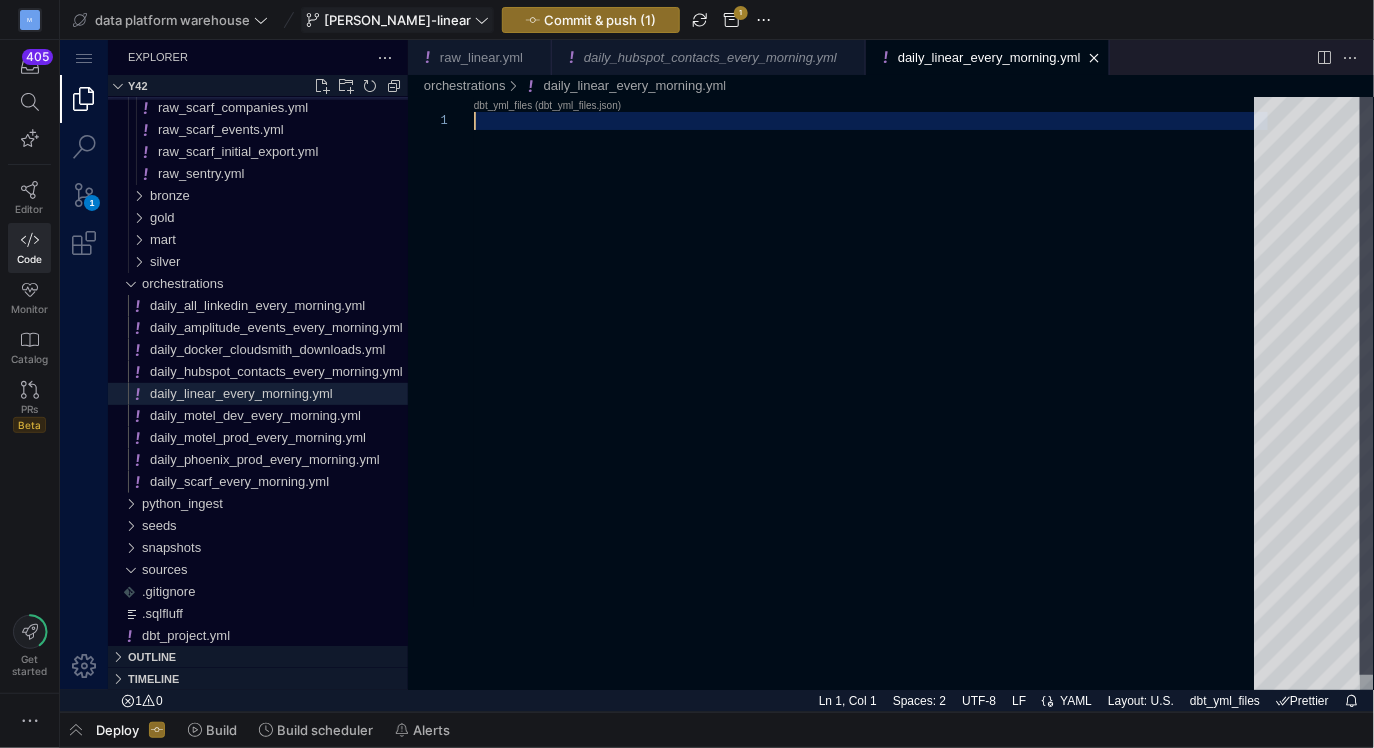 click at bounding box center [870, 400] 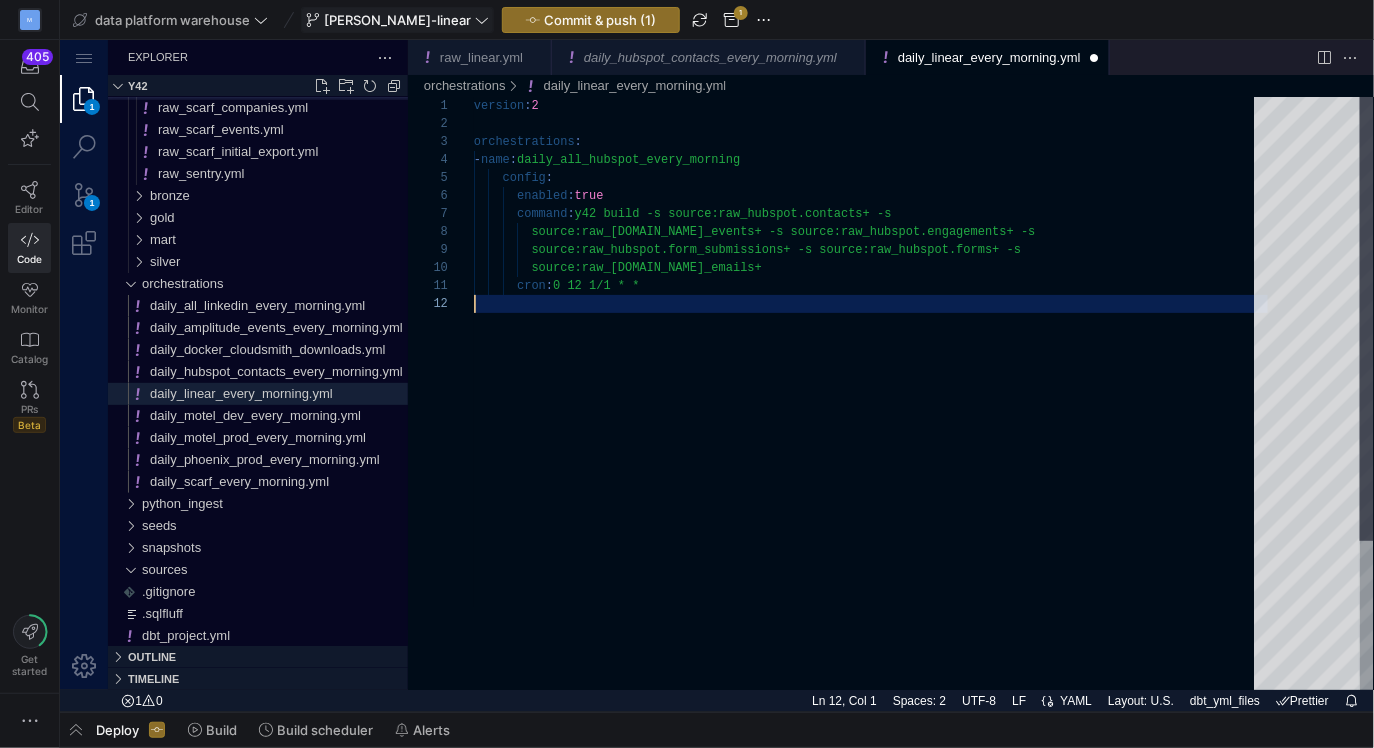 scroll, scrollTop: 17, scrollLeft: 0, axis: vertical 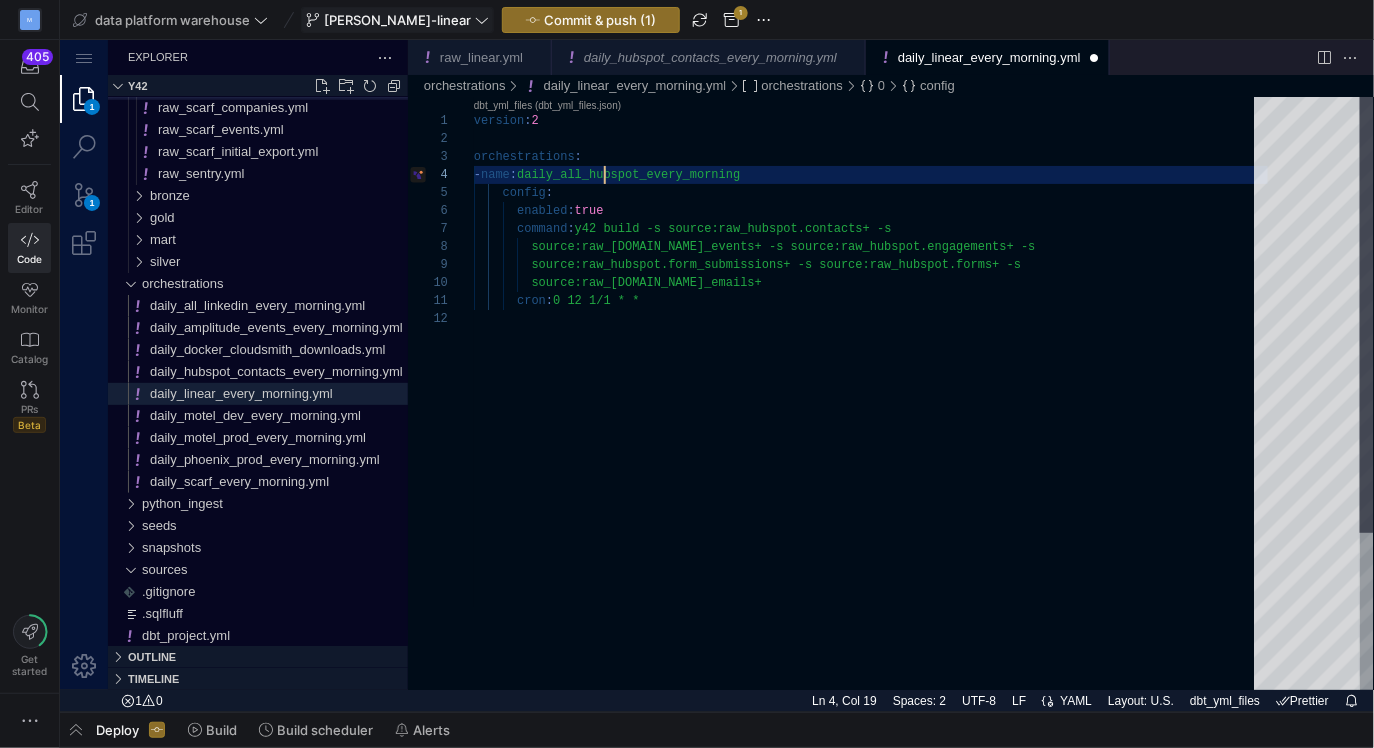 click on "version :  2 orchestrations :   -  name :  daily_all_hubspot_every_morning      config :        enabled :  true        command :  y42 build -s source:raw_hubspot.contacts+ -s          source:raw_[DOMAIN_NAME]_events+ -s source:raw_hub spot.engagements+ -s          source:raw_hubspot.form_submissions+ -s source:raw _hubspot.forms+ -s          source:raw_[DOMAIN_NAME]_emails+        cron :  0 12 1/1 * *" at bounding box center [870, 499] 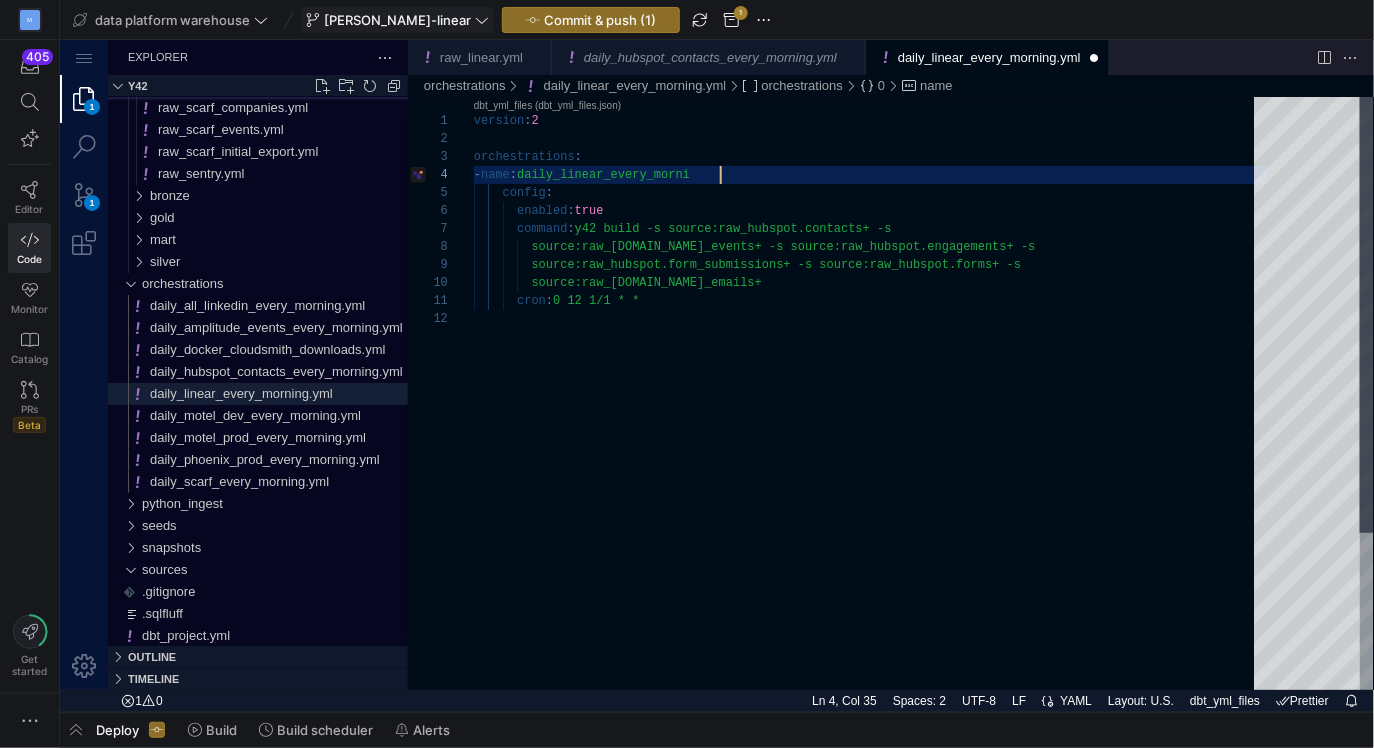 scroll, scrollTop: 54, scrollLeft: 260, axis: both 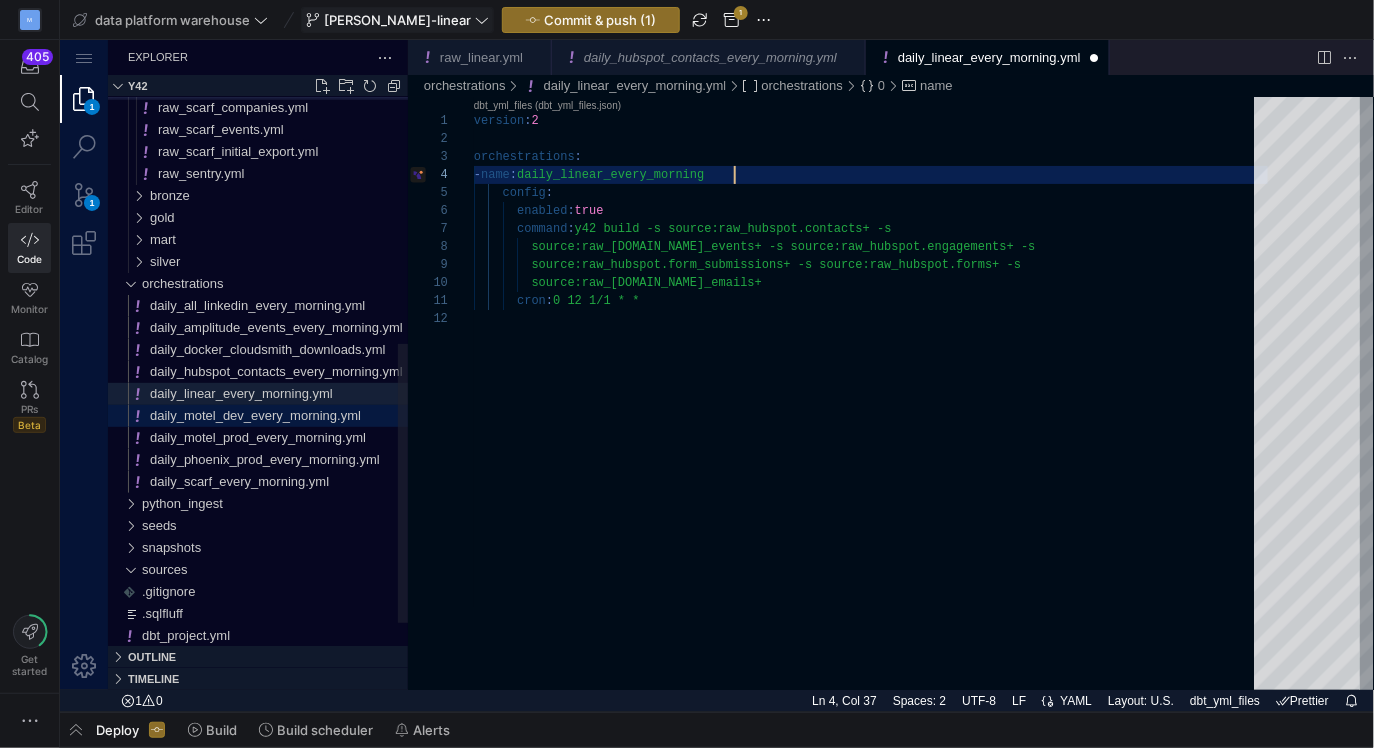 type on "version: 2
orchestrations:
- name: daily_linear_every_morning
config:
enabled: true
command: y42 build -s source:raw_hubspot.contacts+ -s
source:raw_[DOMAIN_NAME]_events+ -s source:raw_hubspot.engagements+ -s
source:raw_hubspot.form_submissions+ -s source:raw_hubspot.forms+ -s
source:raw_[DOMAIN_NAME]_emails+" 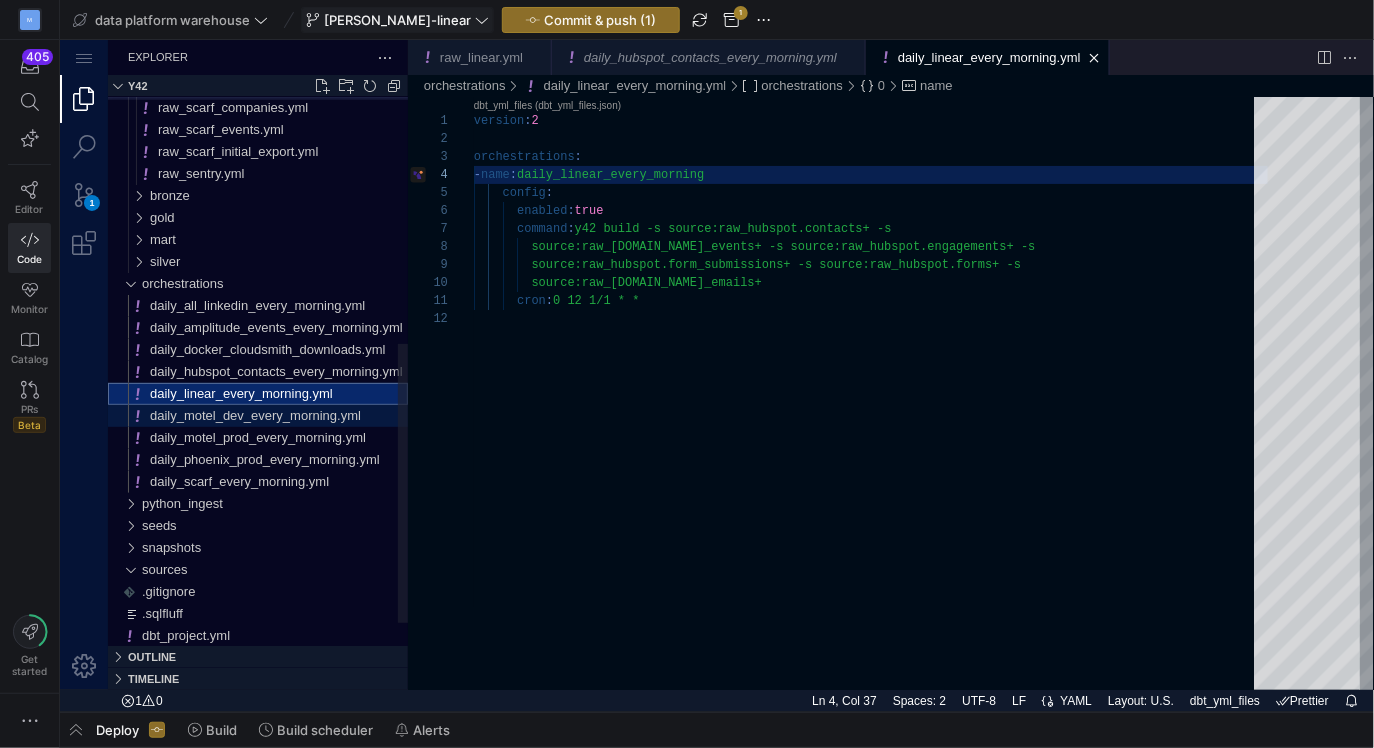 click on "daily_motel_dev_every_morning.yml" at bounding box center [278, 415] 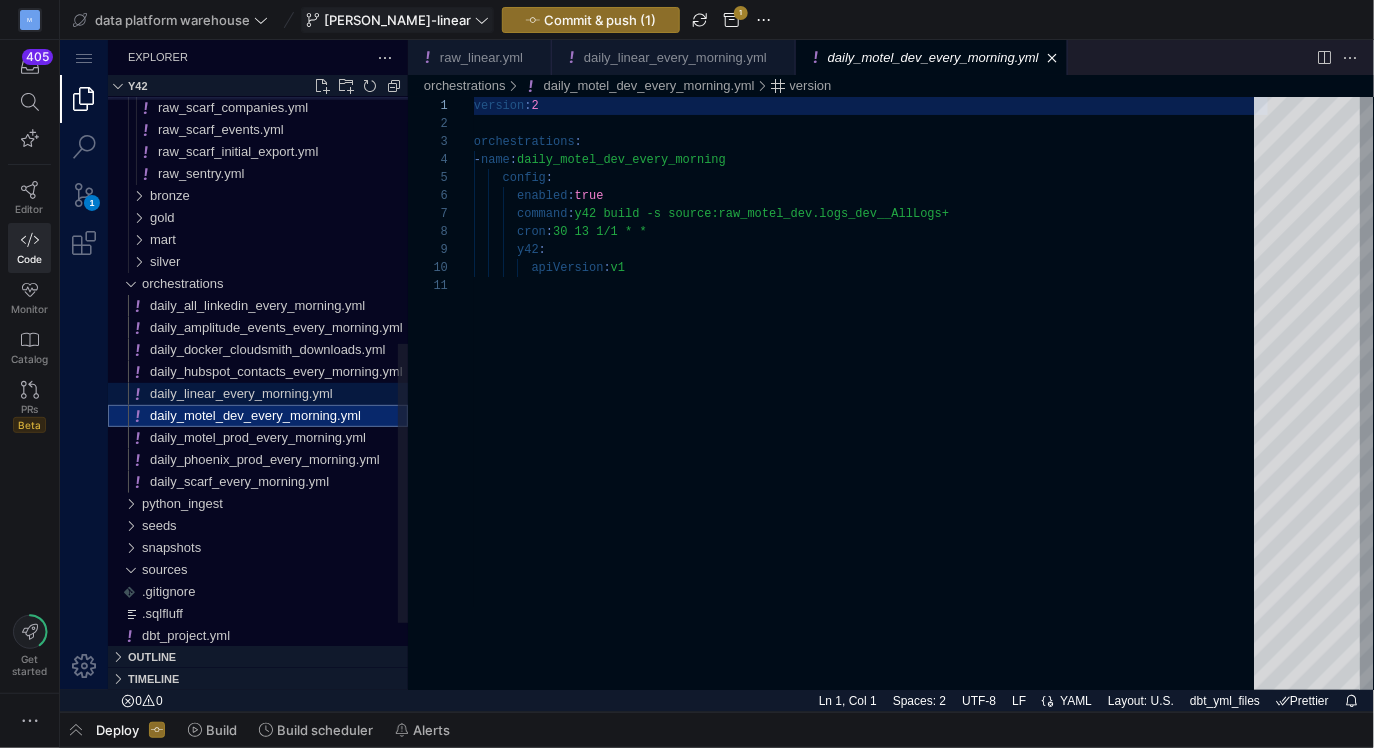 scroll, scrollTop: 180, scrollLeft: 0, axis: vertical 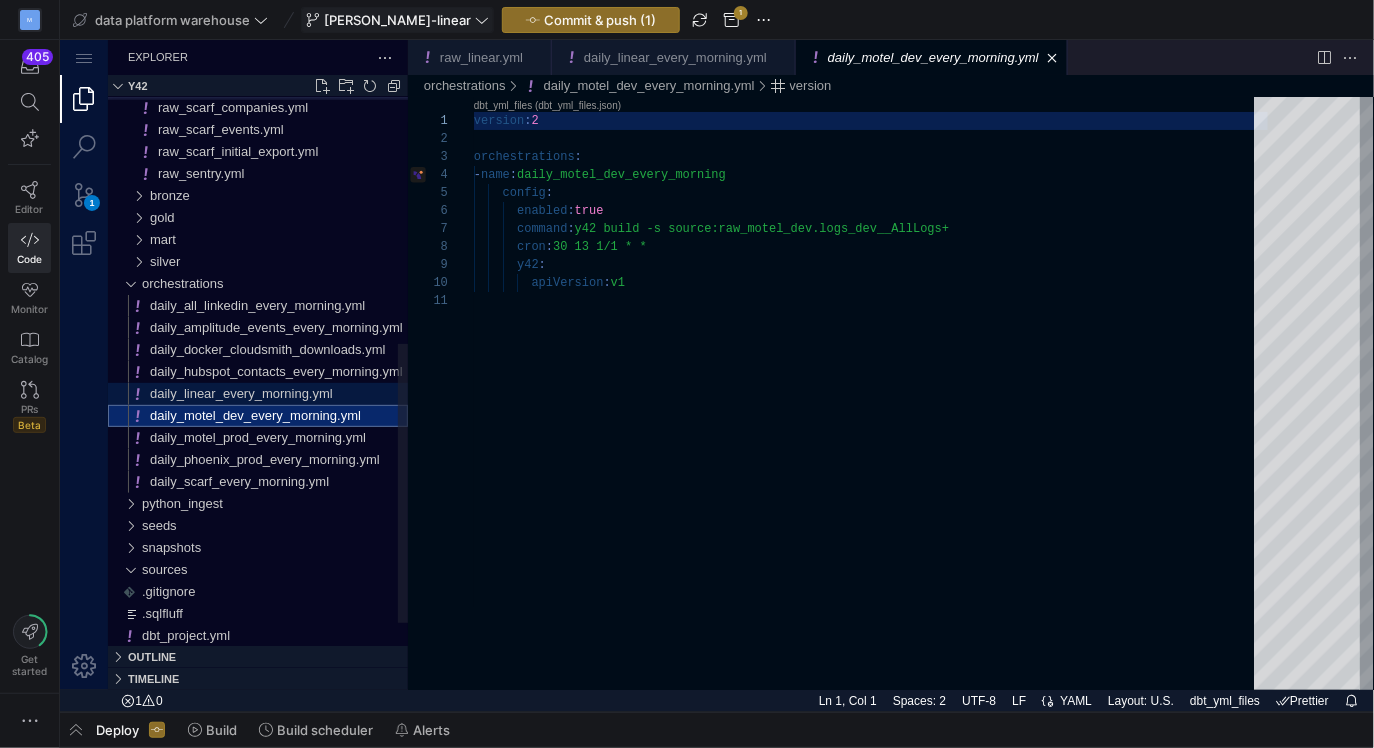 click on "daily_linear_every_morning.yml" at bounding box center [240, 392] 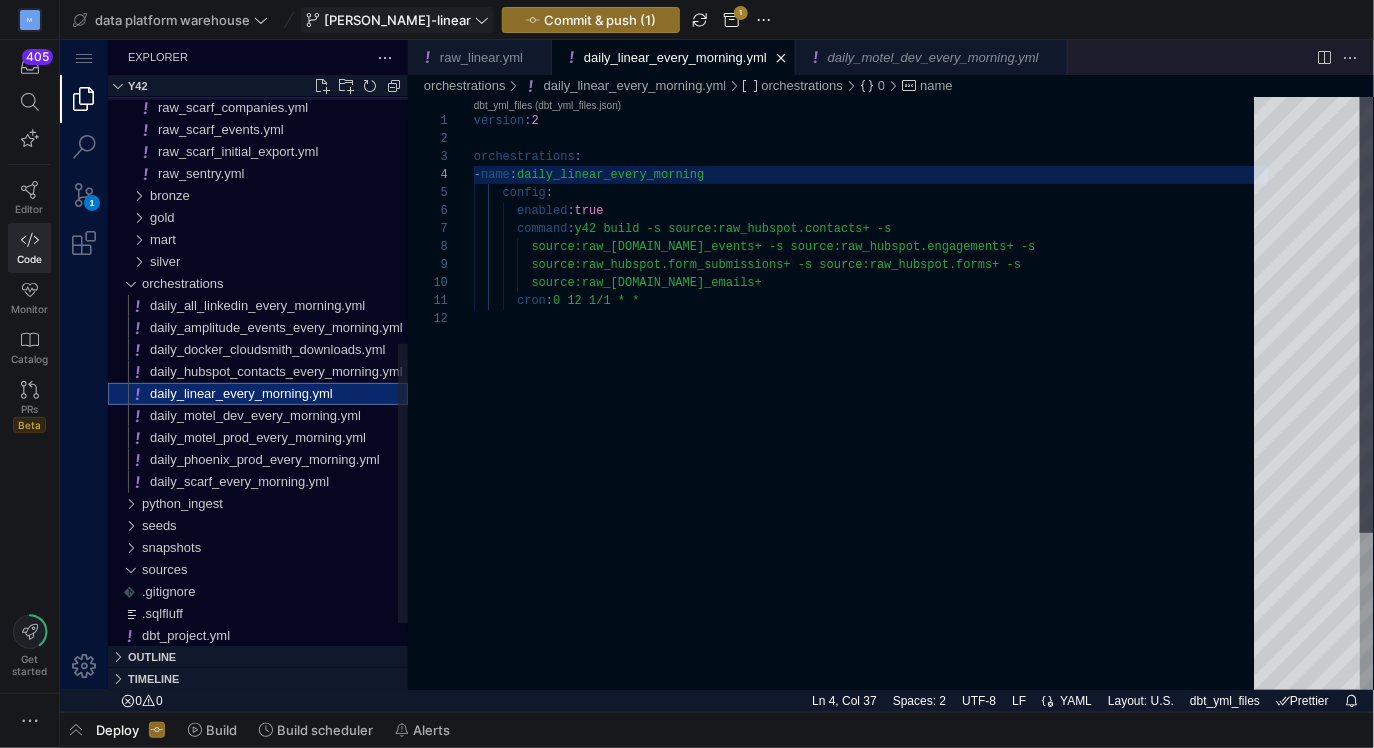scroll, scrollTop: 180, scrollLeft: 260, axis: both 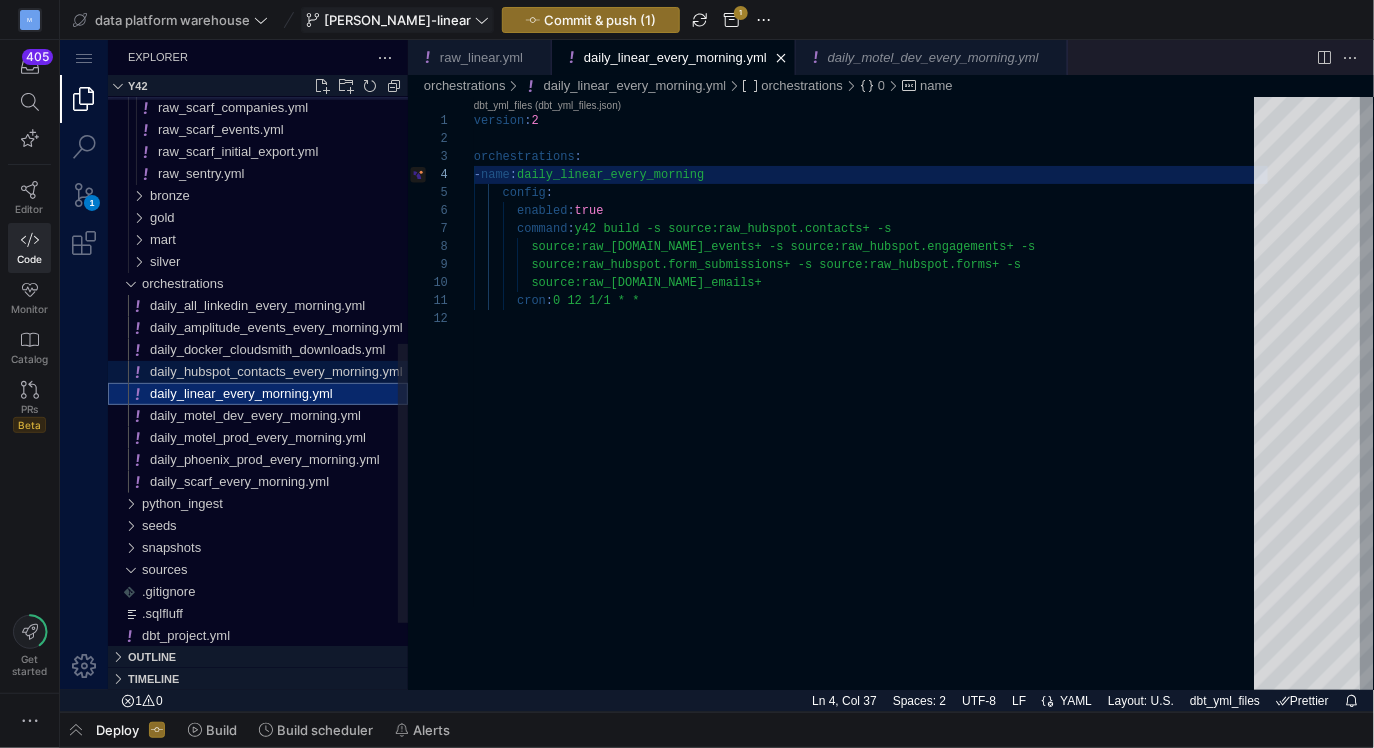 click on "daily_hubspot_contacts_every_morning.yml" at bounding box center [275, 370] 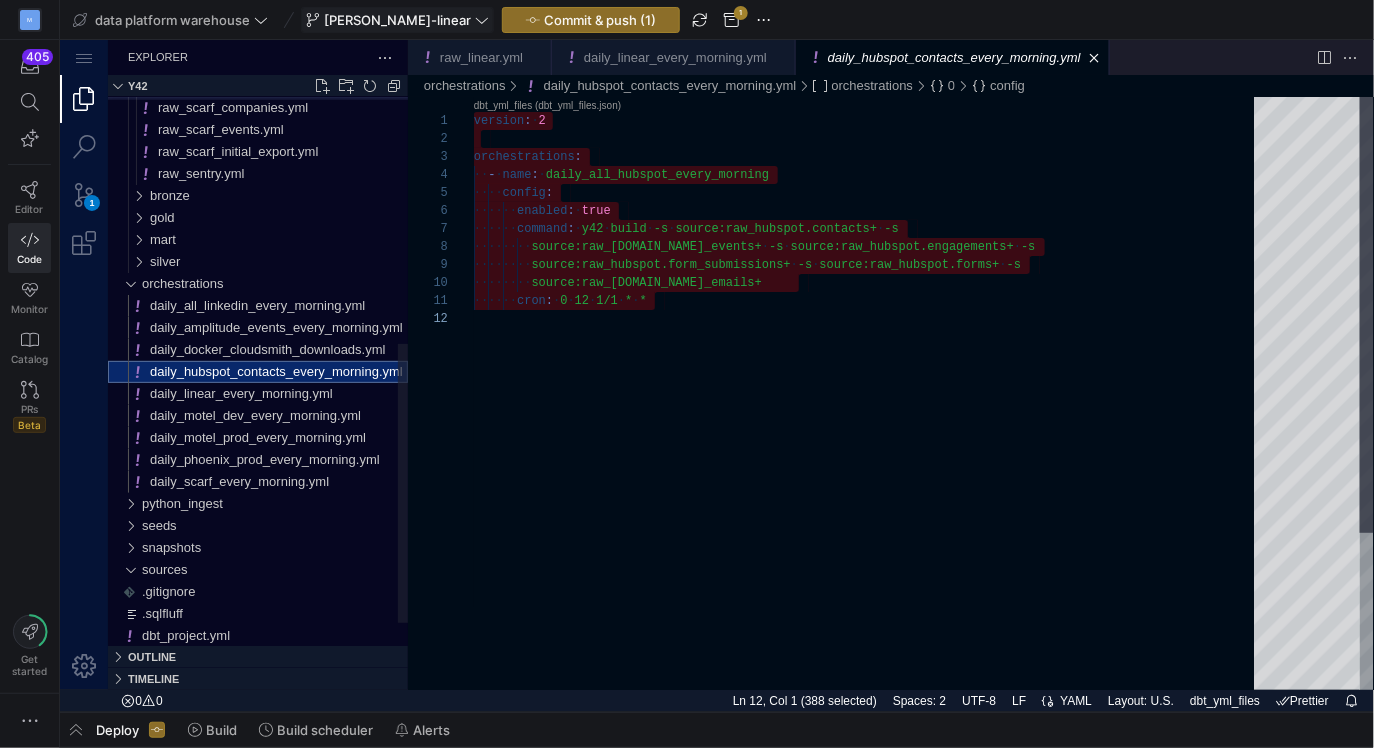 scroll, scrollTop: 197, scrollLeft: 0, axis: vertical 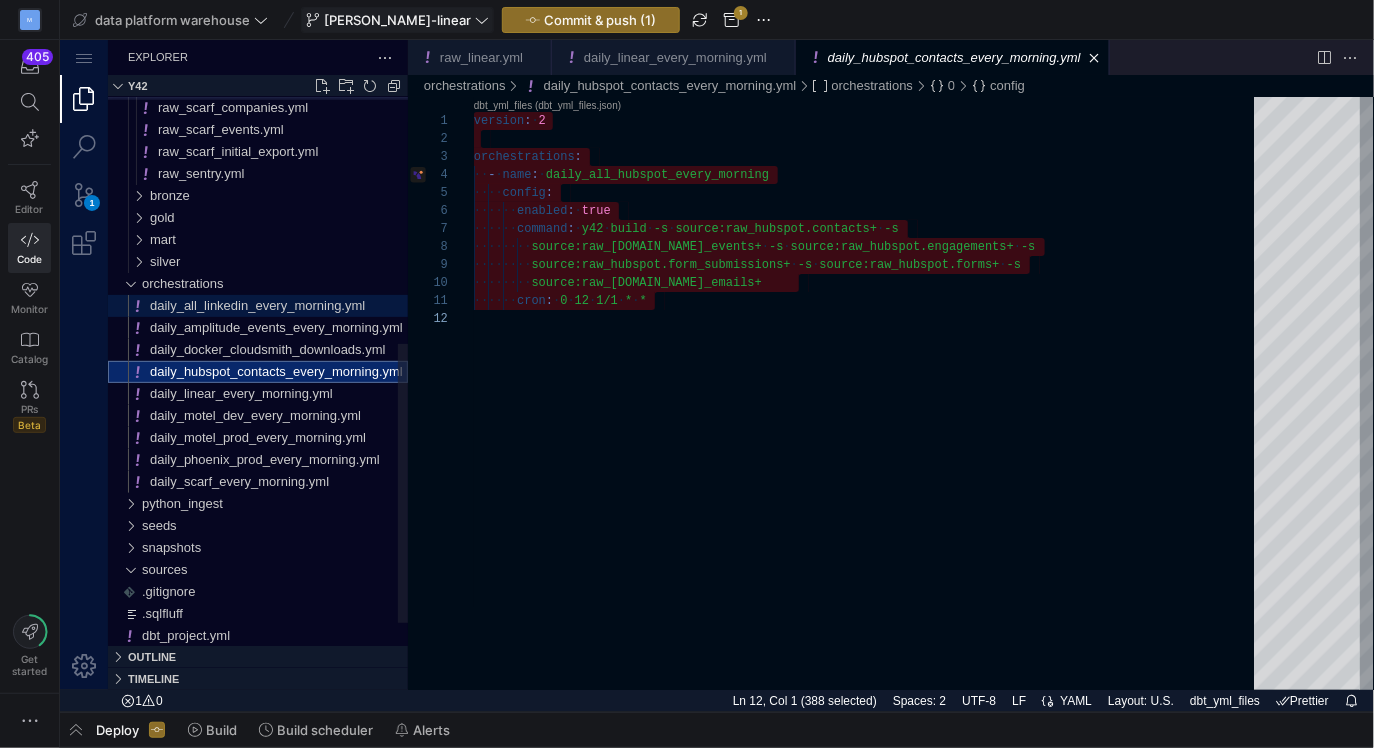 click on "daily_all_linkedin_every_morning.yml" at bounding box center [256, 304] 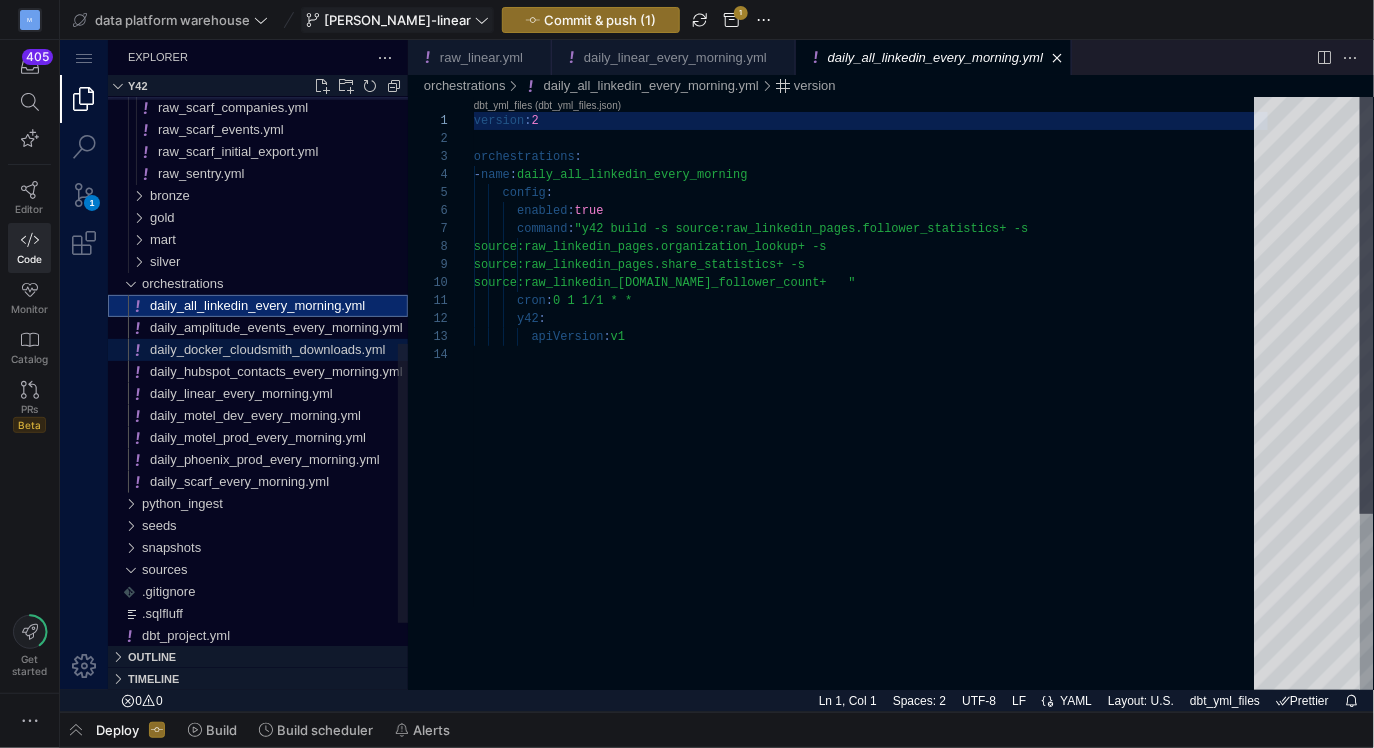 scroll, scrollTop: 180, scrollLeft: 0, axis: vertical 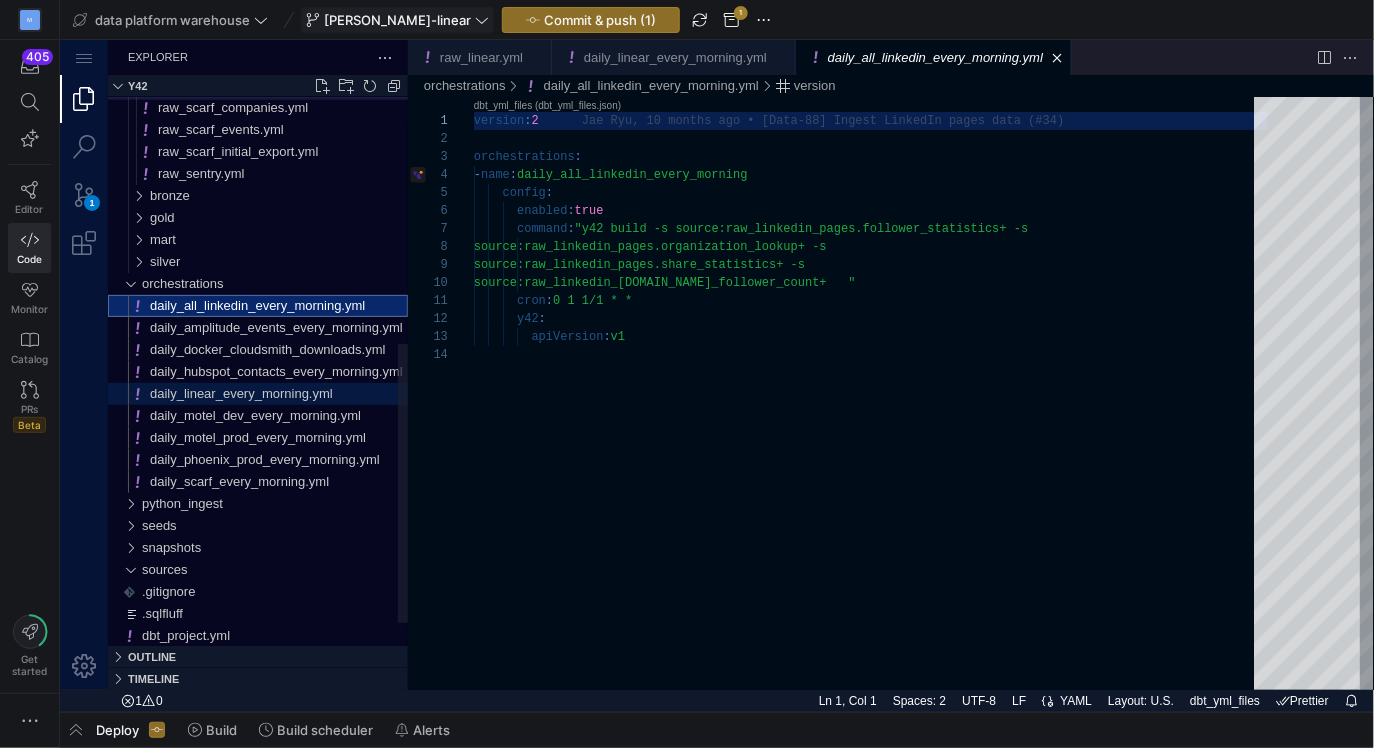 click on "daily_linear_every_morning.yml" at bounding box center [240, 392] 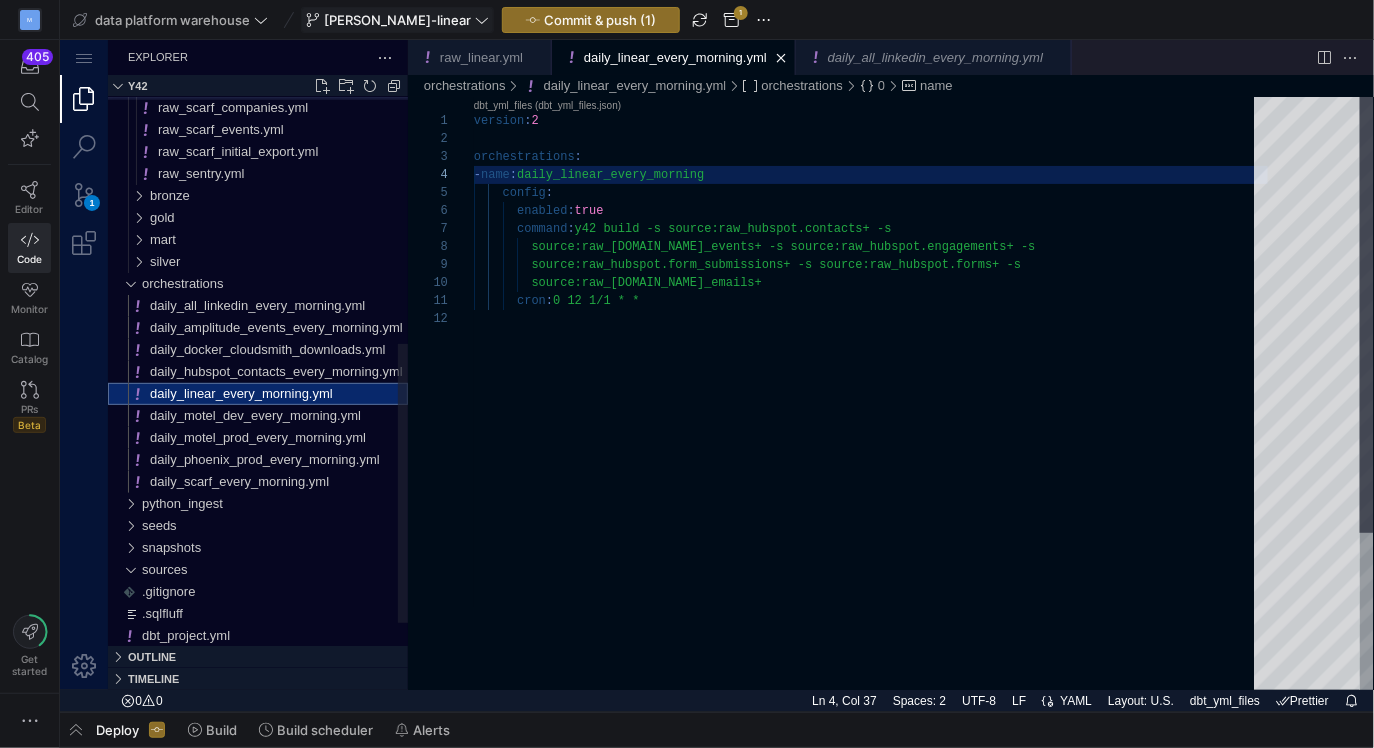 scroll, scrollTop: 180, scrollLeft: 260, axis: both 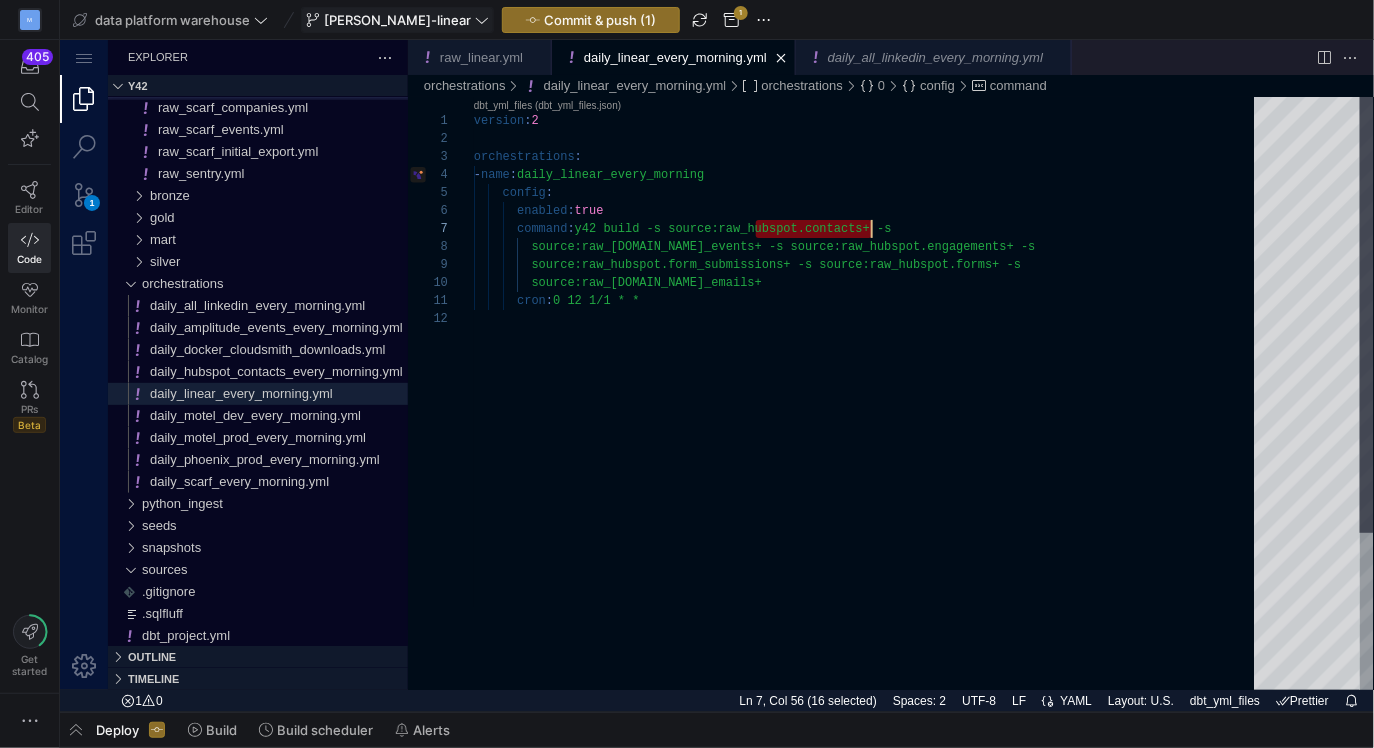 drag, startPoint x: 753, startPoint y: 229, endPoint x: 868, endPoint y: 229, distance: 115 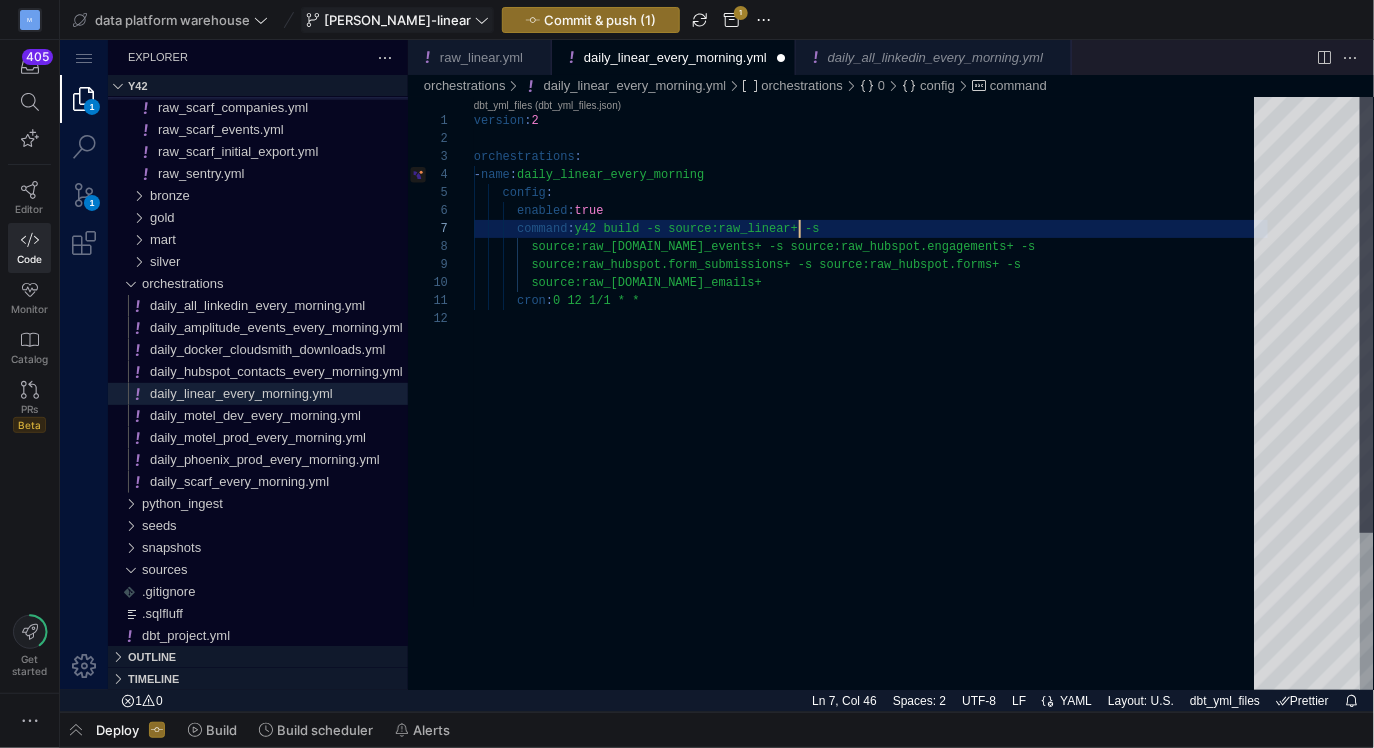 scroll, scrollTop: 108, scrollLeft: 325, axis: both 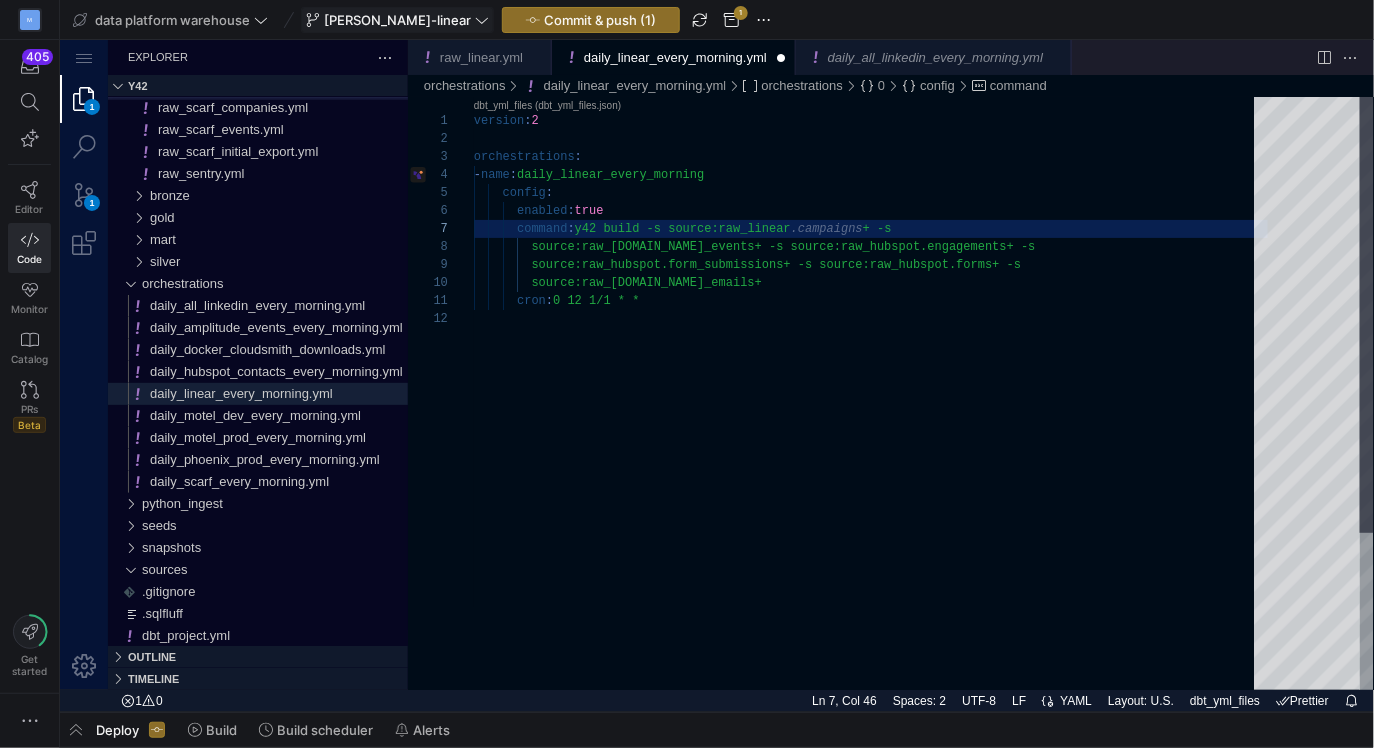 click on "version :  2 orchestrations :   -  name :  daily_linear_every_morning      config :        enabled :  true        command :  y42 build -s source:raw_linear .campaigns + -s          source:raw_[DOMAIN_NAME]_events+ -s source:raw_hub spot.engagements+ -s          source:raw_hubspot.form_submissions+ -s source:raw _hubspot.forms+ -s          source:raw_[DOMAIN_NAME]_emails+        cron :  0 12 1/1 * *" at bounding box center (870, 499) 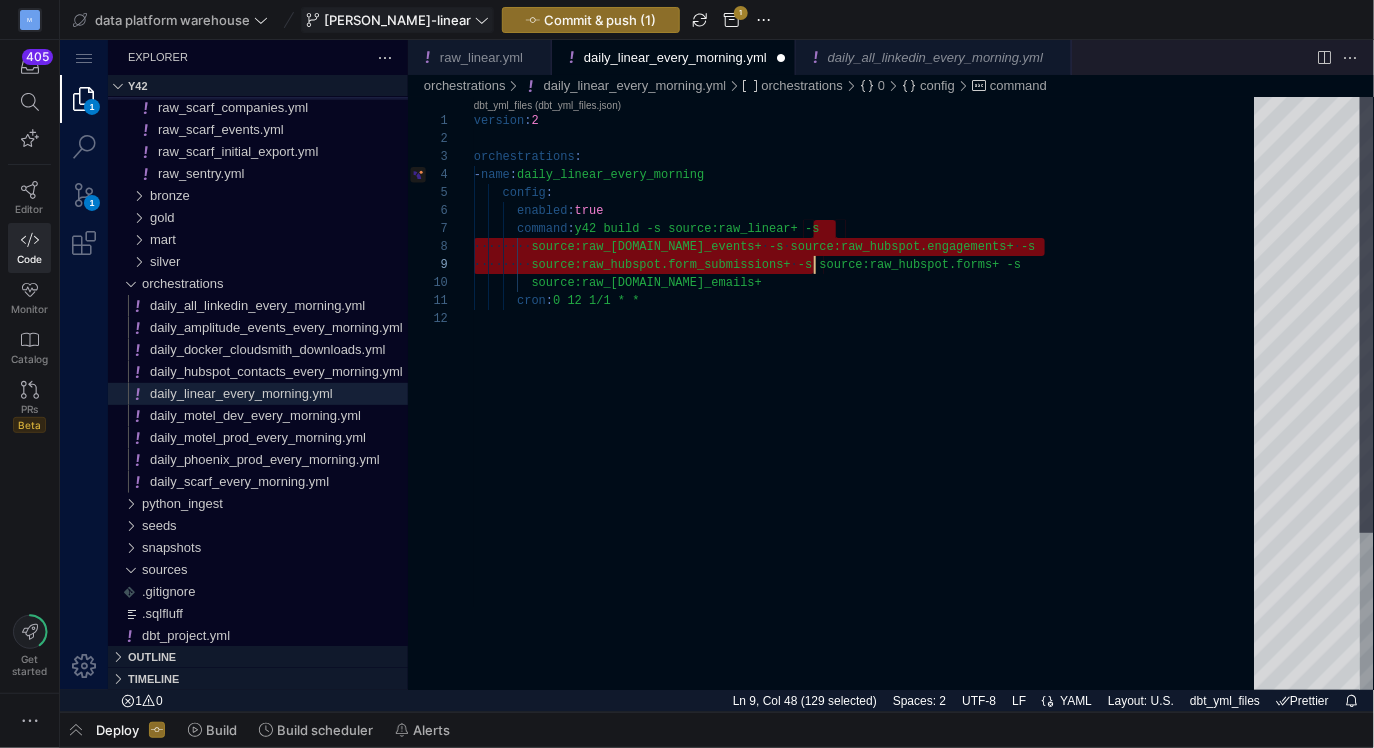 scroll, scrollTop: 108, scrollLeft: 318, axis: both 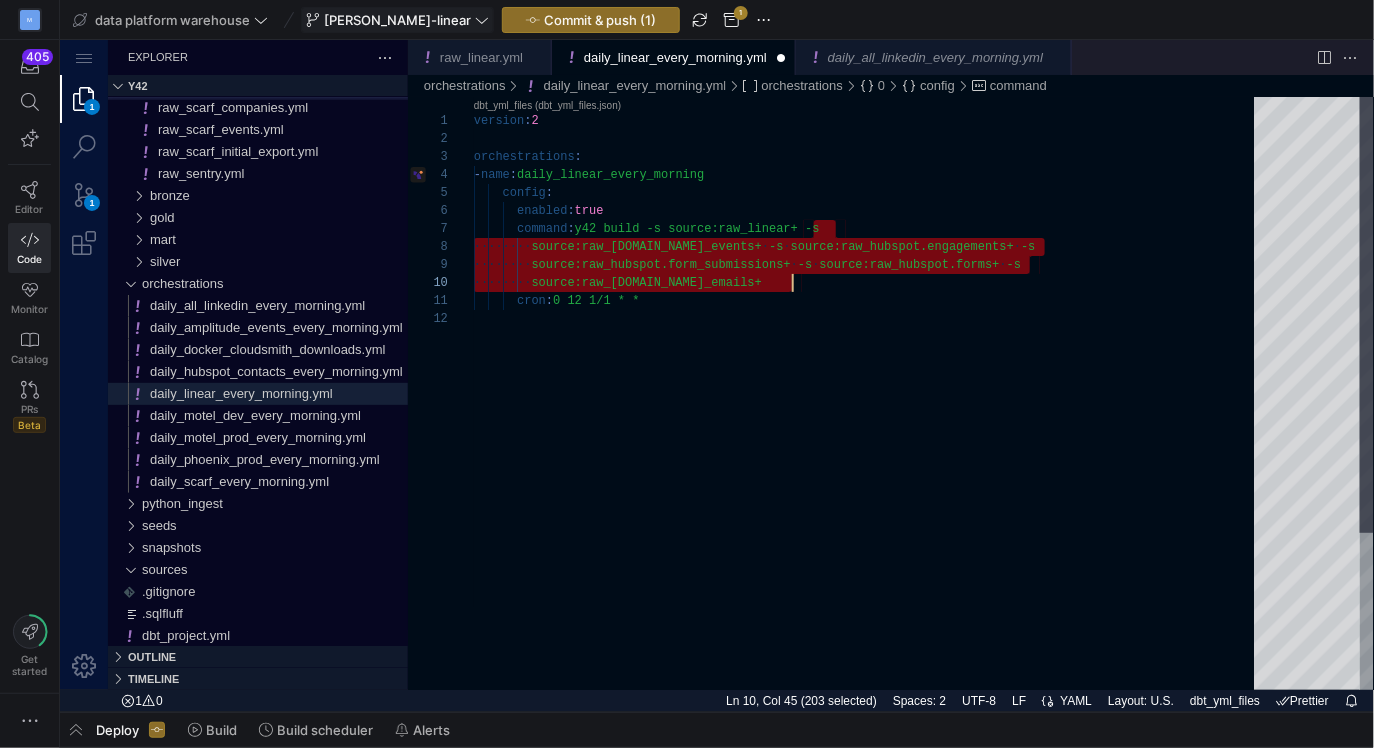 drag, startPoint x: 813, startPoint y: 228, endPoint x: 813, endPoint y: 281, distance: 53 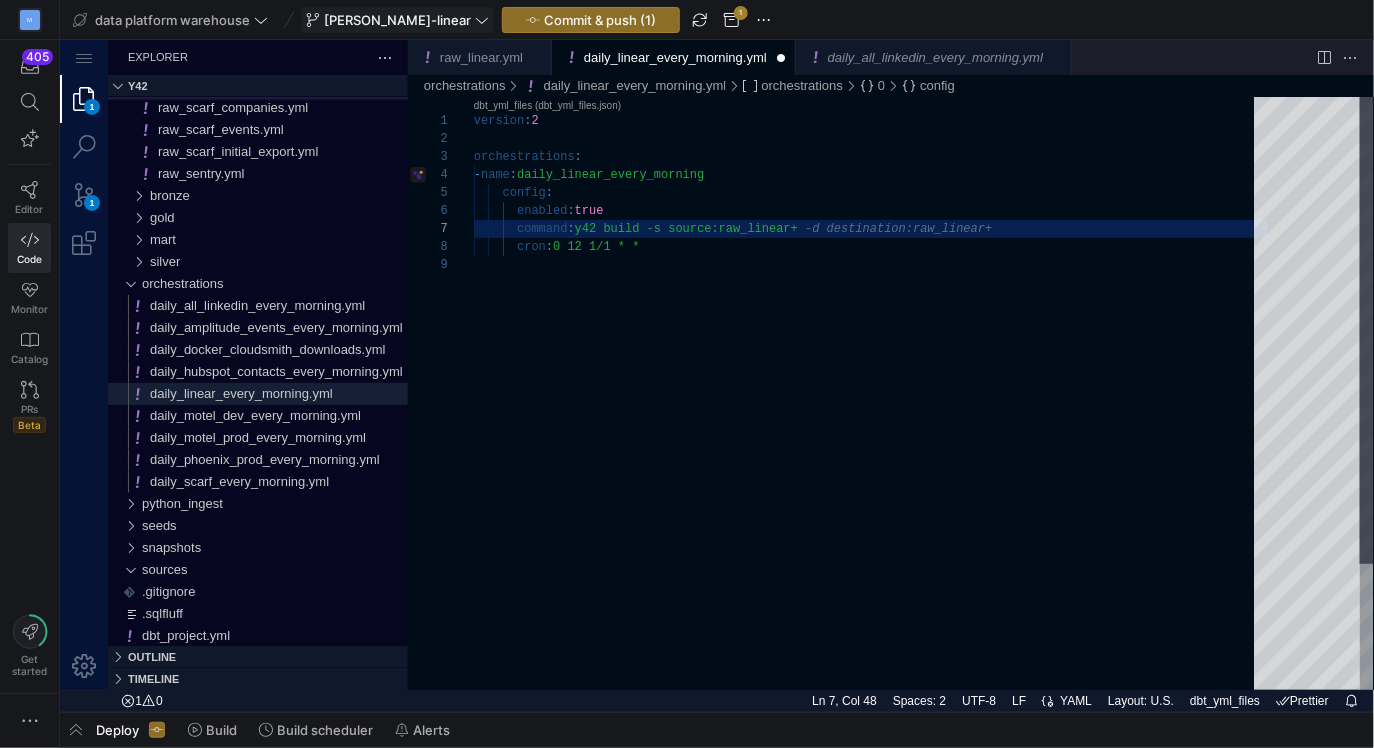 scroll, scrollTop: 108, scrollLeft: 331, axis: both 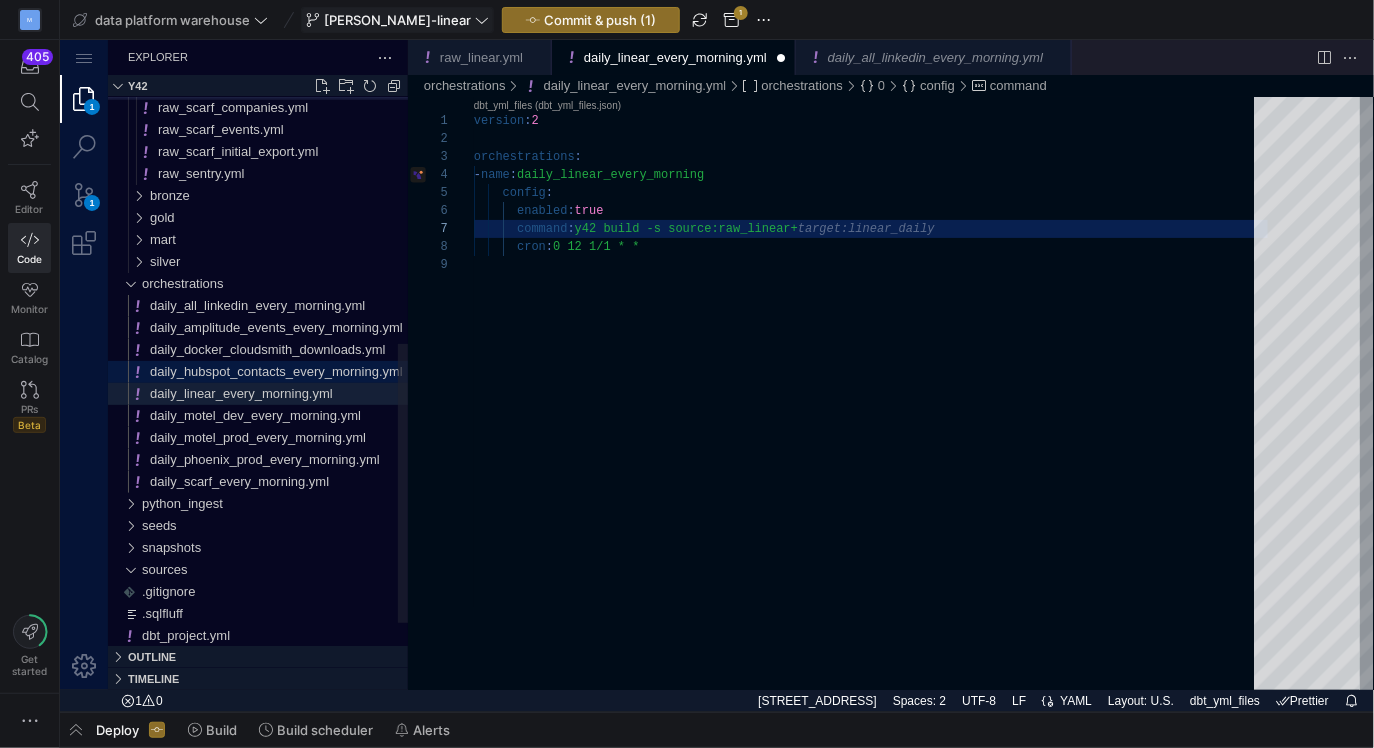 type on "version: 2
orchestrations:
- name: daily_linear_every_morning
config:
enabled: true
command: y42 build -s source:raw_linear+
cron: 0 12 1/1 * *" 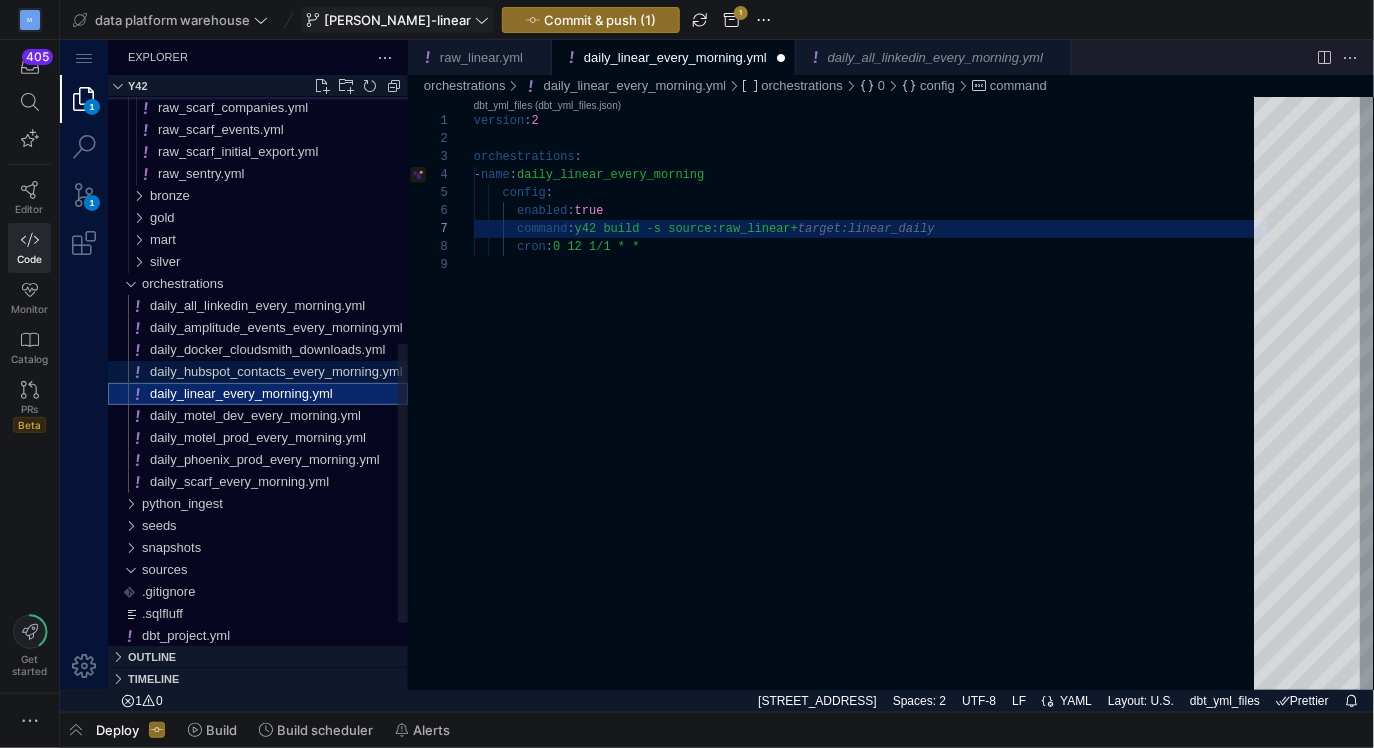 click on "daily_hubspot_contacts_every_morning.yml" at bounding box center (275, 370) 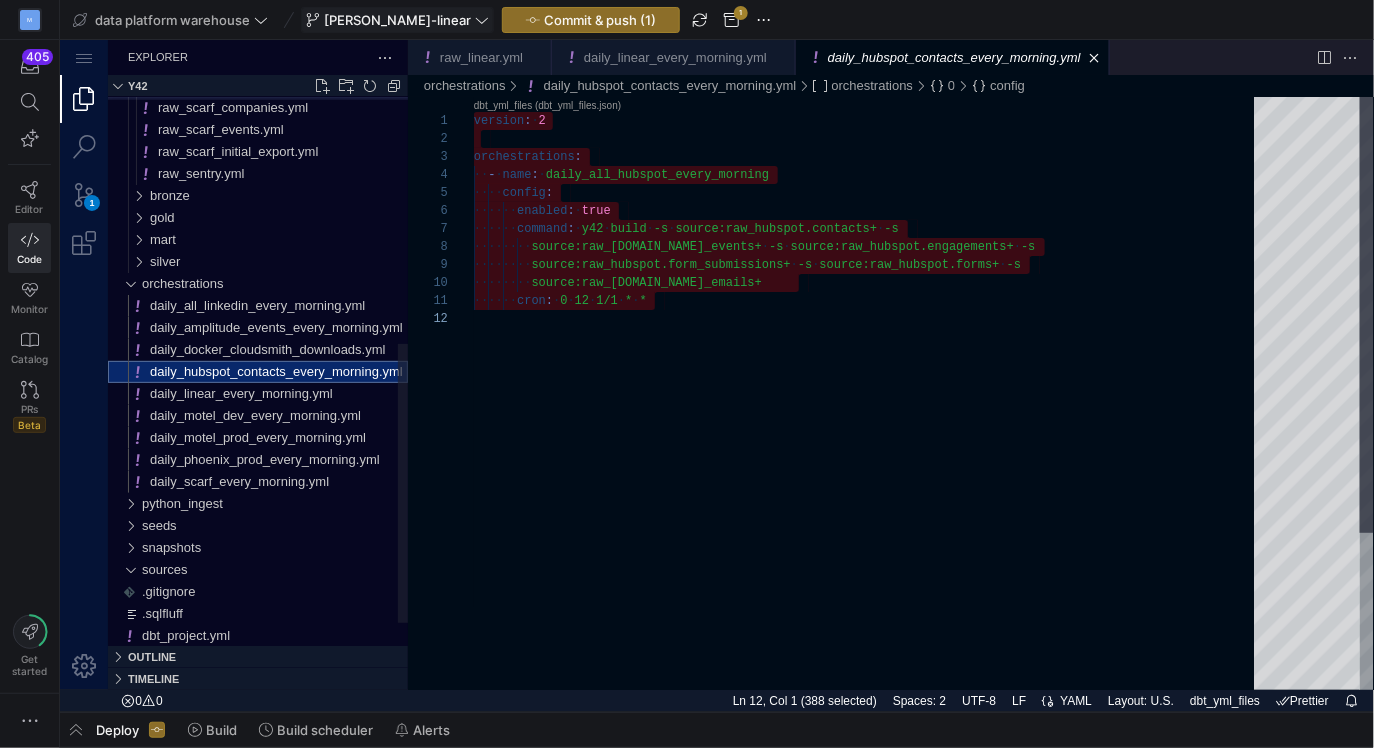 scroll, scrollTop: 197, scrollLeft: 0, axis: vertical 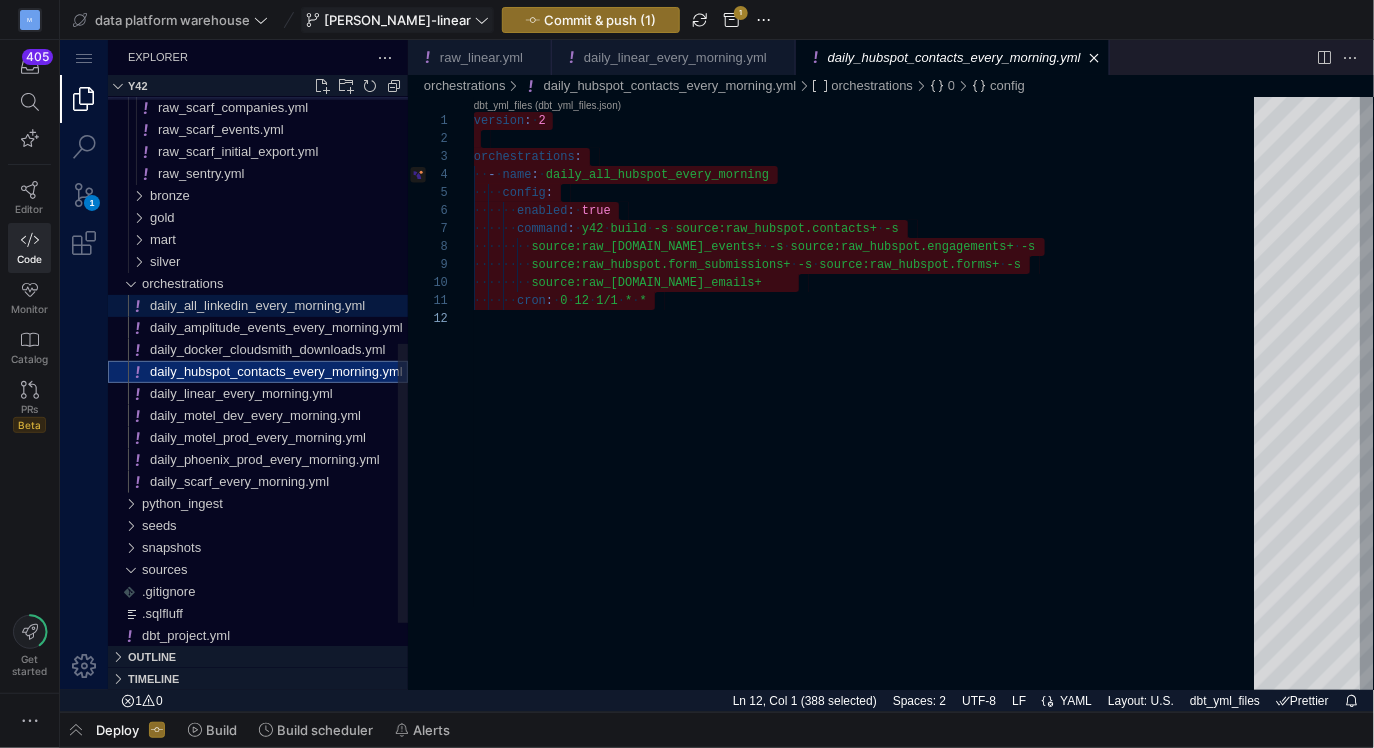 click on "daily_all_linkedin_every_morning.yml" at bounding box center (256, 304) 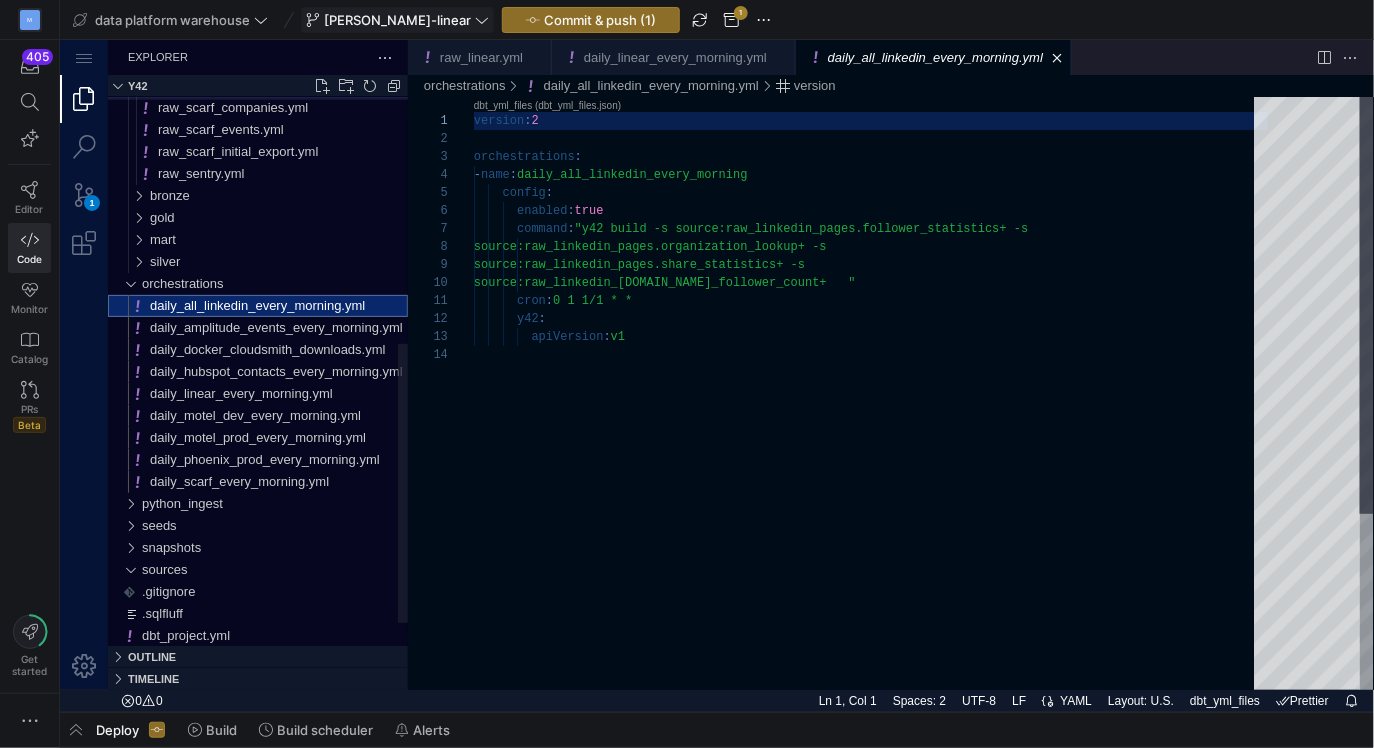 scroll, scrollTop: 180, scrollLeft: 0, axis: vertical 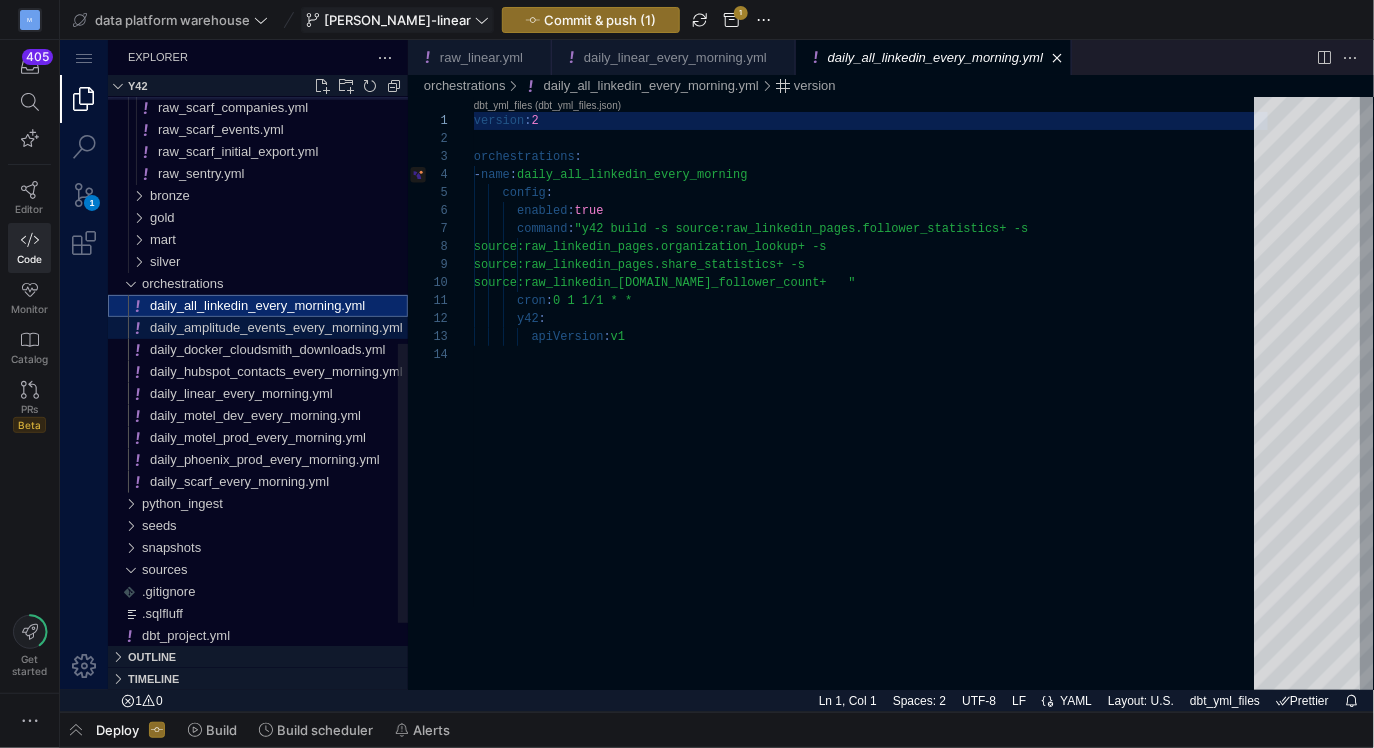 click on "daily_amplitude_events_every_morning.yml" at bounding box center [275, 326] 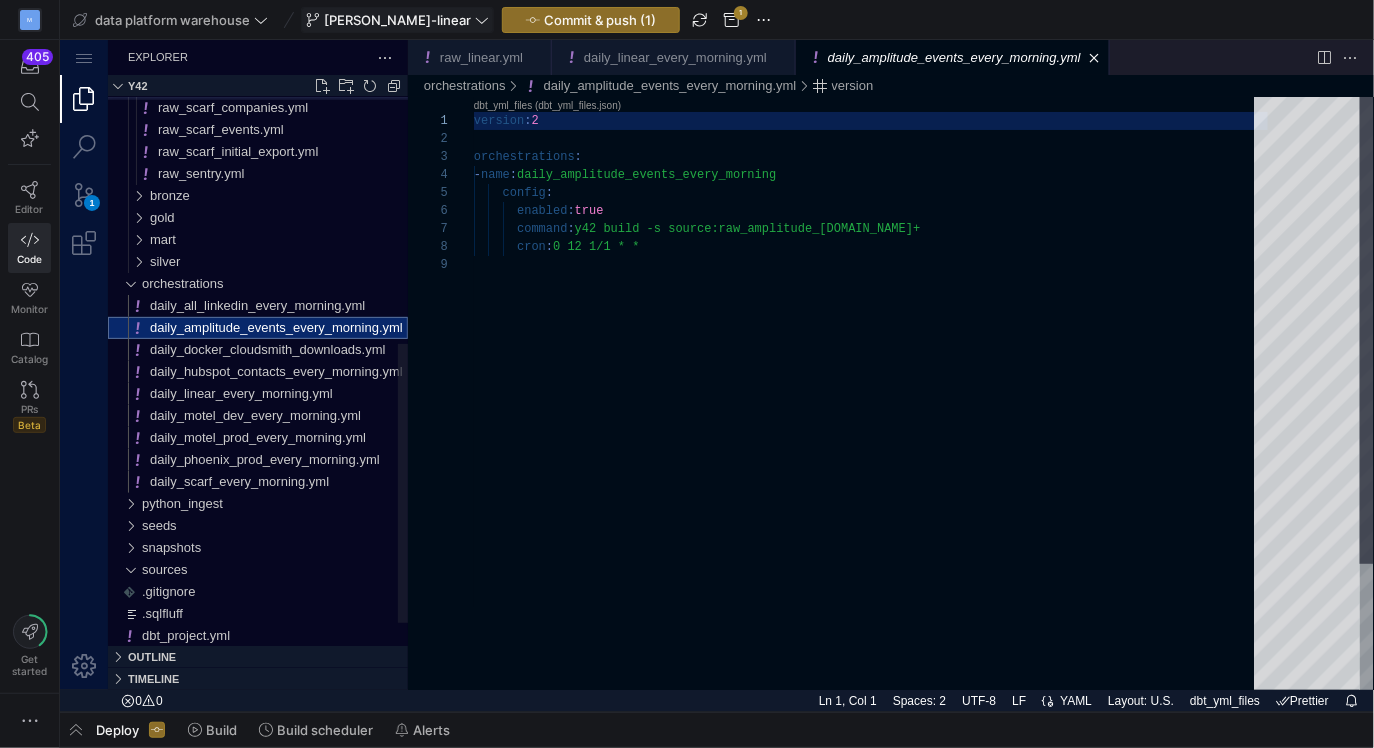 scroll, scrollTop: 143, scrollLeft: 0, axis: vertical 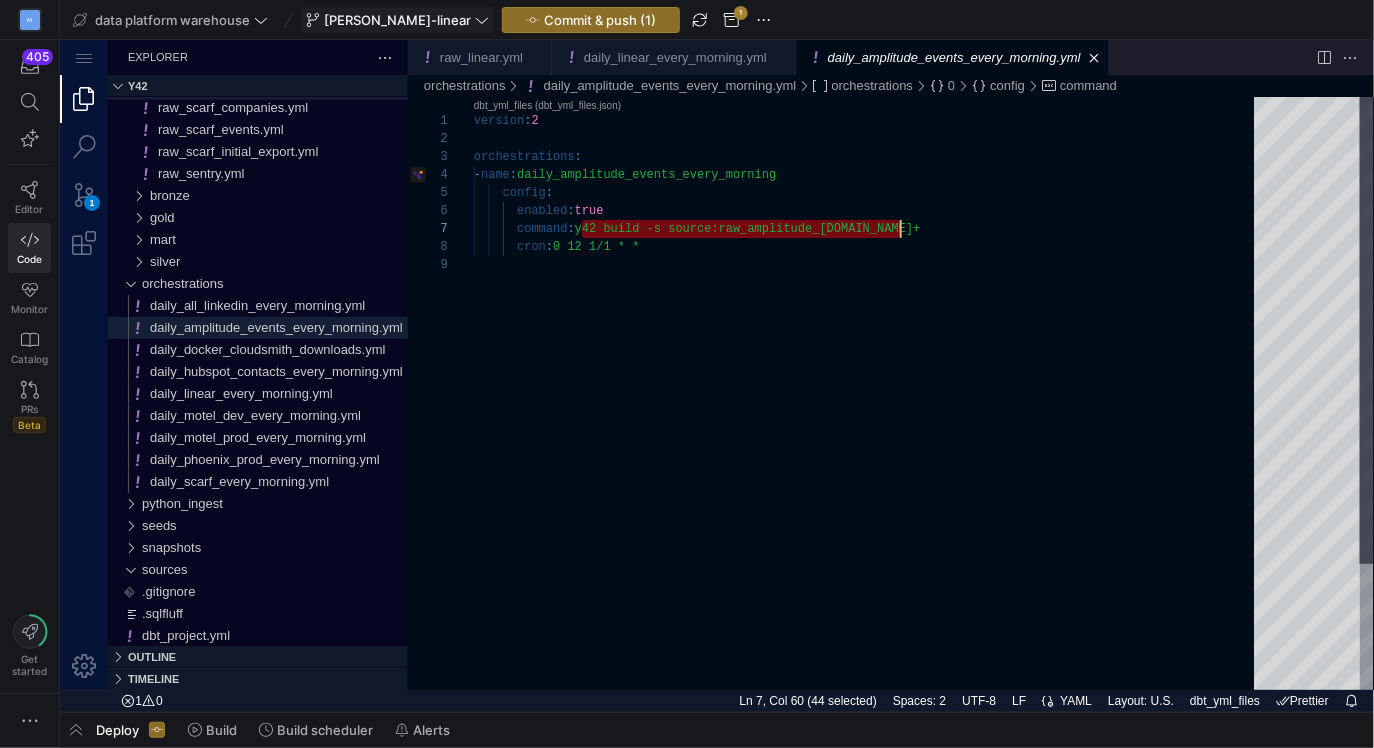 drag, startPoint x: 580, startPoint y: 230, endPoint x: 954, endPoint y: 231, distance: 374.00134 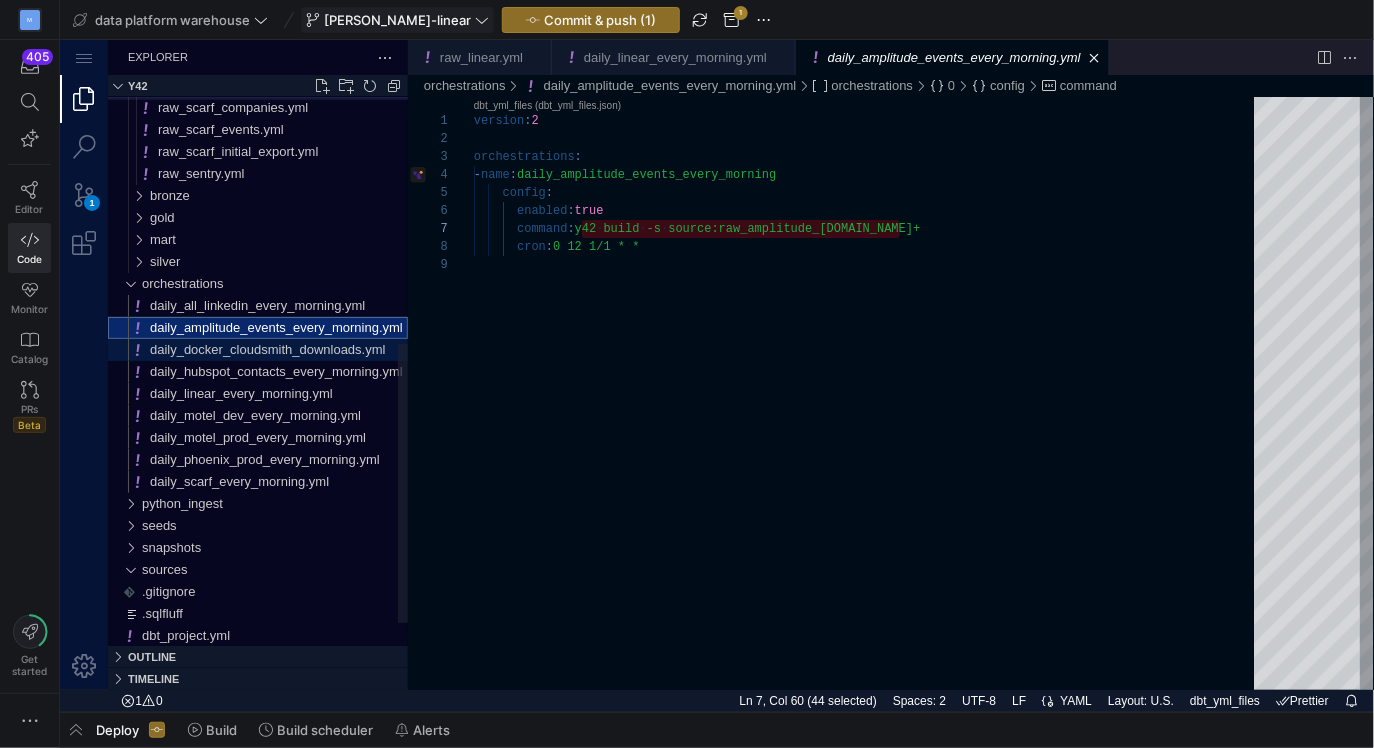 click on "daily_docker_cloudsmith_downloads.yml" at bounding box center [267, 348] 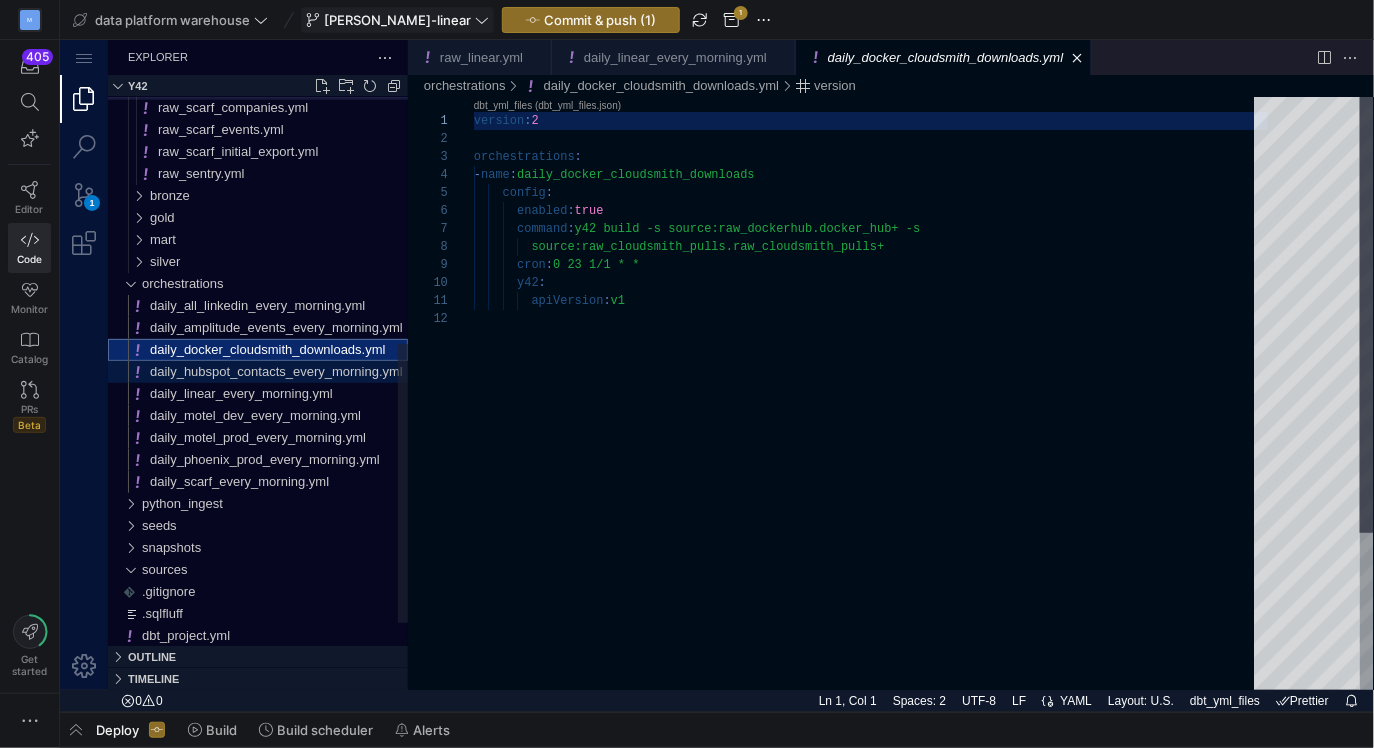 scroll, scrollTop: 180, scrollLeft: 0, axis: vertical 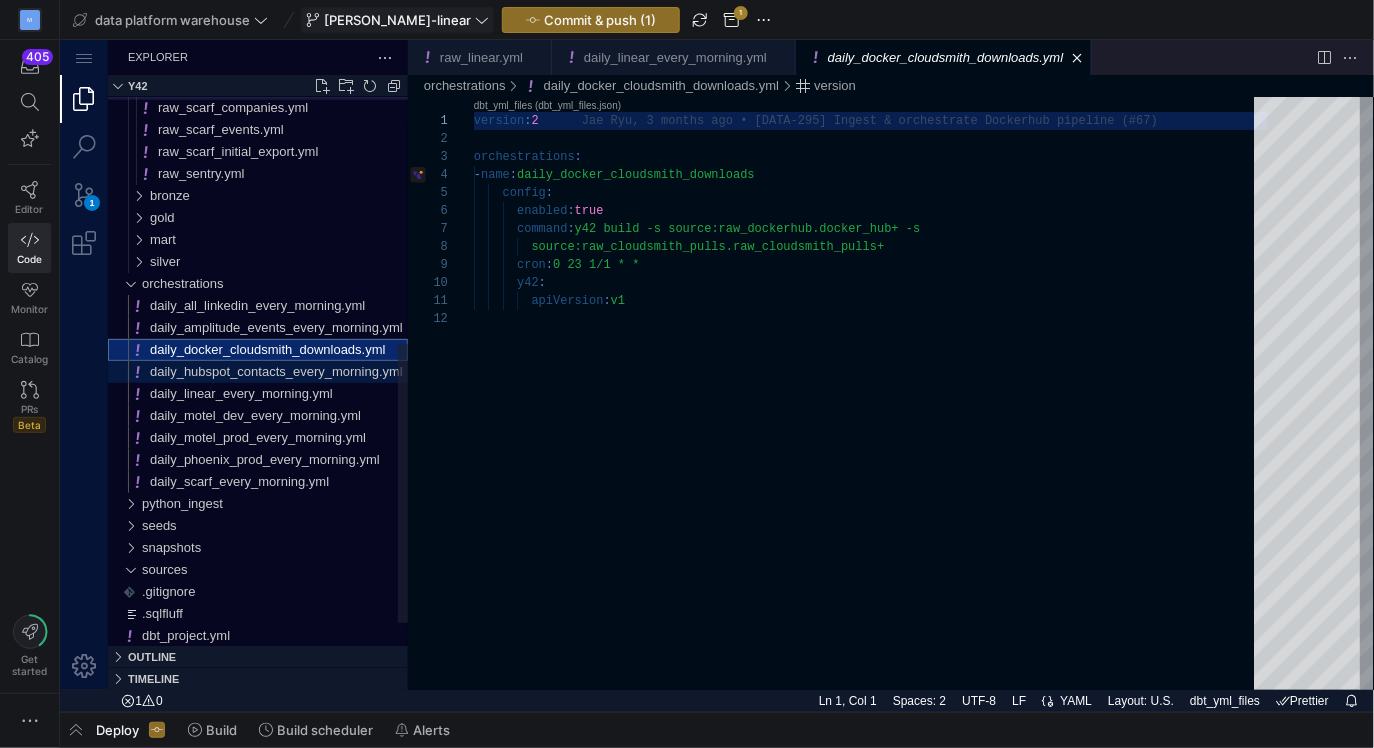 click on "daily_hubspot_contacts_every_morning.yml" at bounding box center (275, 370) 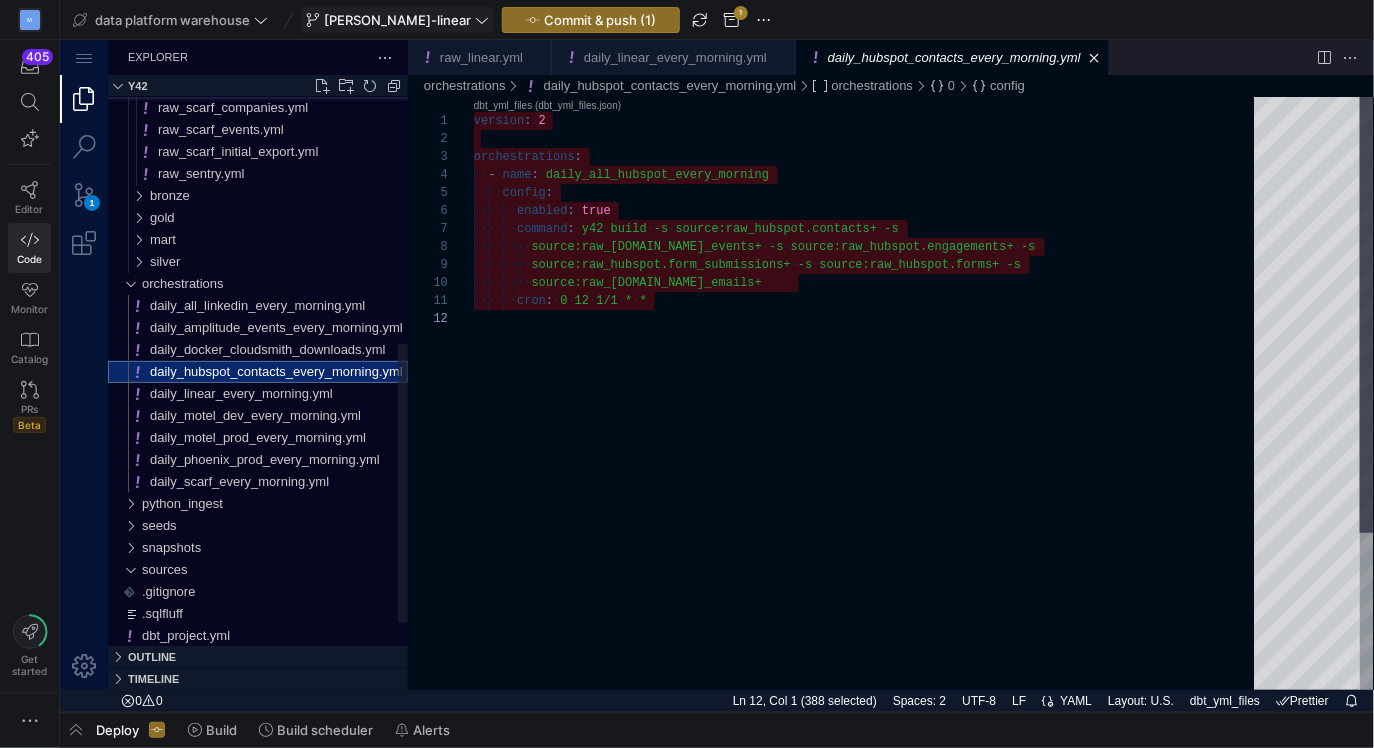 scroll, scrollTop: 197, scrollLeft: 0, axis: vertical 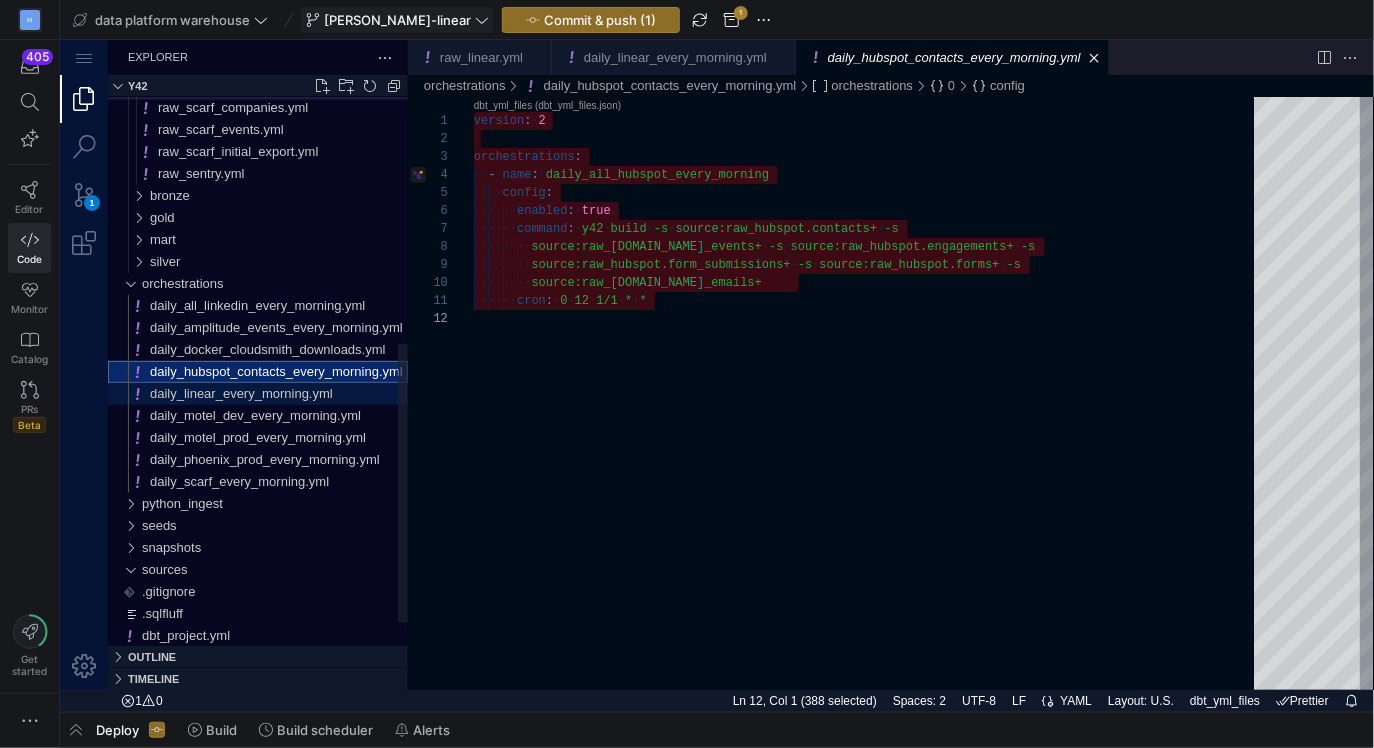 click on "daily_linear_every_morning.yml" at bounding box center [240, 392] 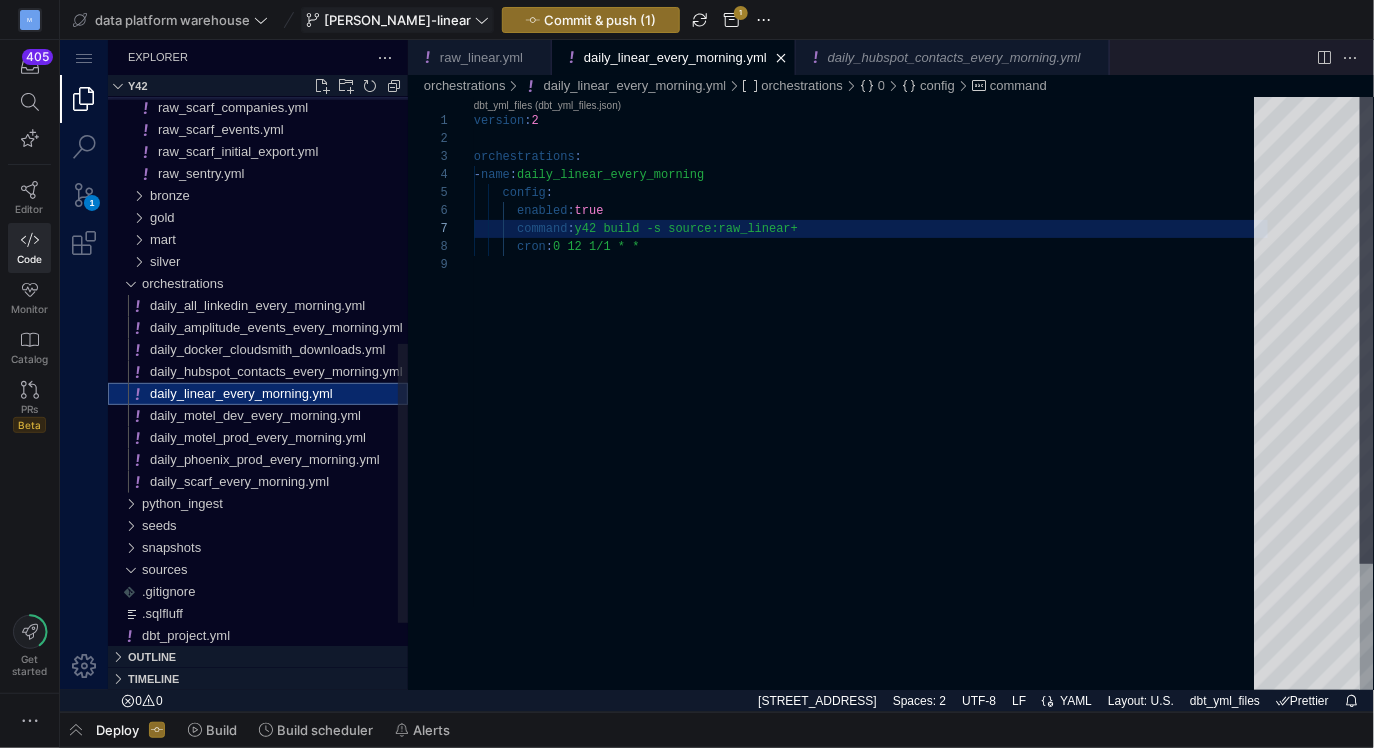 scroll, scrollTop: 143, scrollLeft: 331, axis: both 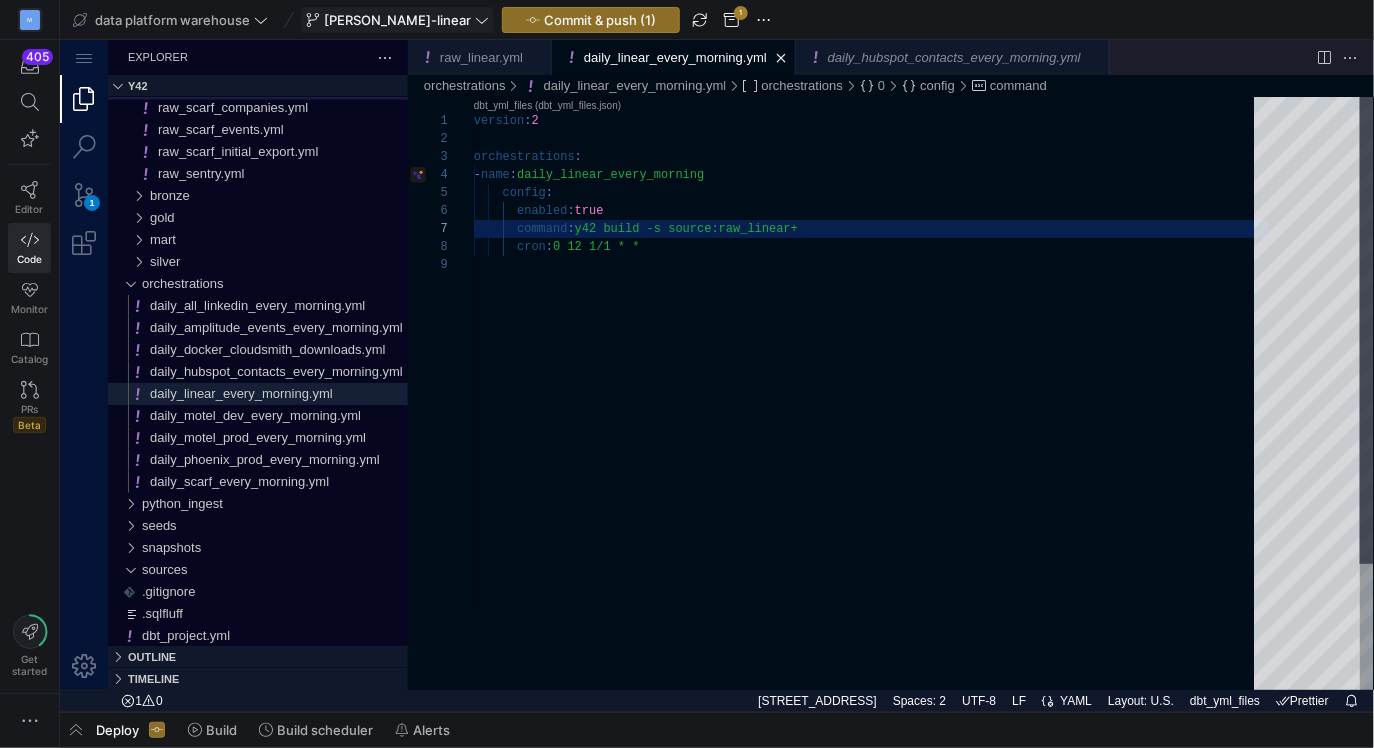 click on "version :  2 orchestrations :   -  name :  daily_linear_every_morning      config :        enabled :  true        command :  y42 build -s source:raw_linear+        cron :  0 12 1/1 * *" at bounding box center [870, 472] 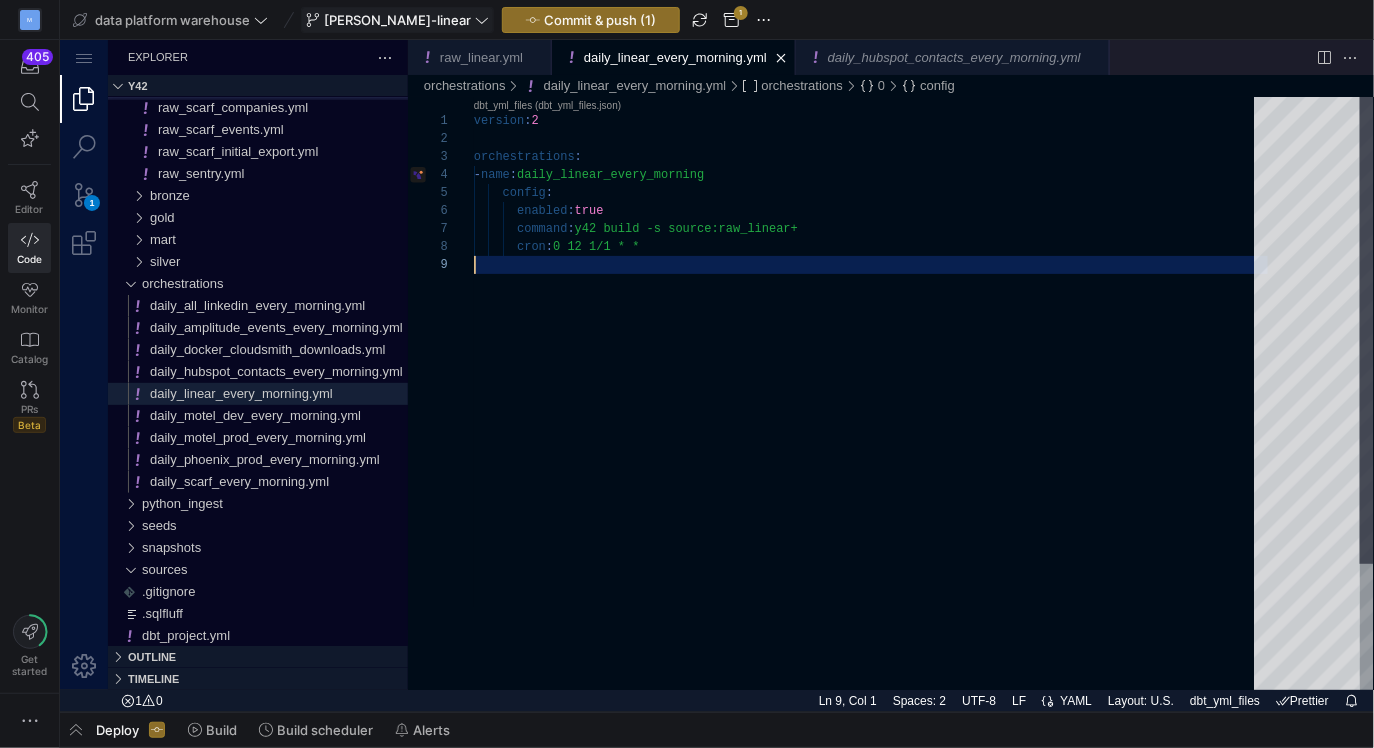click on "version :  2 orchestrations :   -  name :  daily_linear_every_morning      config :        enabled :  true        command :  y42 build -s source:raw_linear+        cron :  0 12 1/1 * *" at bounding box center (870, 472) 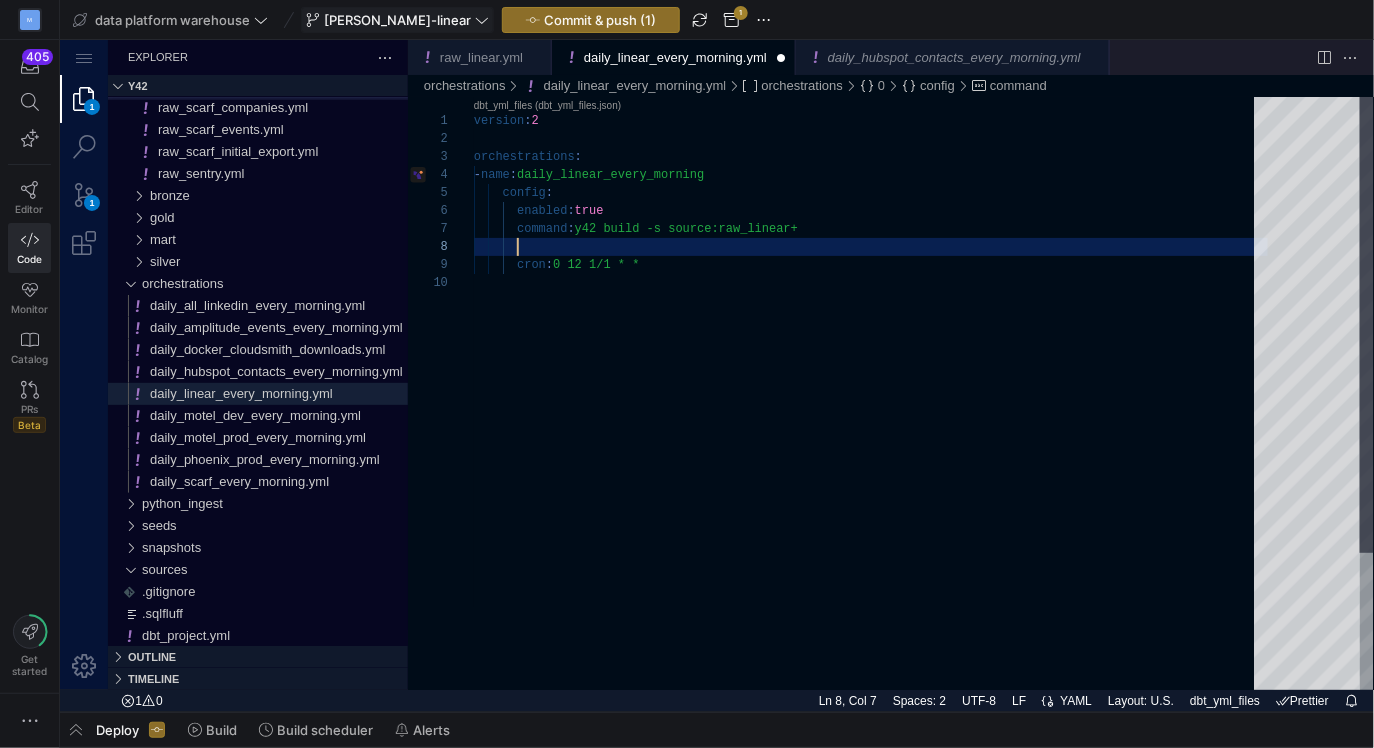 paste on "y42 build -s source:raw_amplitude_[DOMAIN_NAME]+" 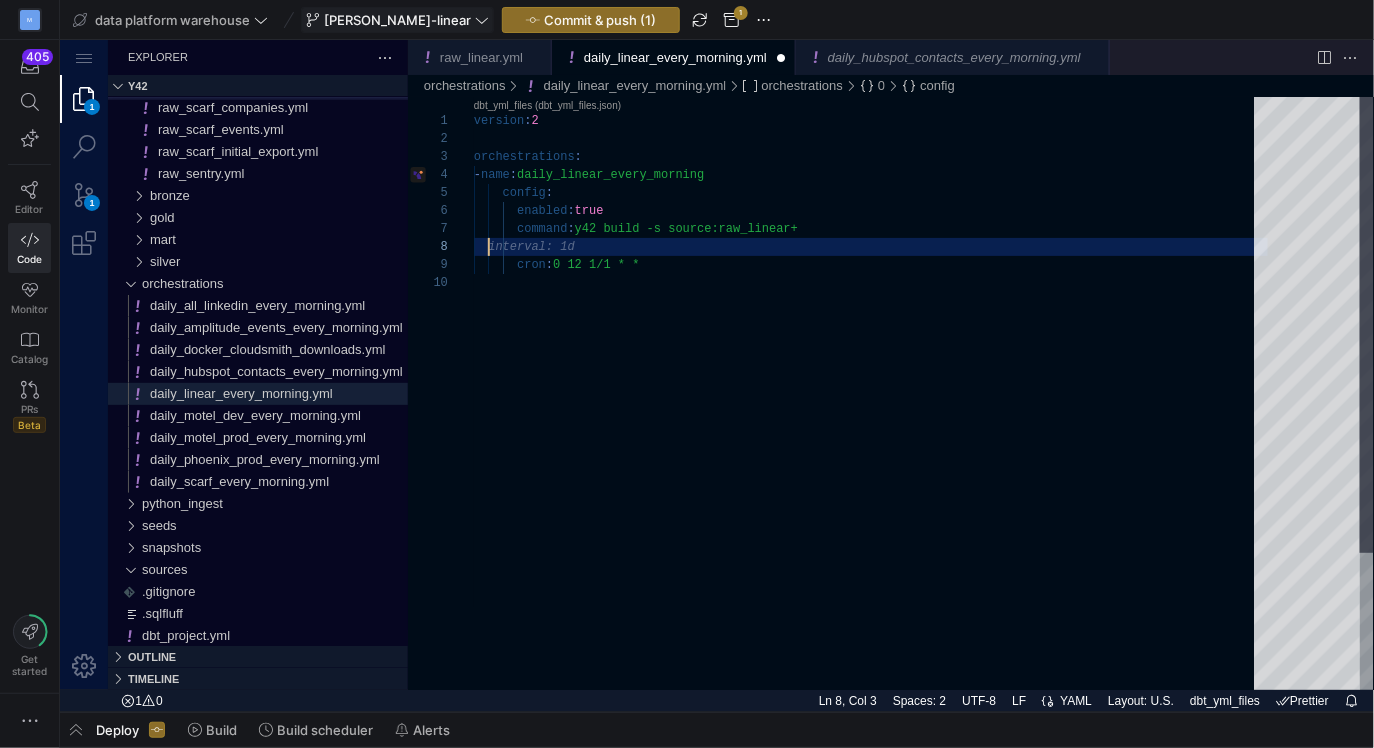 scroll, scrollTop: 125, scrollLeft: 0, axis: vertical 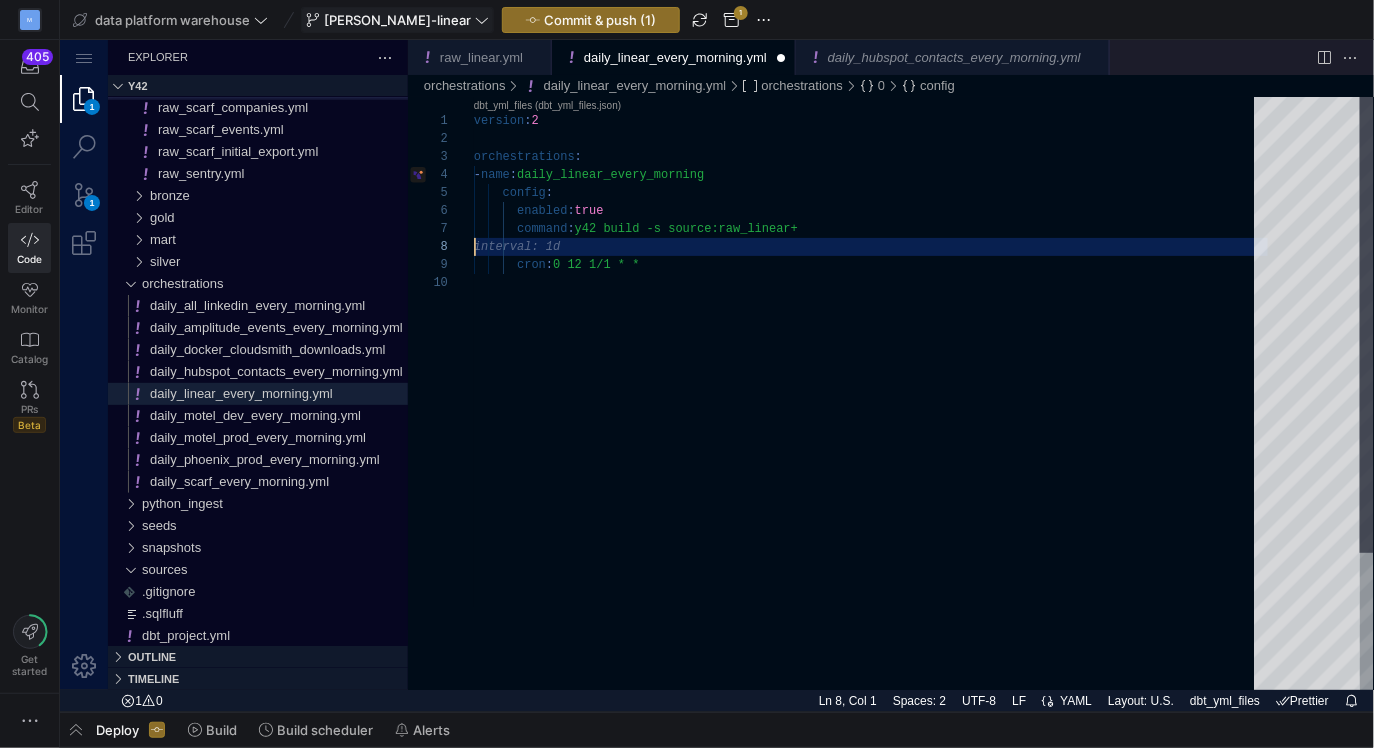 type on "version: 2
orchestrations:
- name: daily_linear_every_morning
config:
enabled: true
command: y42 build -s source:raw_linear+
cron: 0 12 1/1 * *" 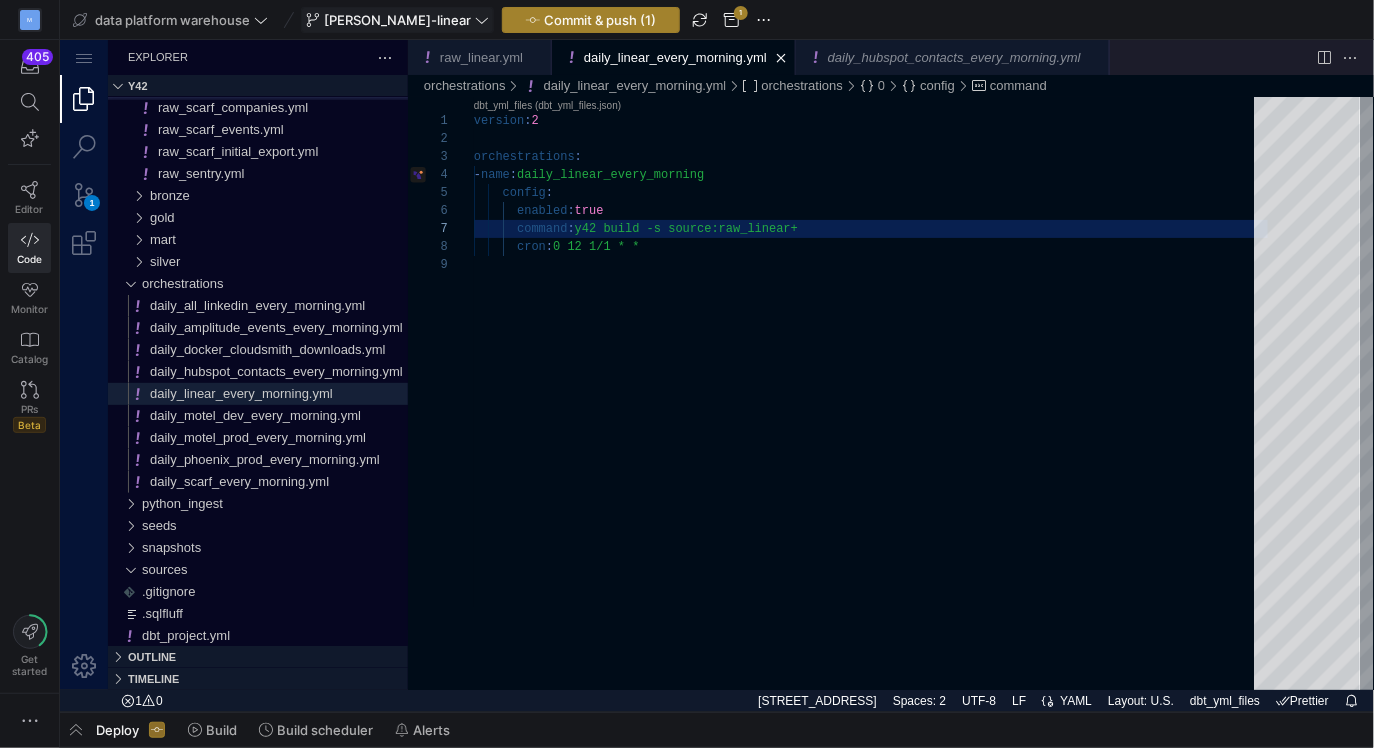 click on "Commit & push (1)" at bounding box center (600, 20) 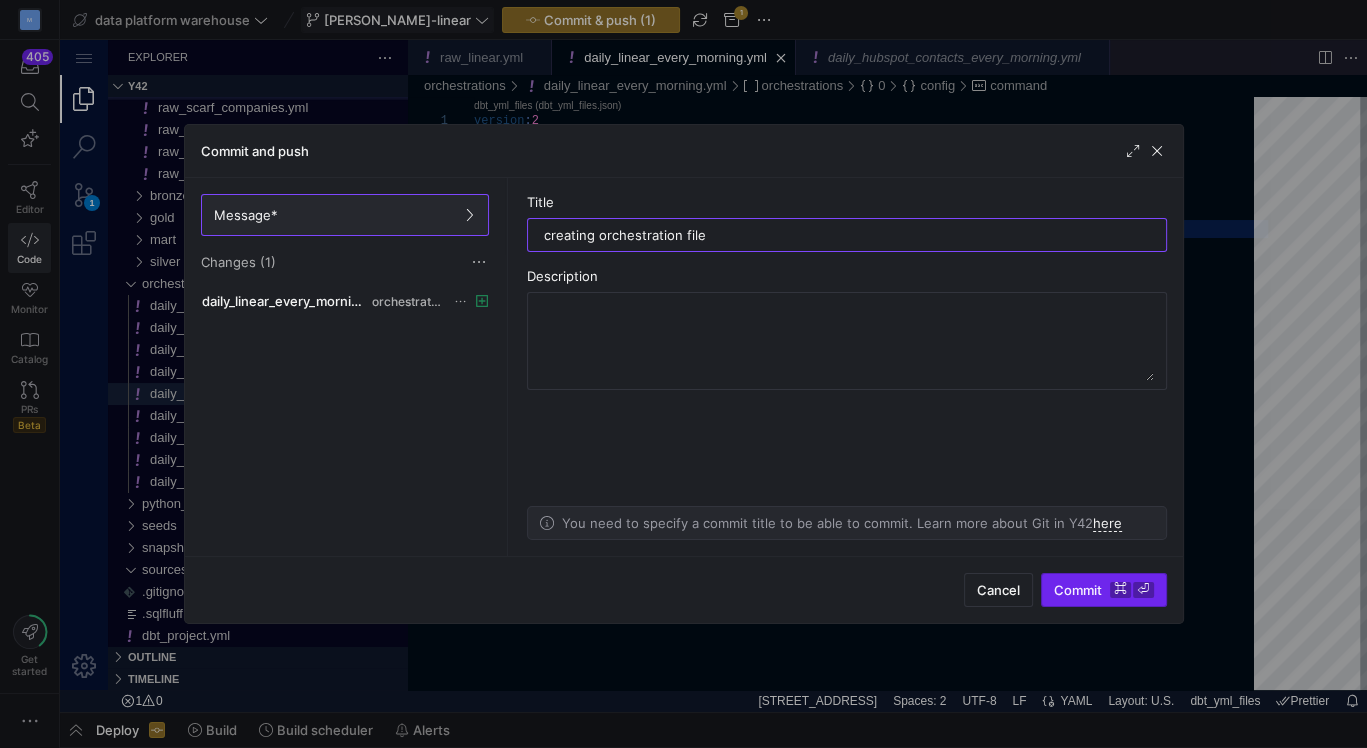 type on "creating orchestration file" 